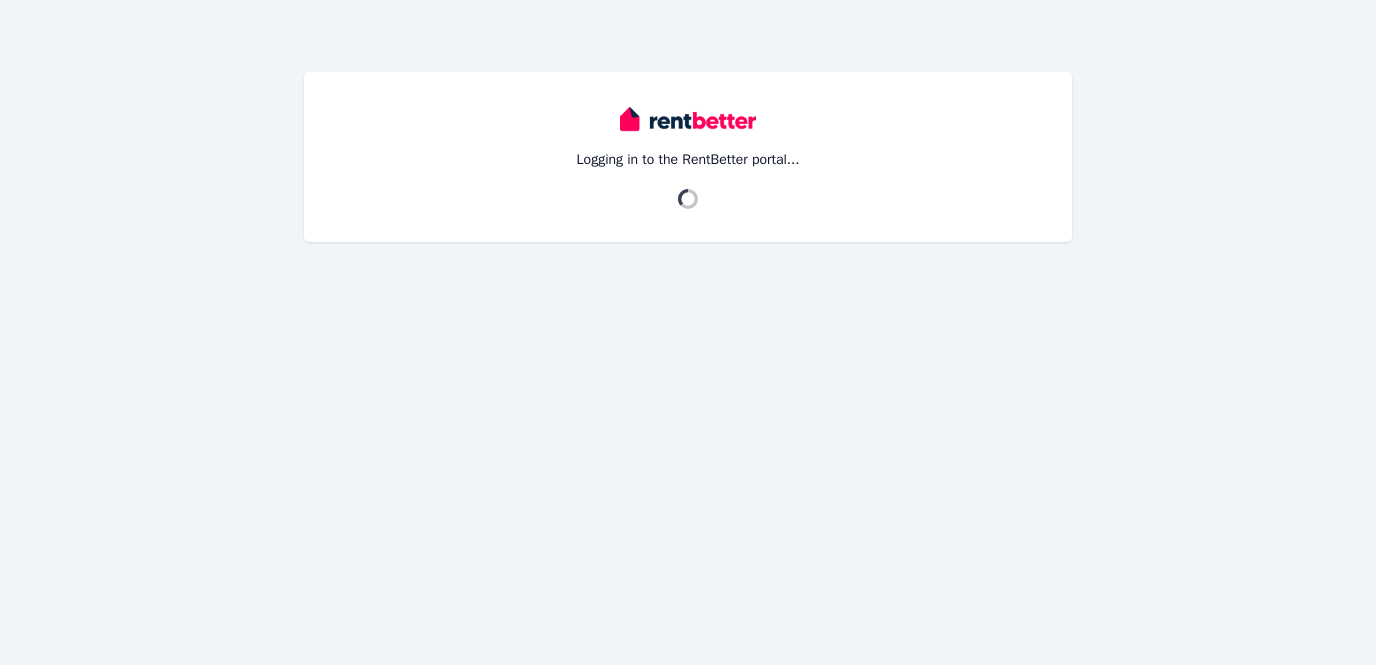 scroll, scrollTop: 0, scrollLeft: 0, axis: both 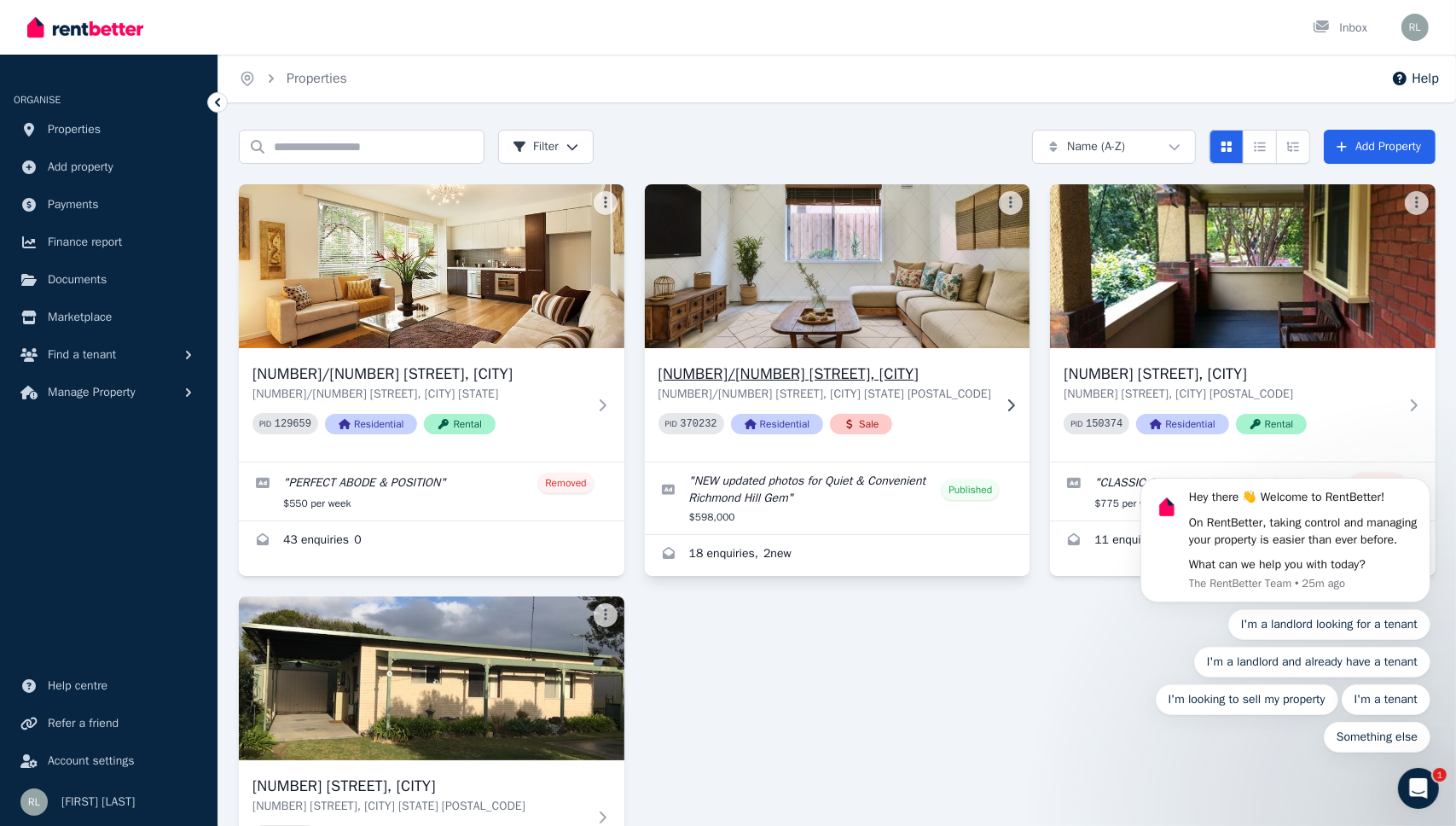 click at bounding box center [837, 266] 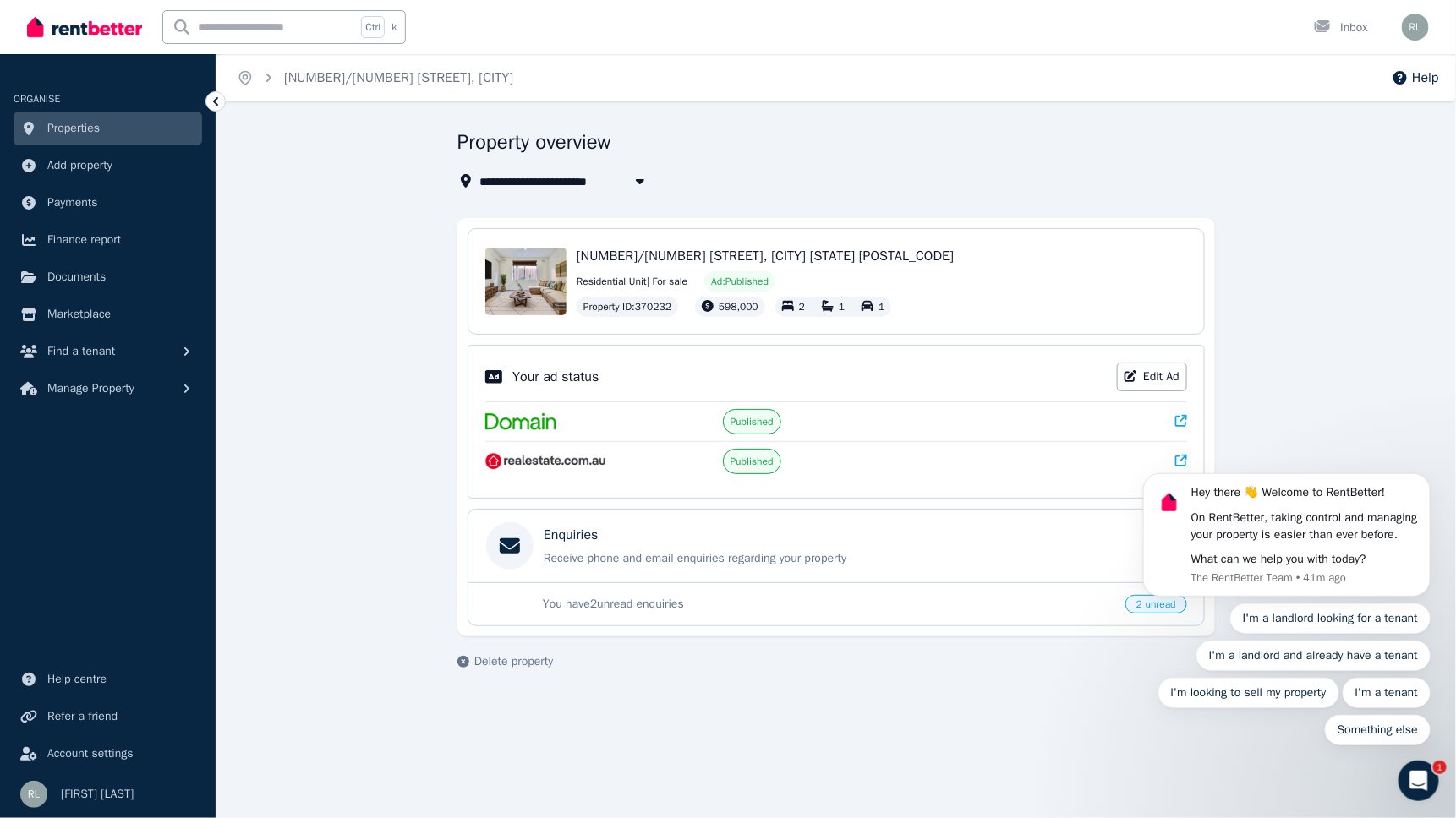 click on "Hey there 👋 Welcome to RentBetter!  On RentBetter, taking control and managing your property is easier than ever before.  What can we help you with today?  The RentBetter Team • 41m ago I'm a landlord looking for a tenant I'm a landlord and already have a tenant I'm looking to sell my property I'm a tenant Something else" at bounding box center (1286, 531) 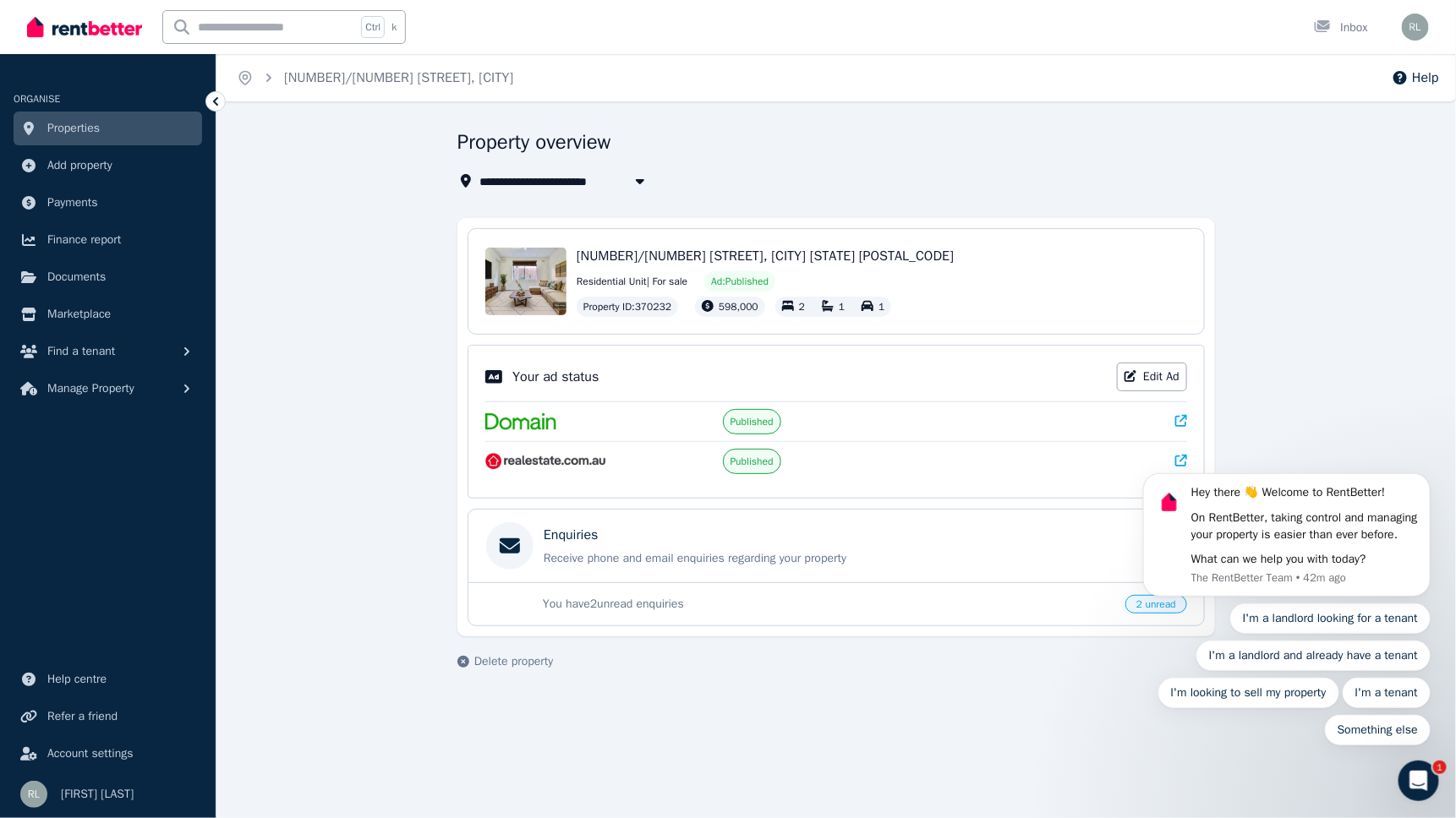 click on "Hey there 👋 Welcome to RentBetter!  On RentBetter, taking control and managing your property is easier than ever before.  What can we help you with today?  The RentBetter Team • 42m ago I'm a landlord looking for a tenant I'm a landlord and already have a tenant I'm looking to sell my property I'm a tenant Something else" at bounding box center [1286, 531] 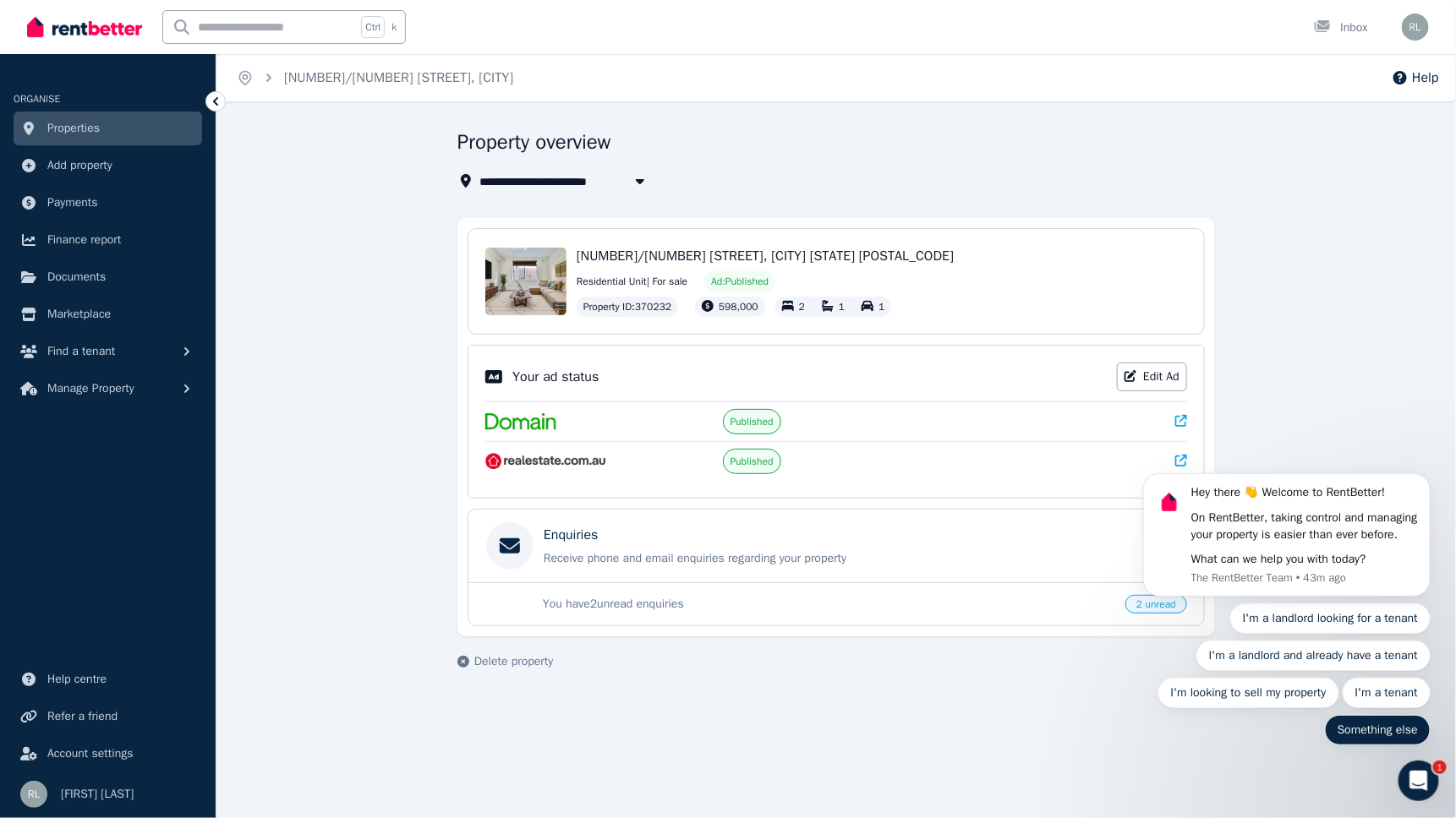 click on "Something else" at bounding box center (1377, 729) 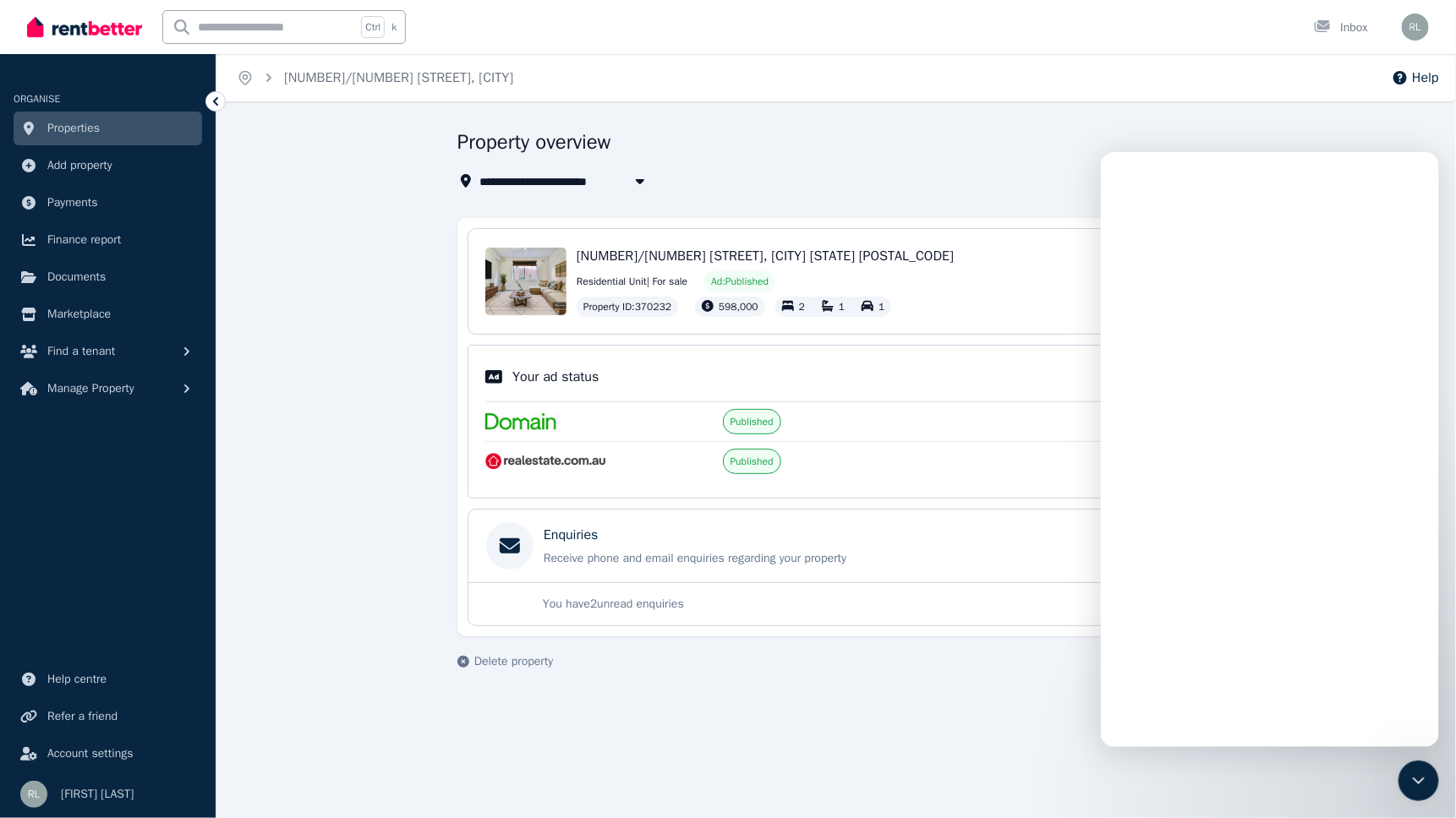 scroll, scrollTop: 0, scrollLeft: 0, axis: both 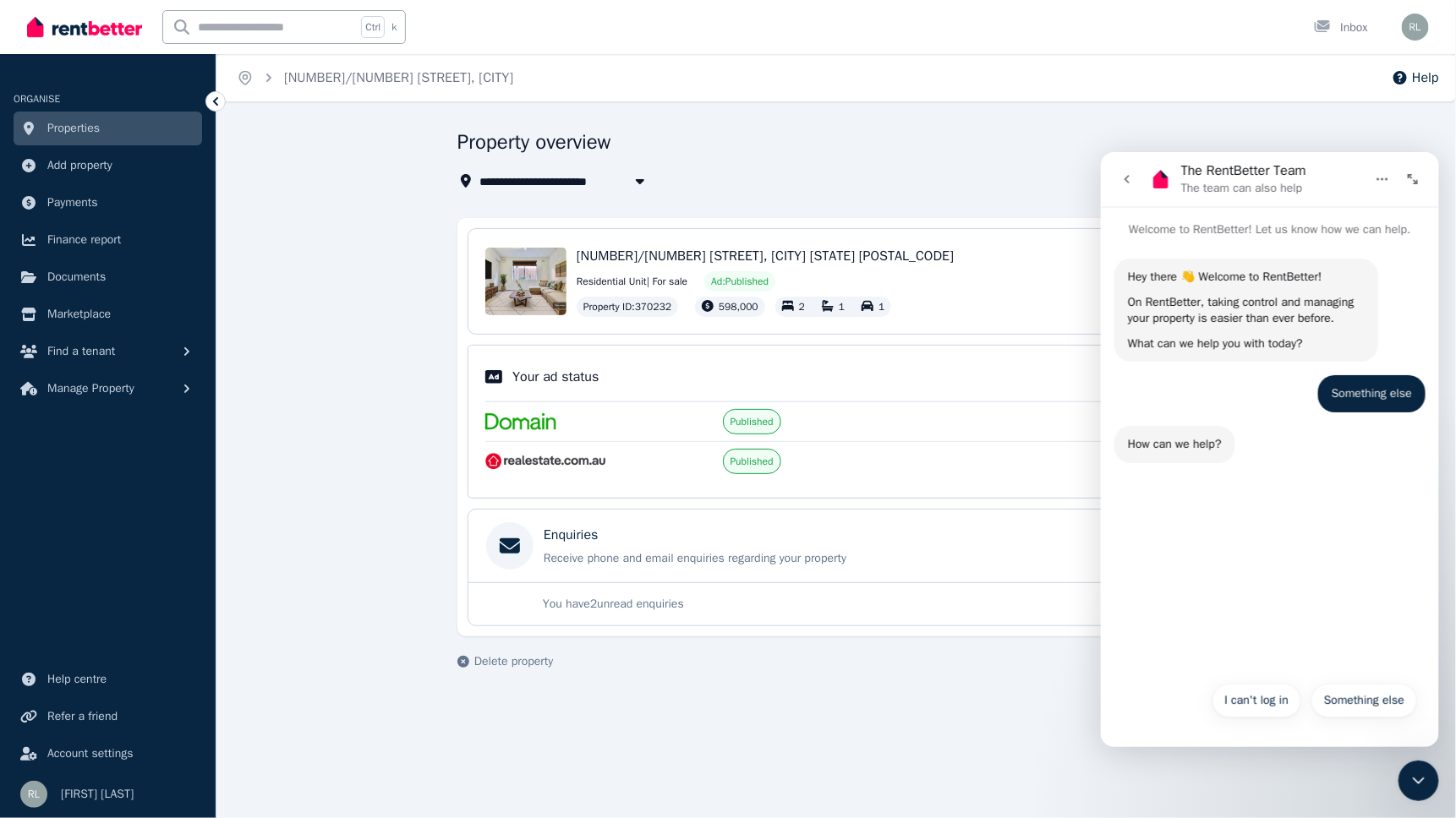 click on "**********" at bounding box center [831, 181] 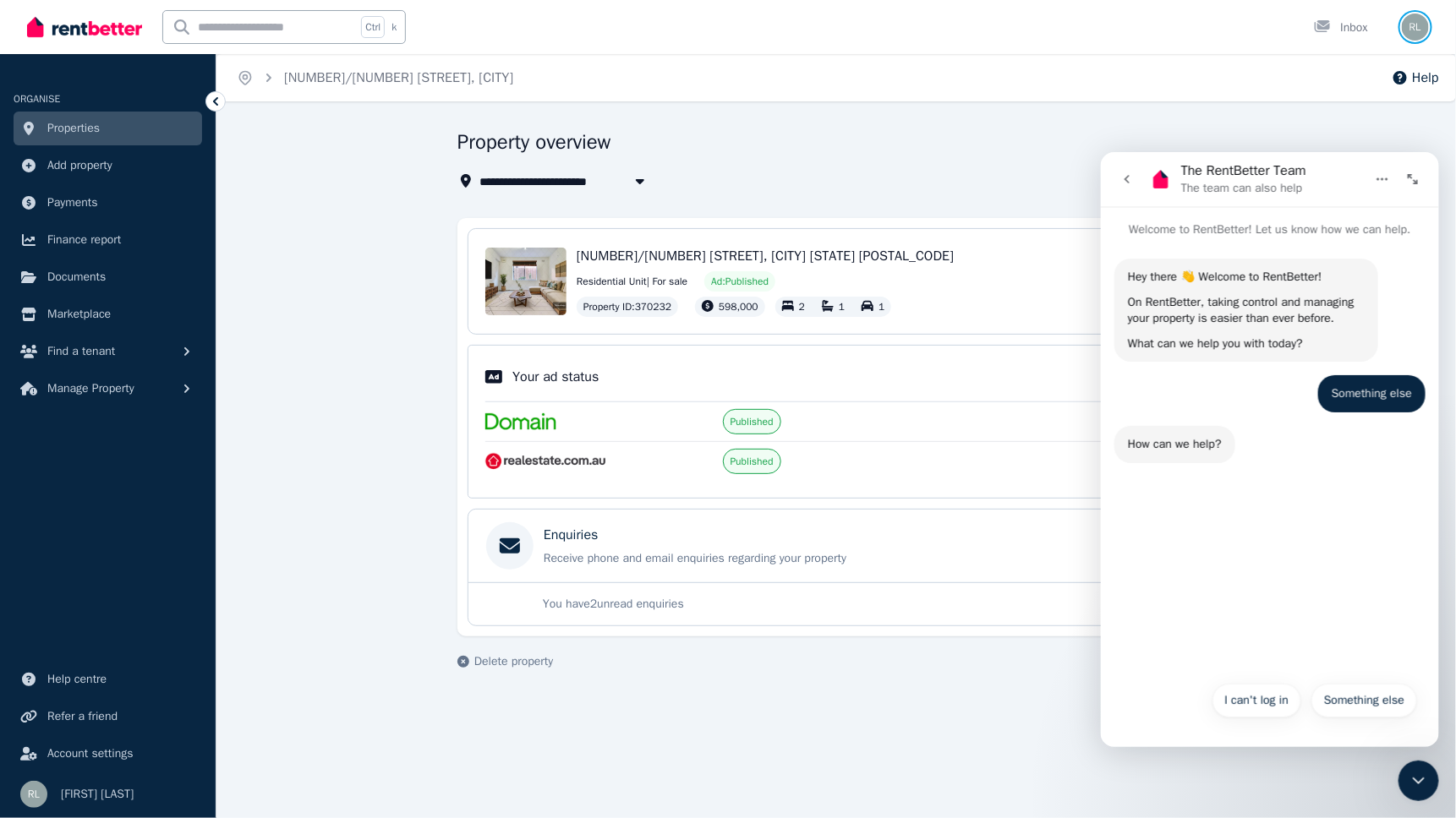 click at bounding box center (1415, 27) 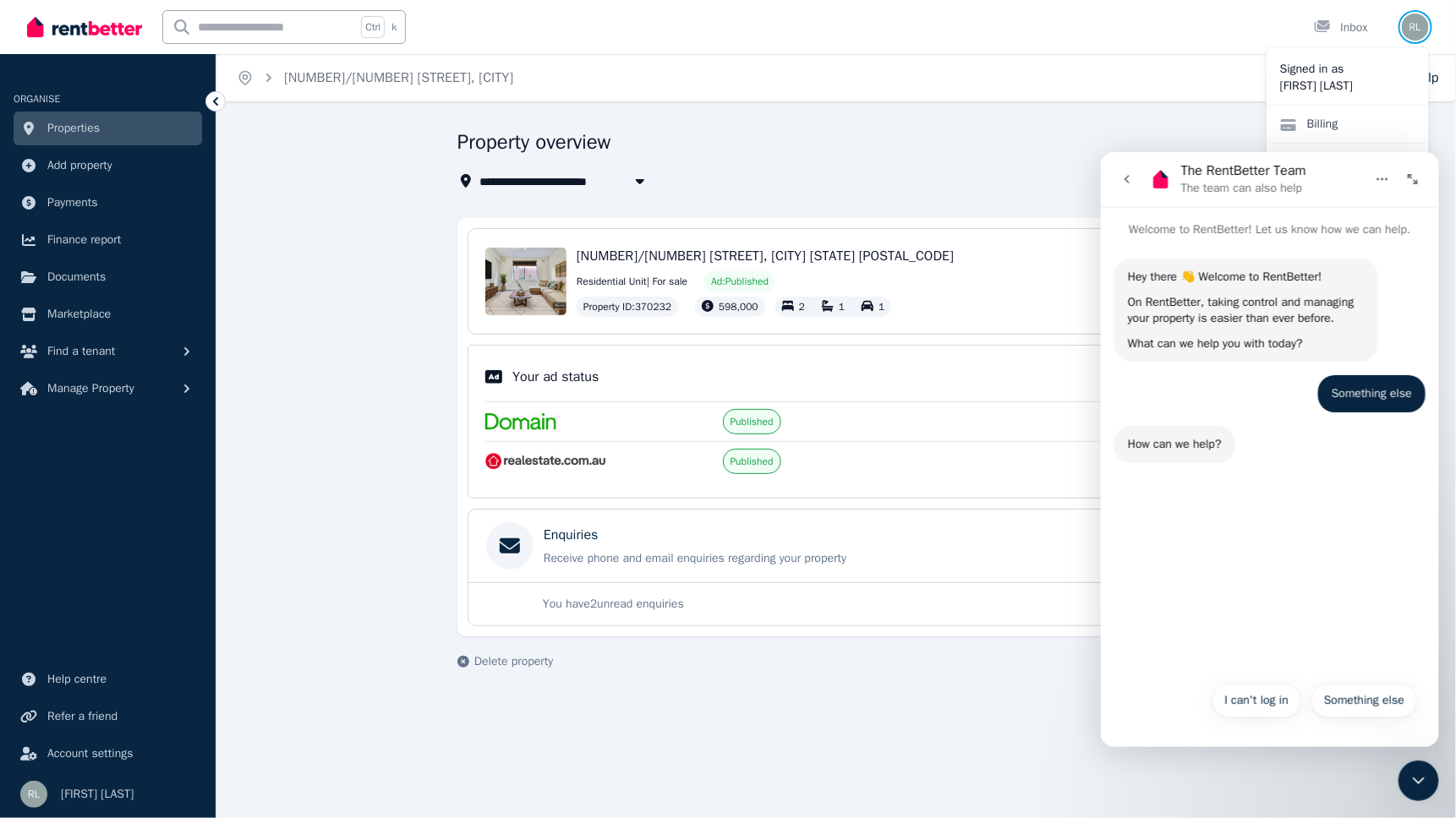 click at bounding box center (1415, 27) 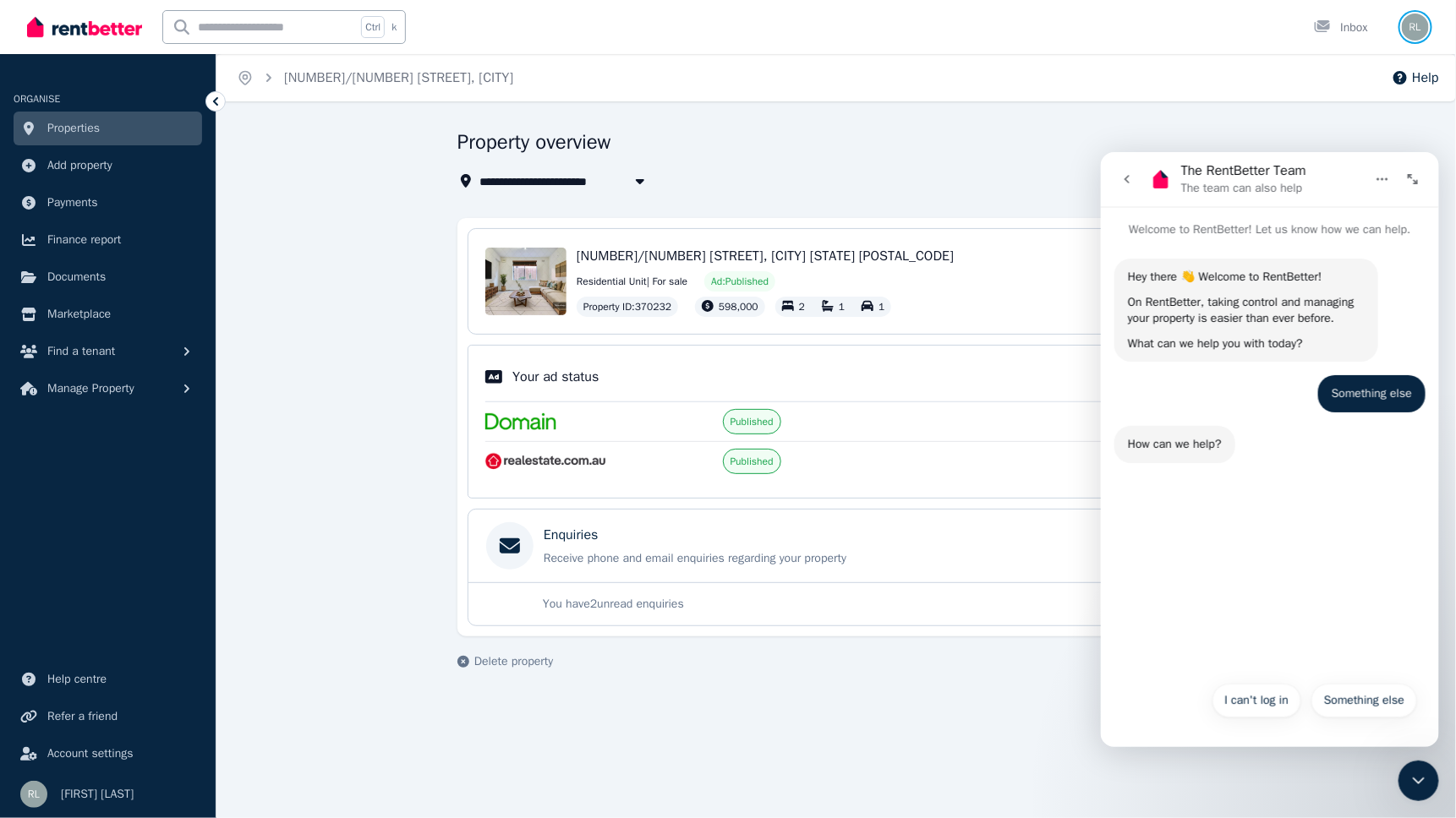 click at bounding box center (1415, 27) 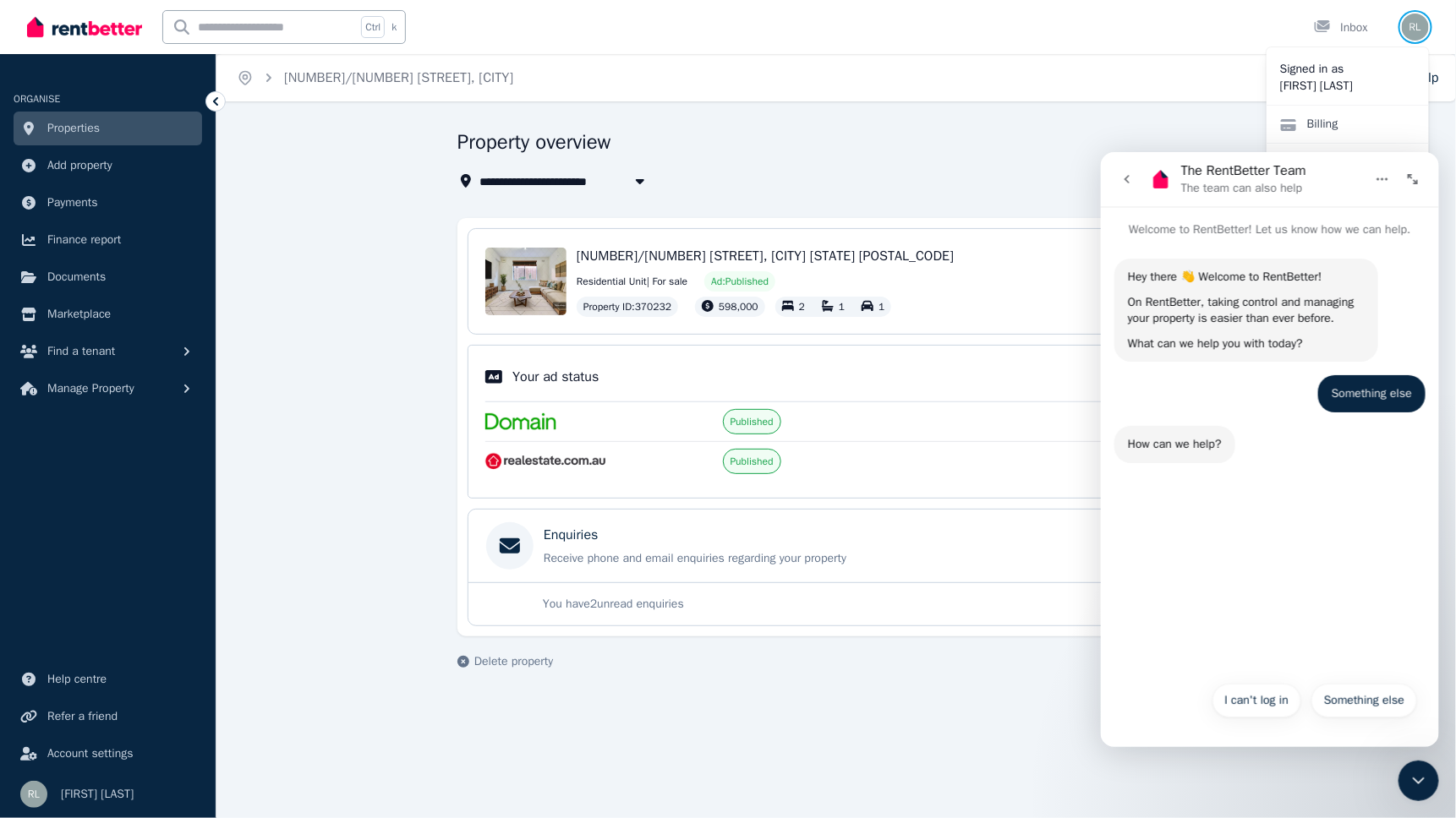click at bounding box center (1415, 27) 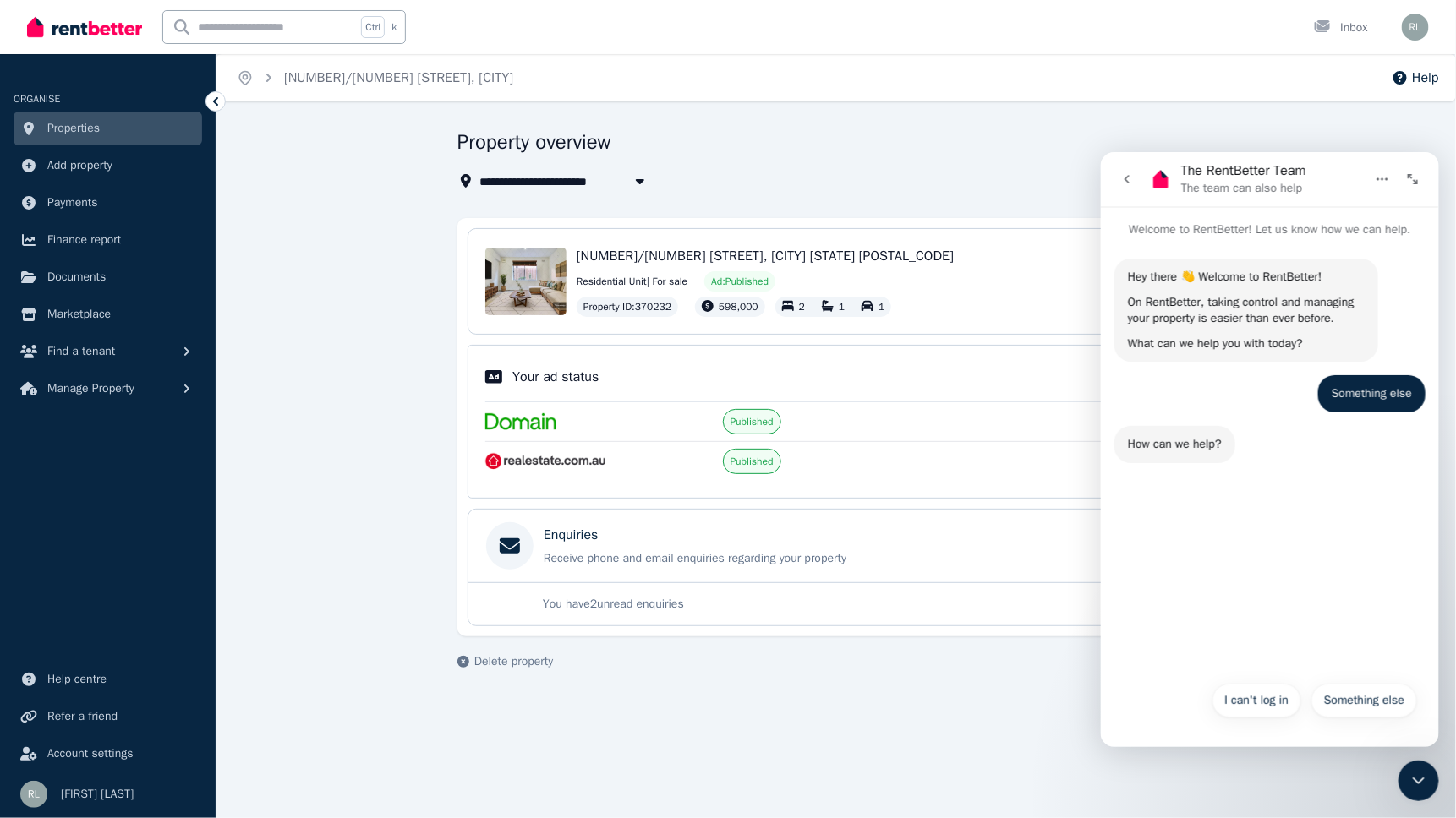 click 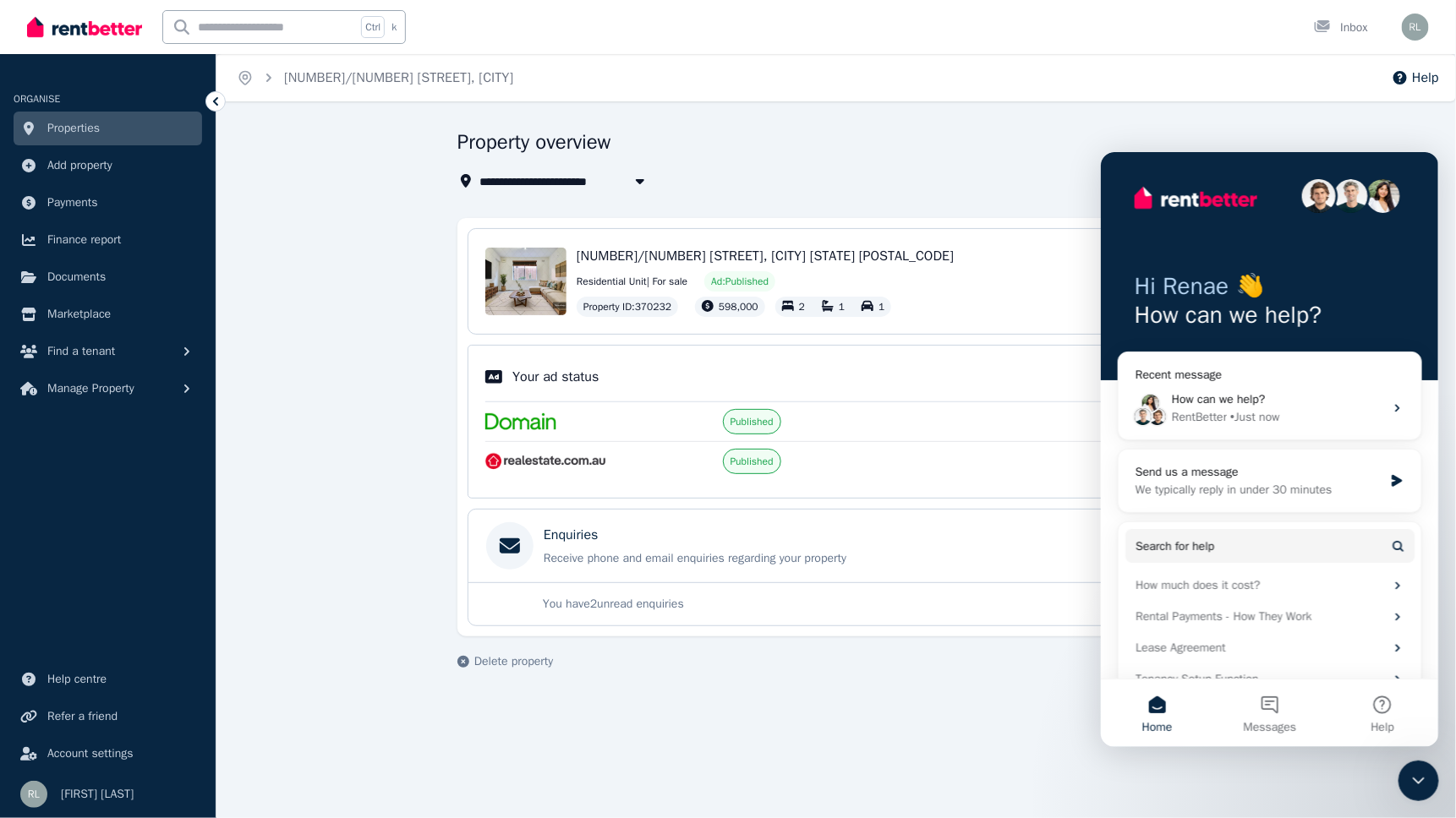 click on "**********" at bounding box center (836, 414) 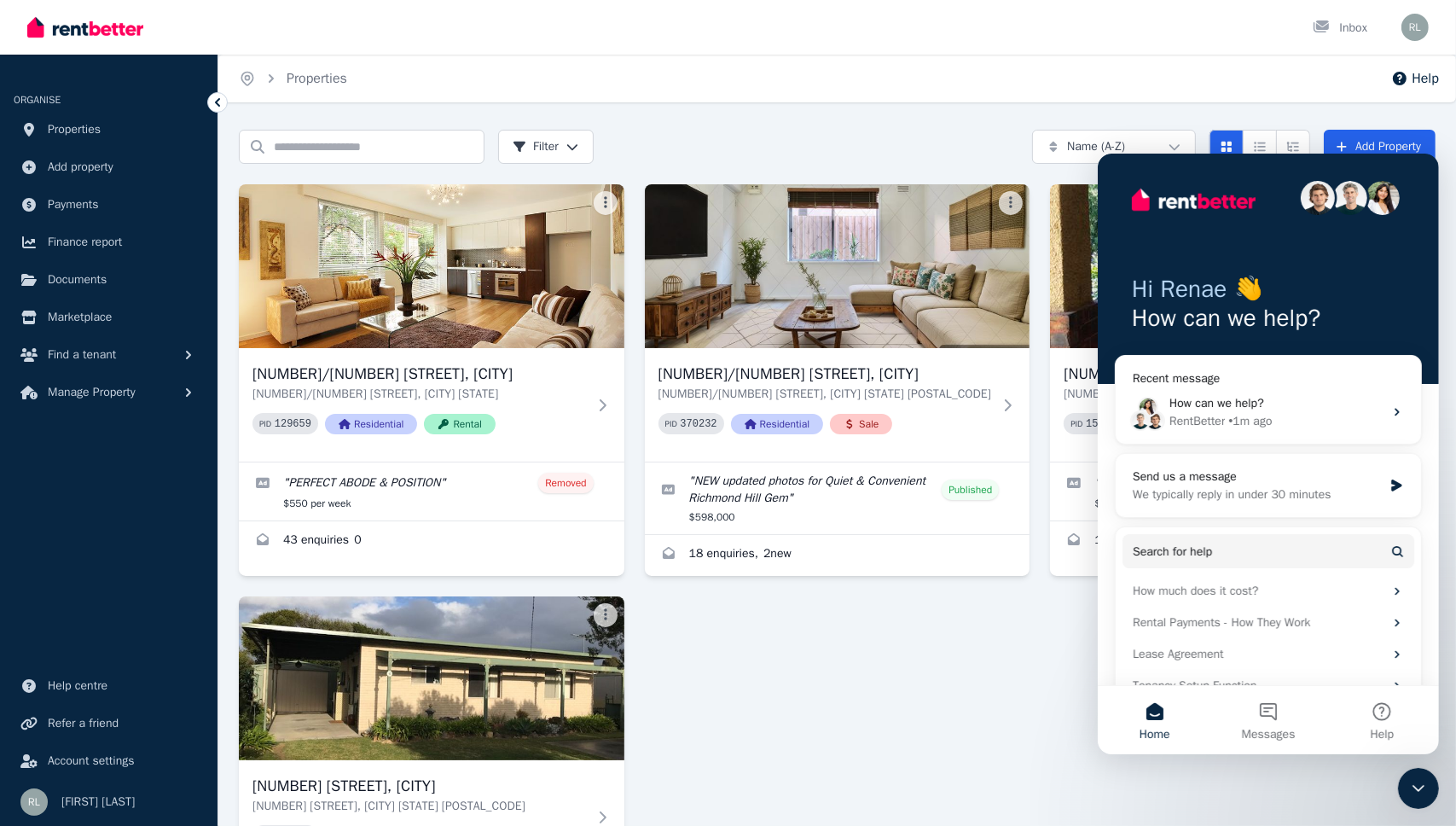 click on "Hi [NAME] 👋 How can we help? Recent message How can we help? RentBetter •  1m ago Send us a message We typically reply in under 30 minutes Search for help How much does it cost? Rental Payments - How They Work Lease Agreement Tenancy Setup Function" at bounding box center (1267, 434) 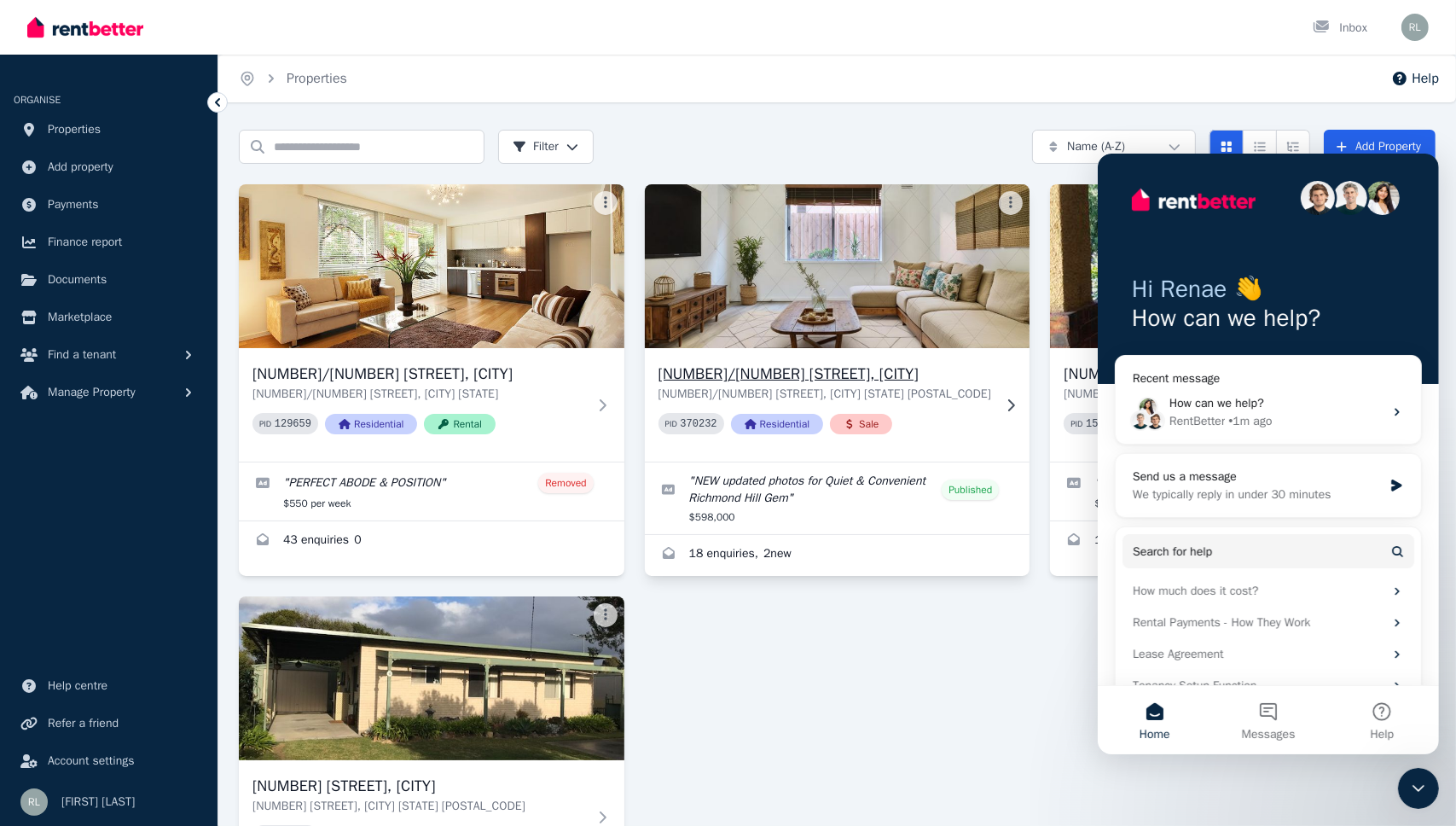 click at bounding box center [837, 266] 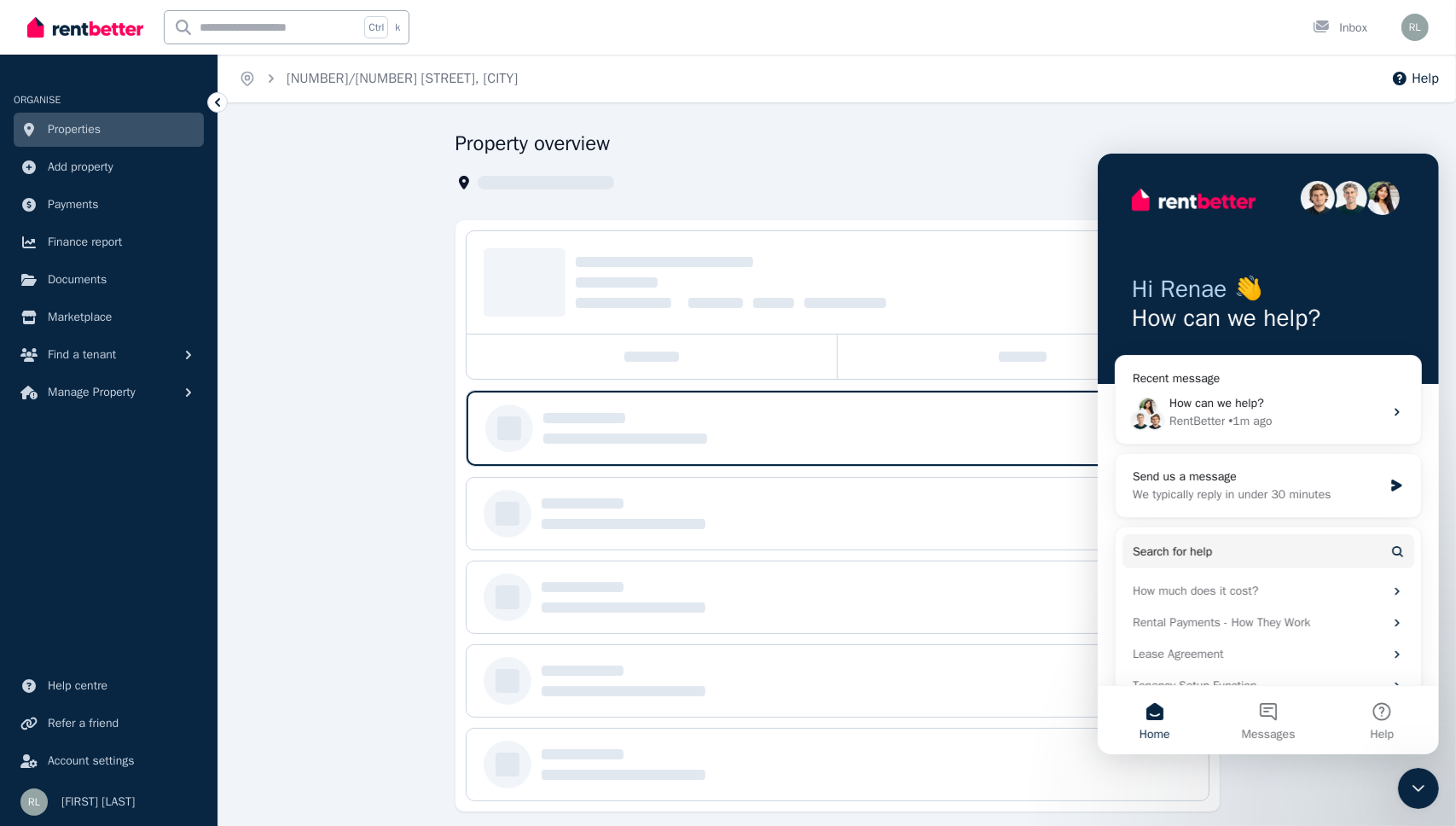 click at bounding box center (884, 282) 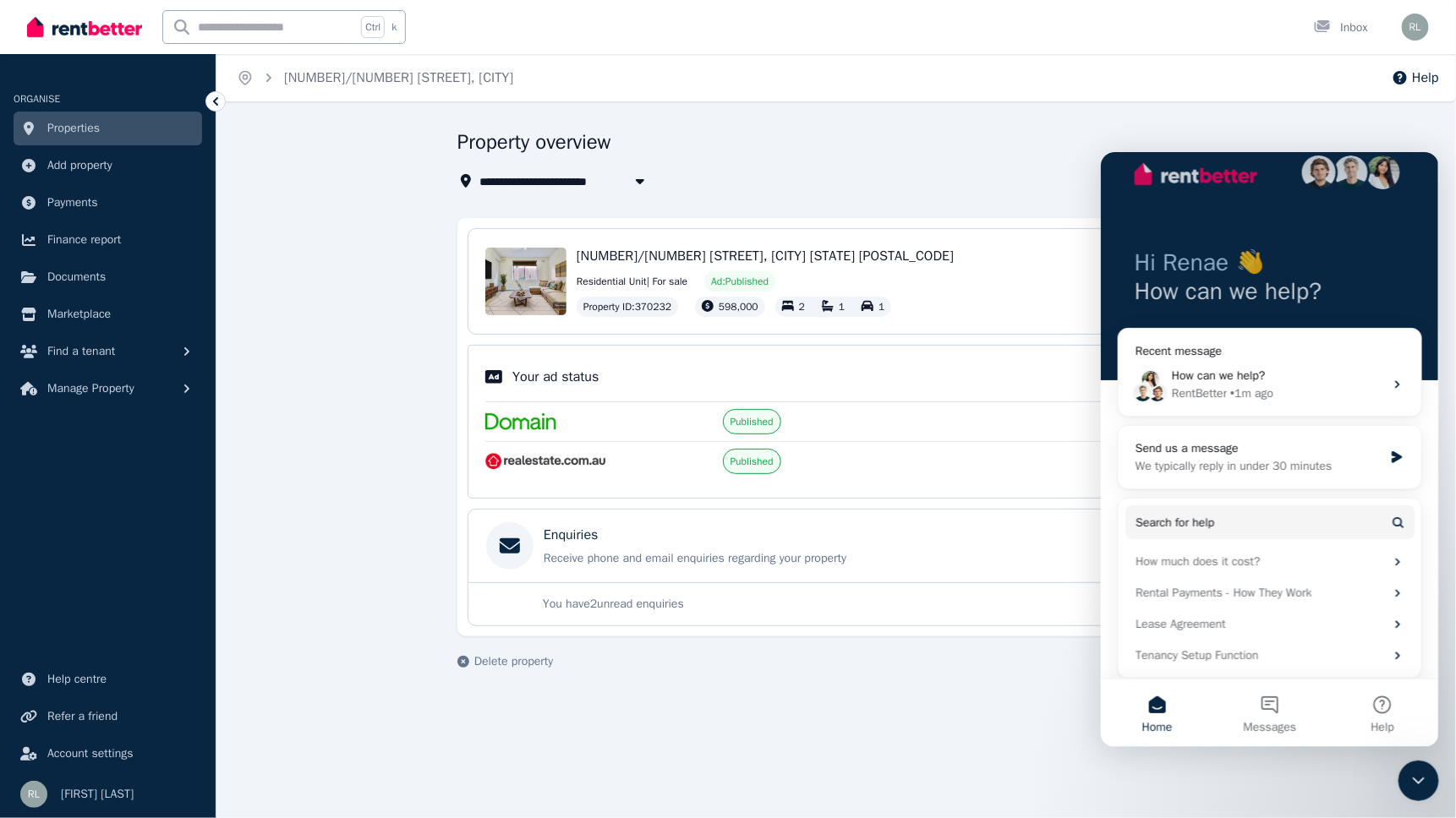 scroll, scrollTop: 31, scrollLeft: 0, axis: vertical 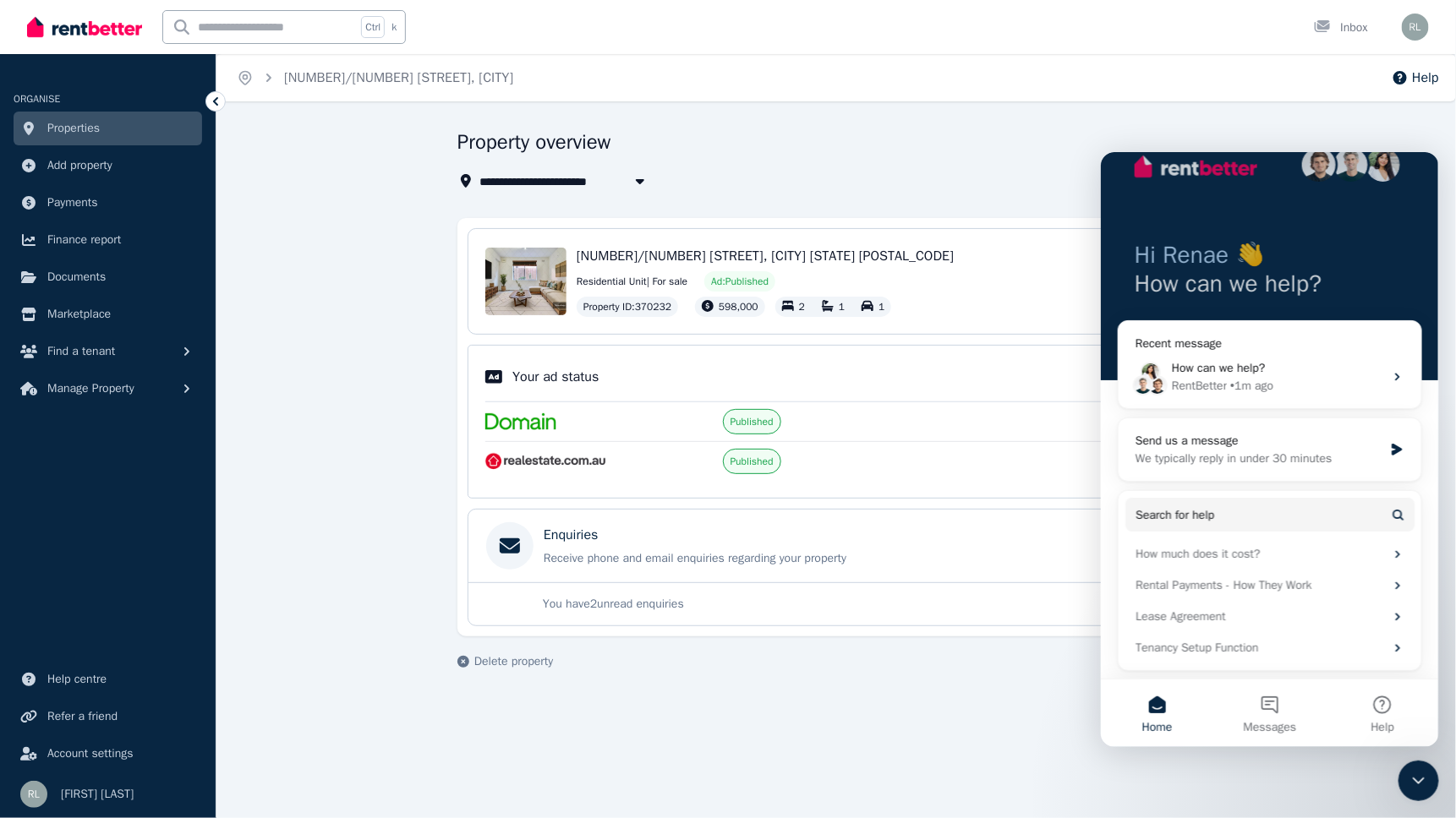 drag, startPoint x: 1431, startPoint y: 624, endPoint x: 2555, endPoint y: 941, distance: 1167.8463 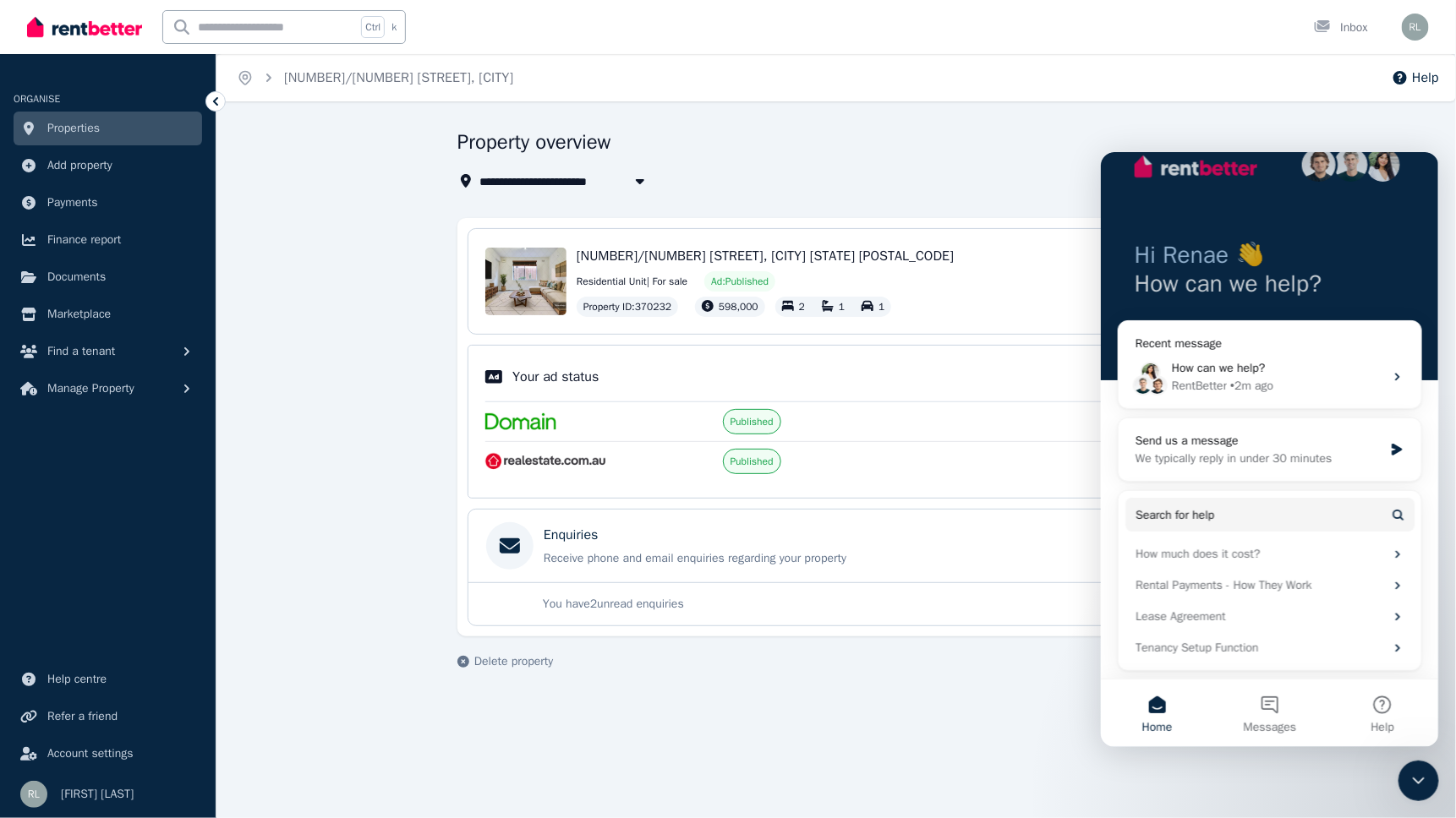 click on "**********" at bounding box center (728, 409) 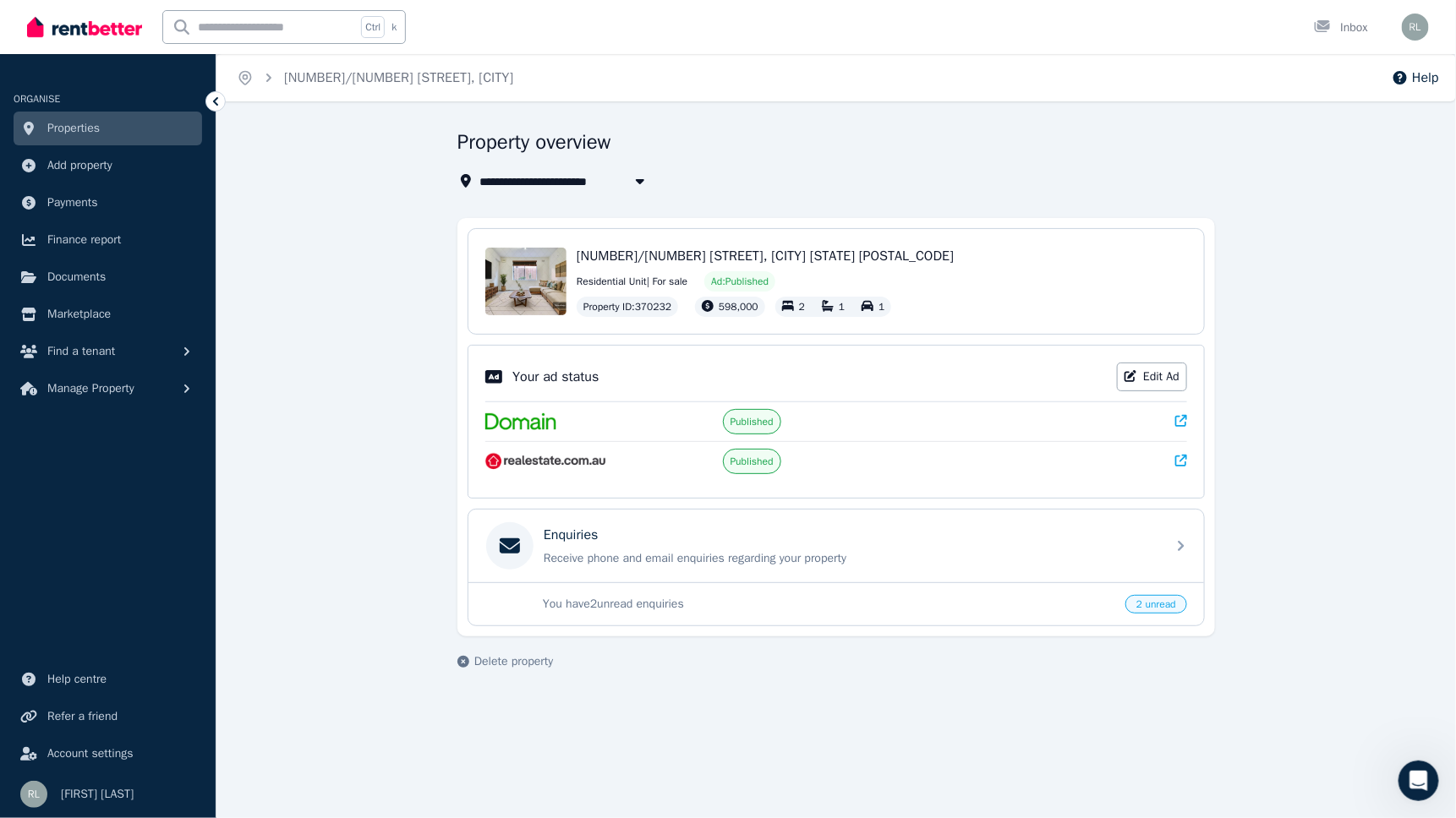 scroll, scrollTop: 0, scrollLeft: 0, axis: both 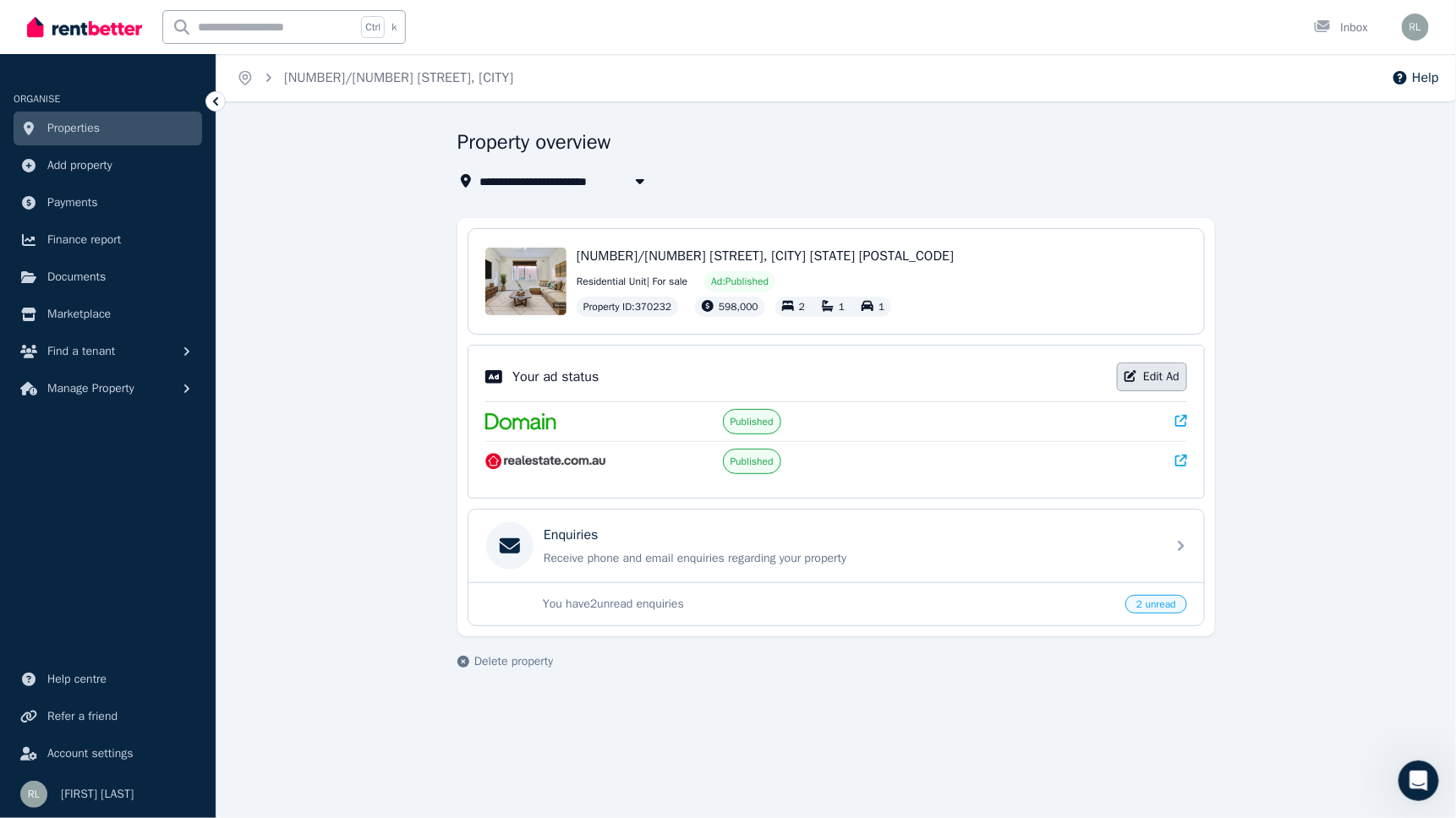 click on "Edit Ad" at bounding box center [1152, 377] 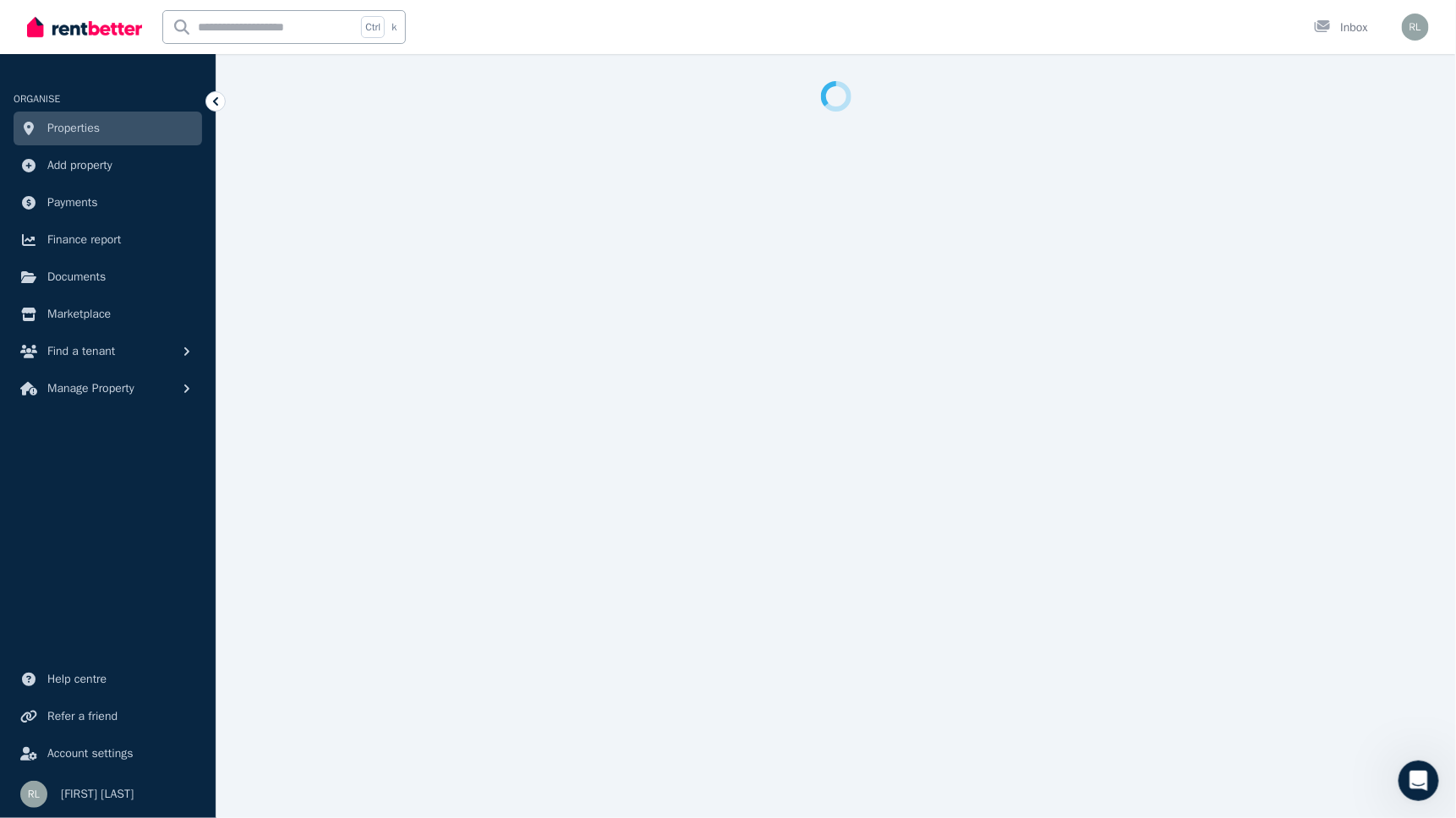 select on "**********" 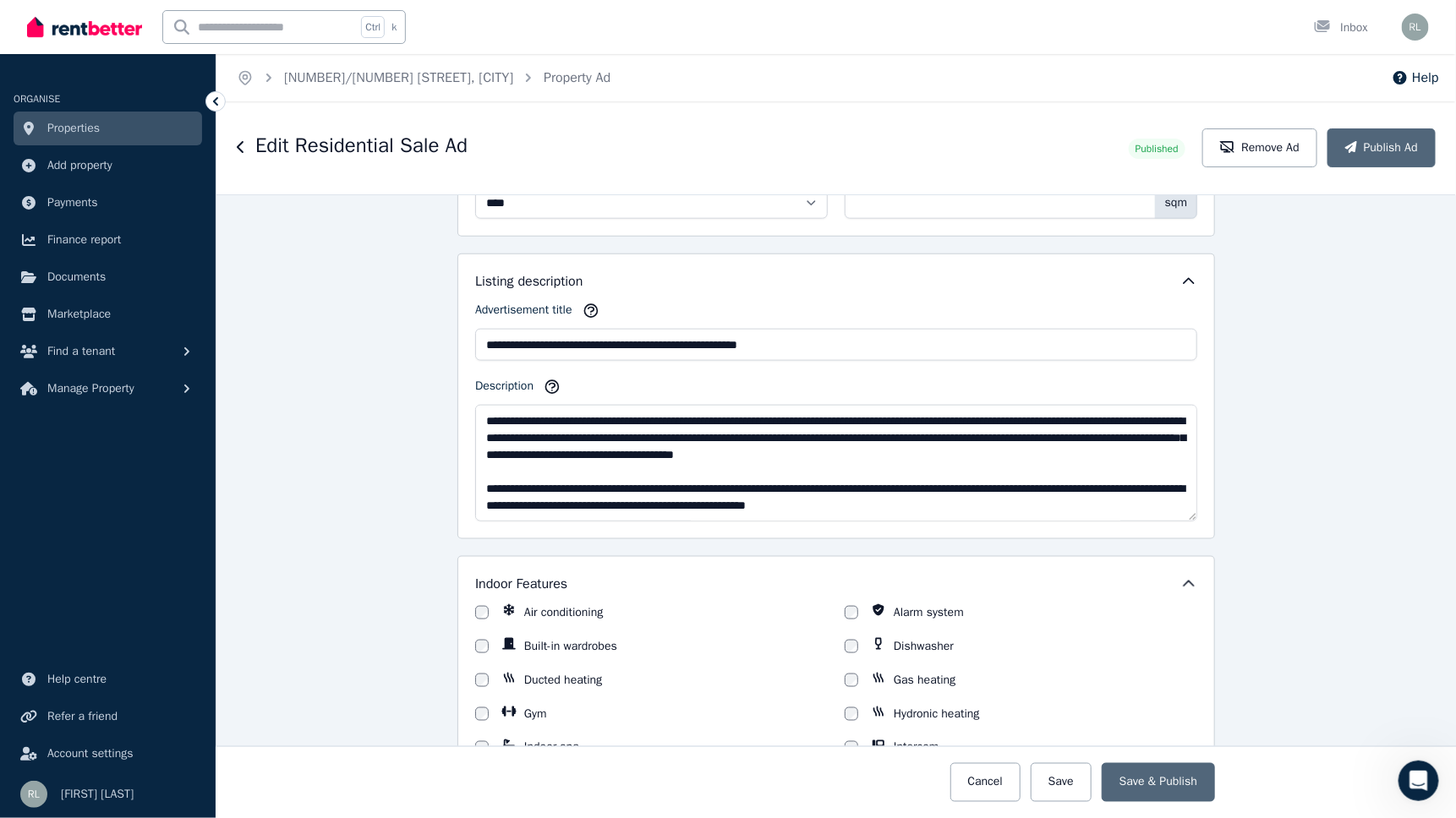 scroll, scrollTop: 930, scrollLeft: 0, axis: vertical 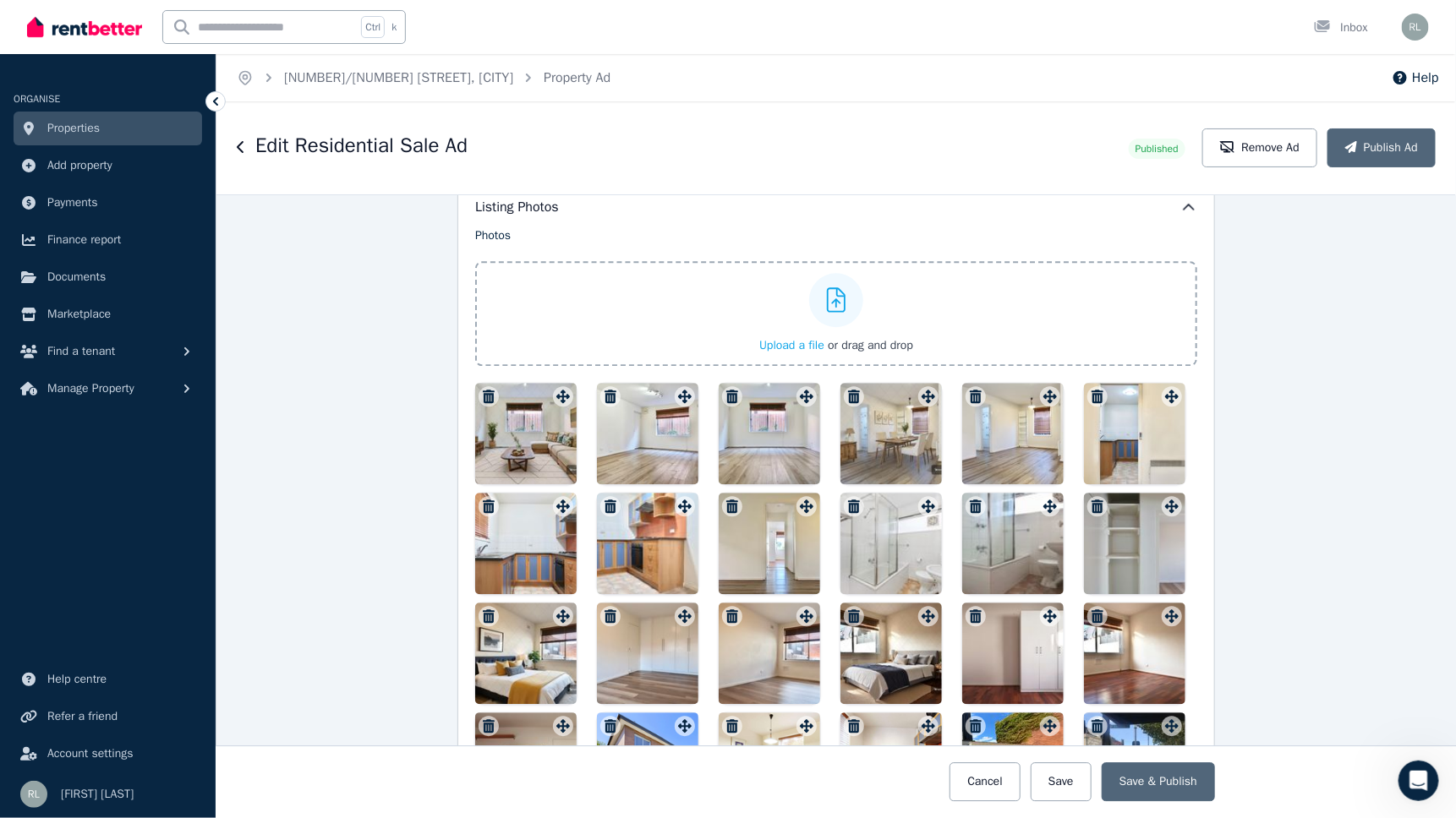 click 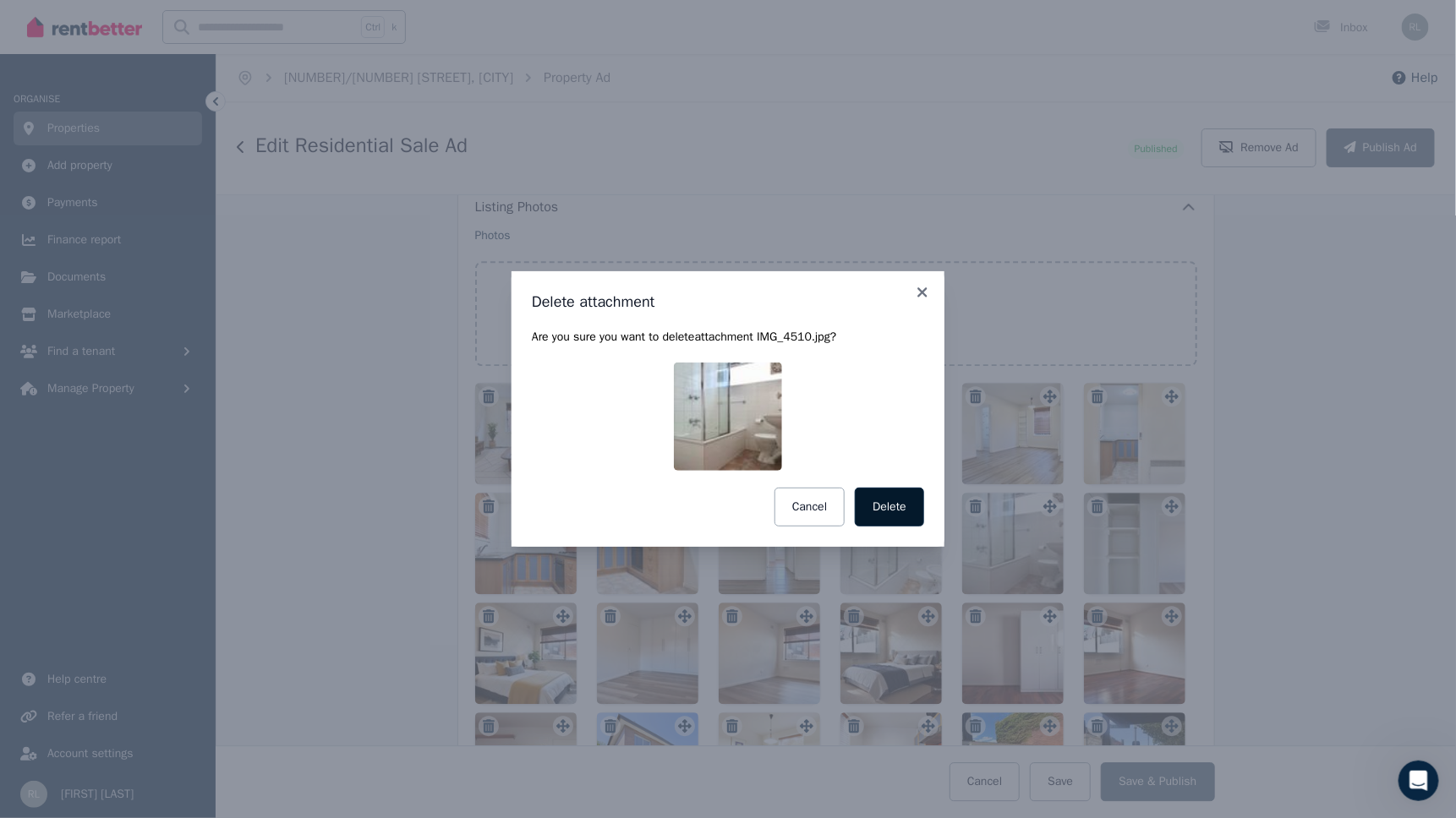 click on "Delete" at bounding box center (889, 507) 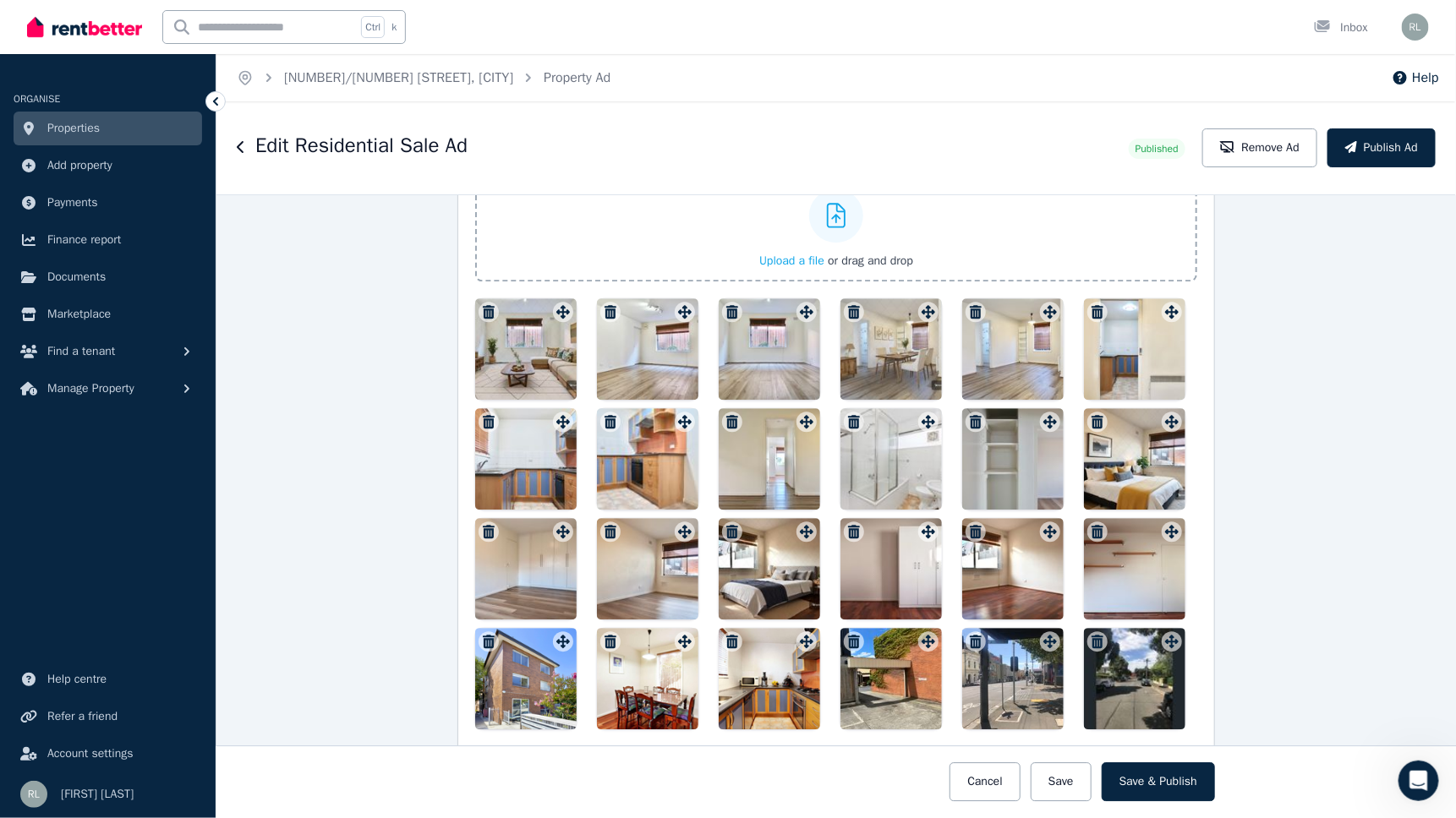 scroll, scrollTop: 2028, scrollLeft: 0, axis: vertical 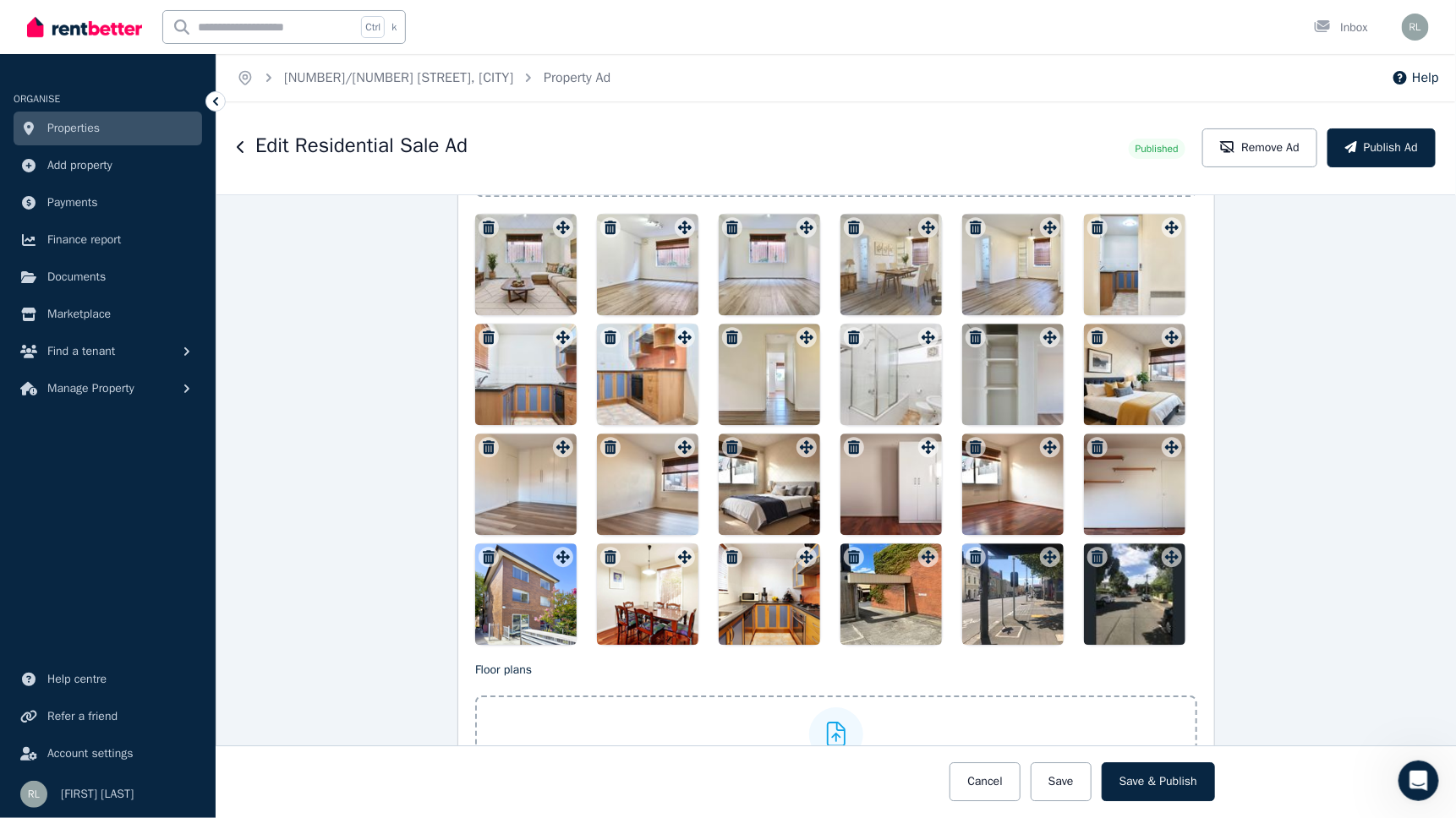 click 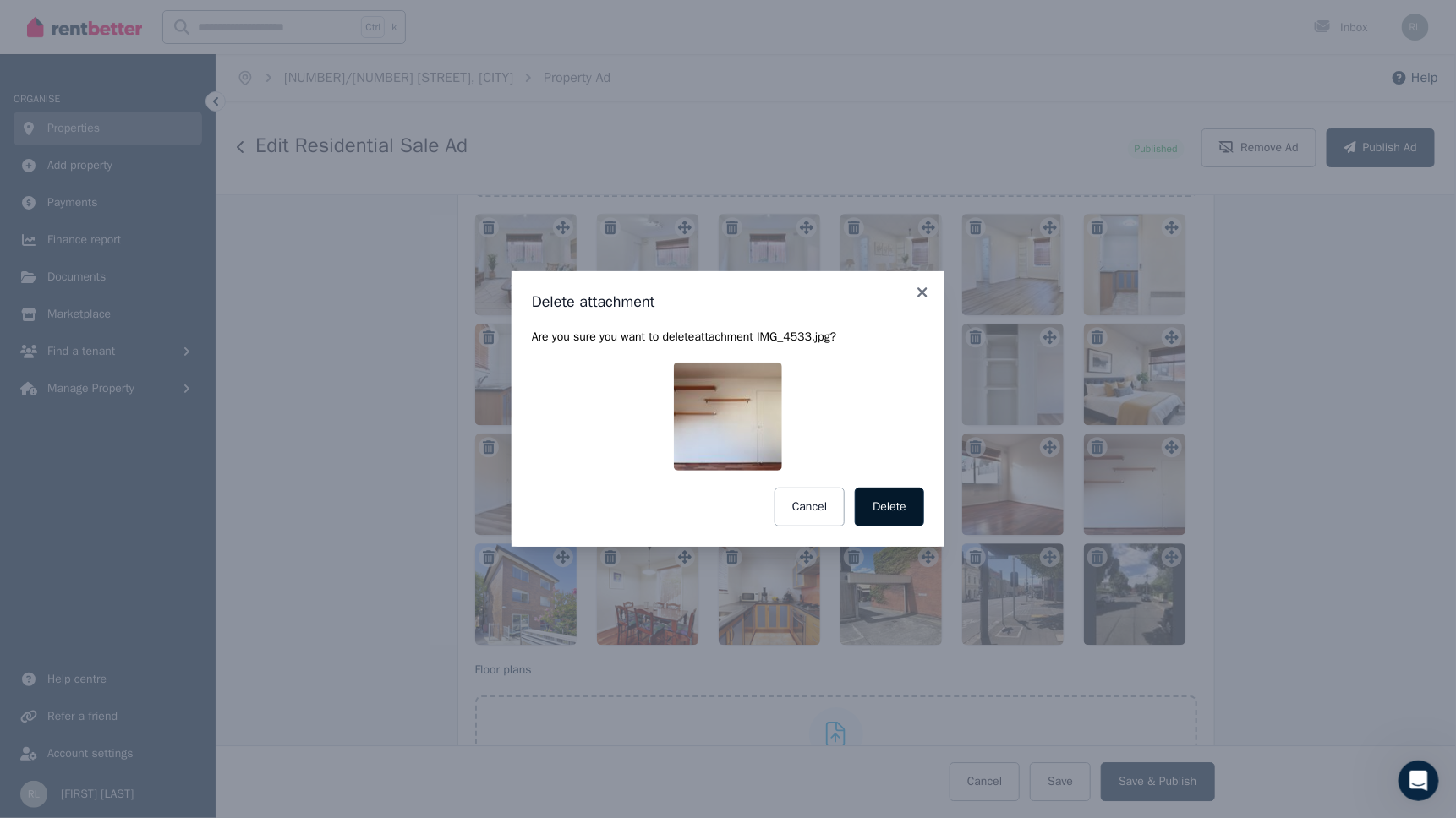 click on "Delete" at bounding box center [889, 507] 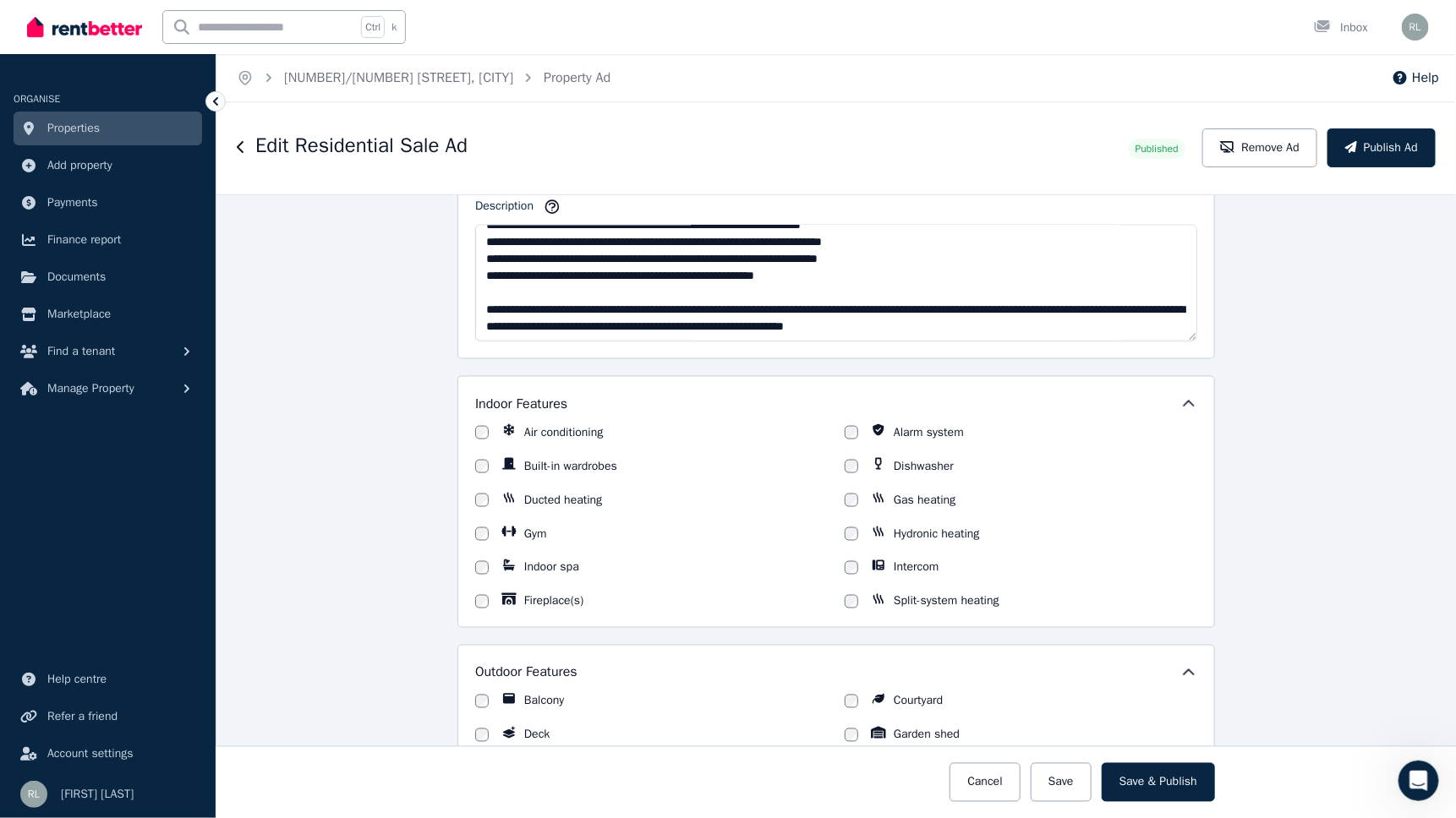 scroll, scrollTop: 1014, scrollLeft: 0, axis: vertical 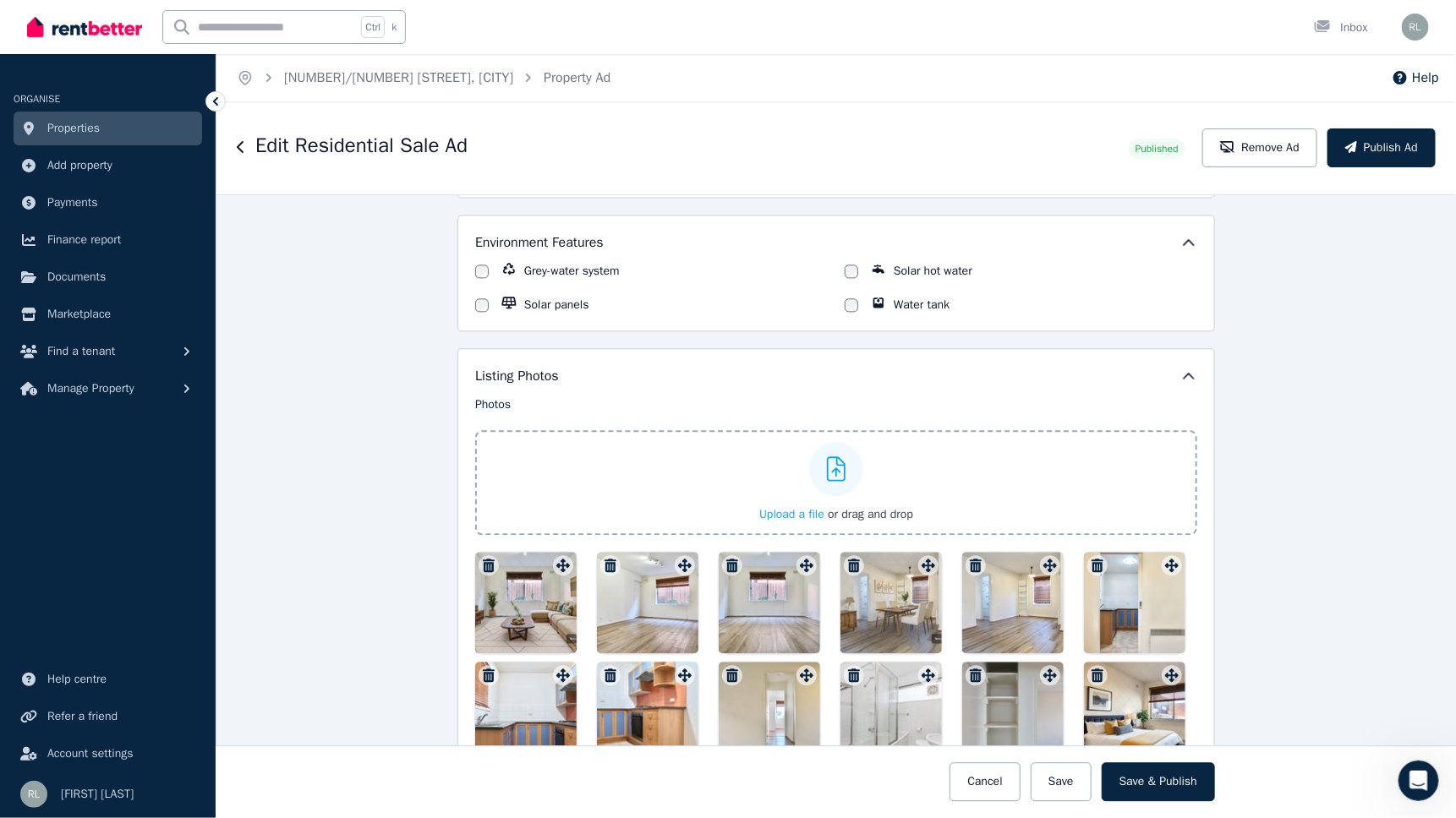 click on "Upload a file" at bounding box center [791, 514] 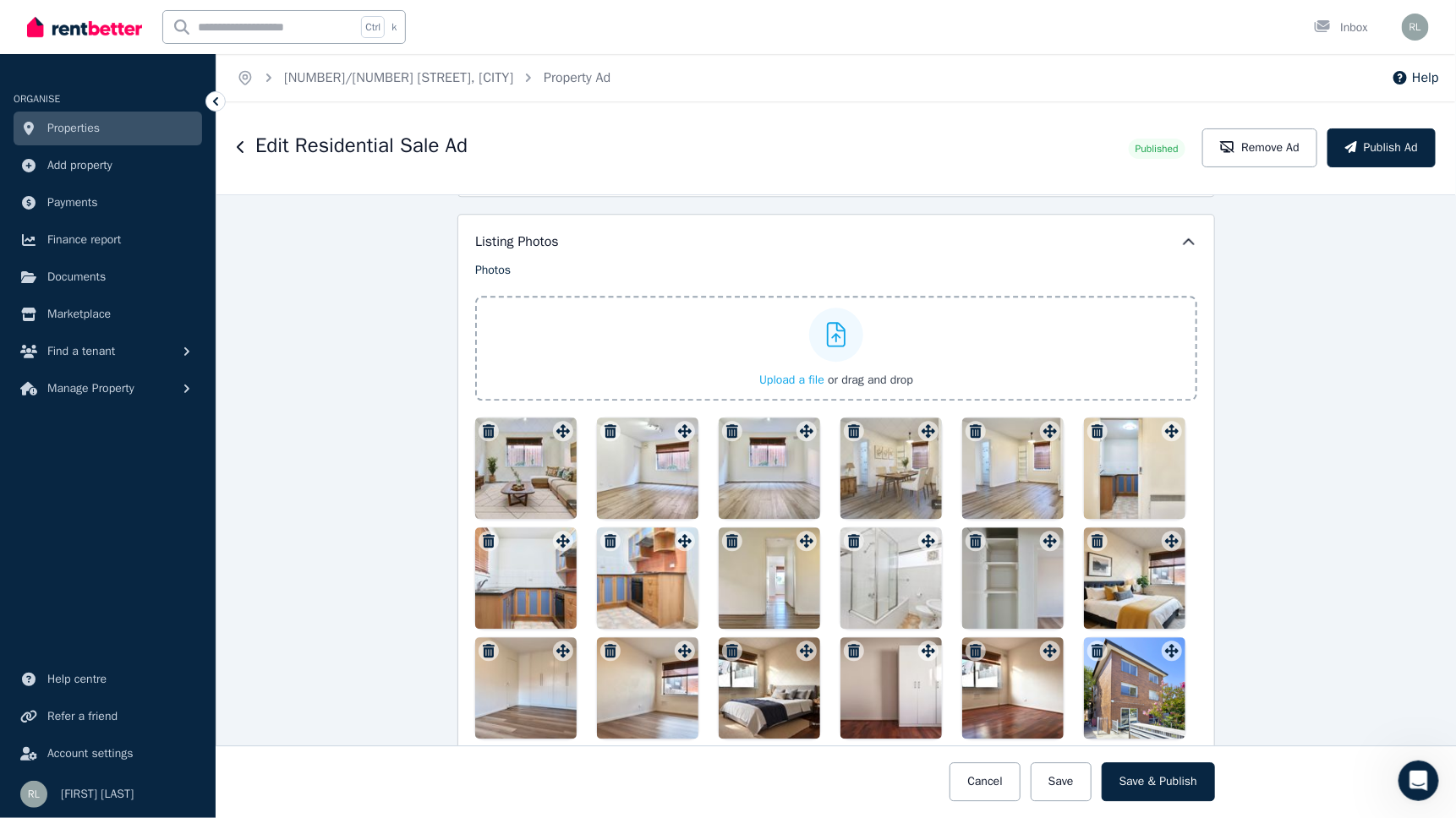 scroll, scrollTop: 1734, scrollLeft: 0, axis: vertical 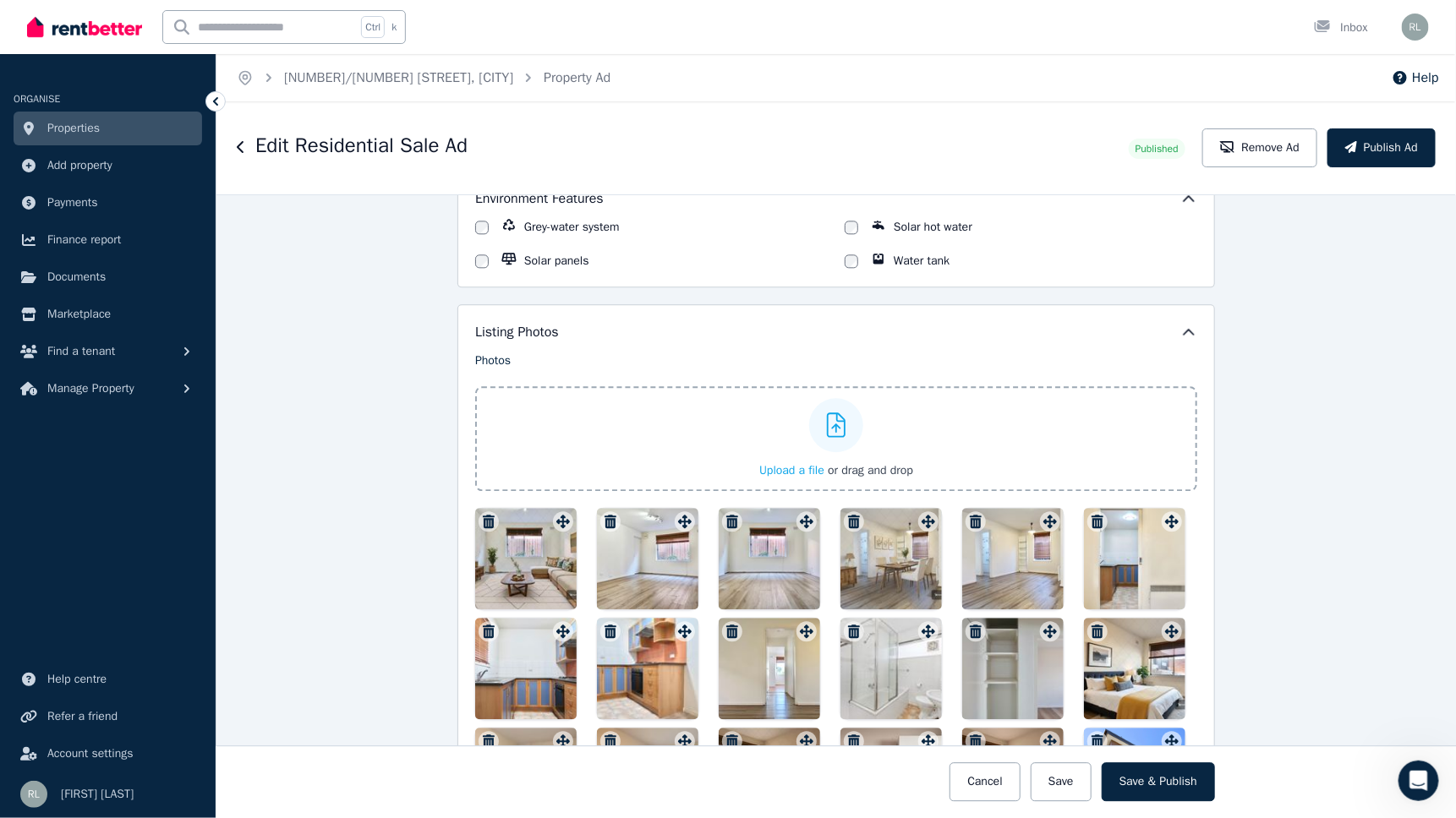 click on "Upload a file" at bounding box center (791, 470) 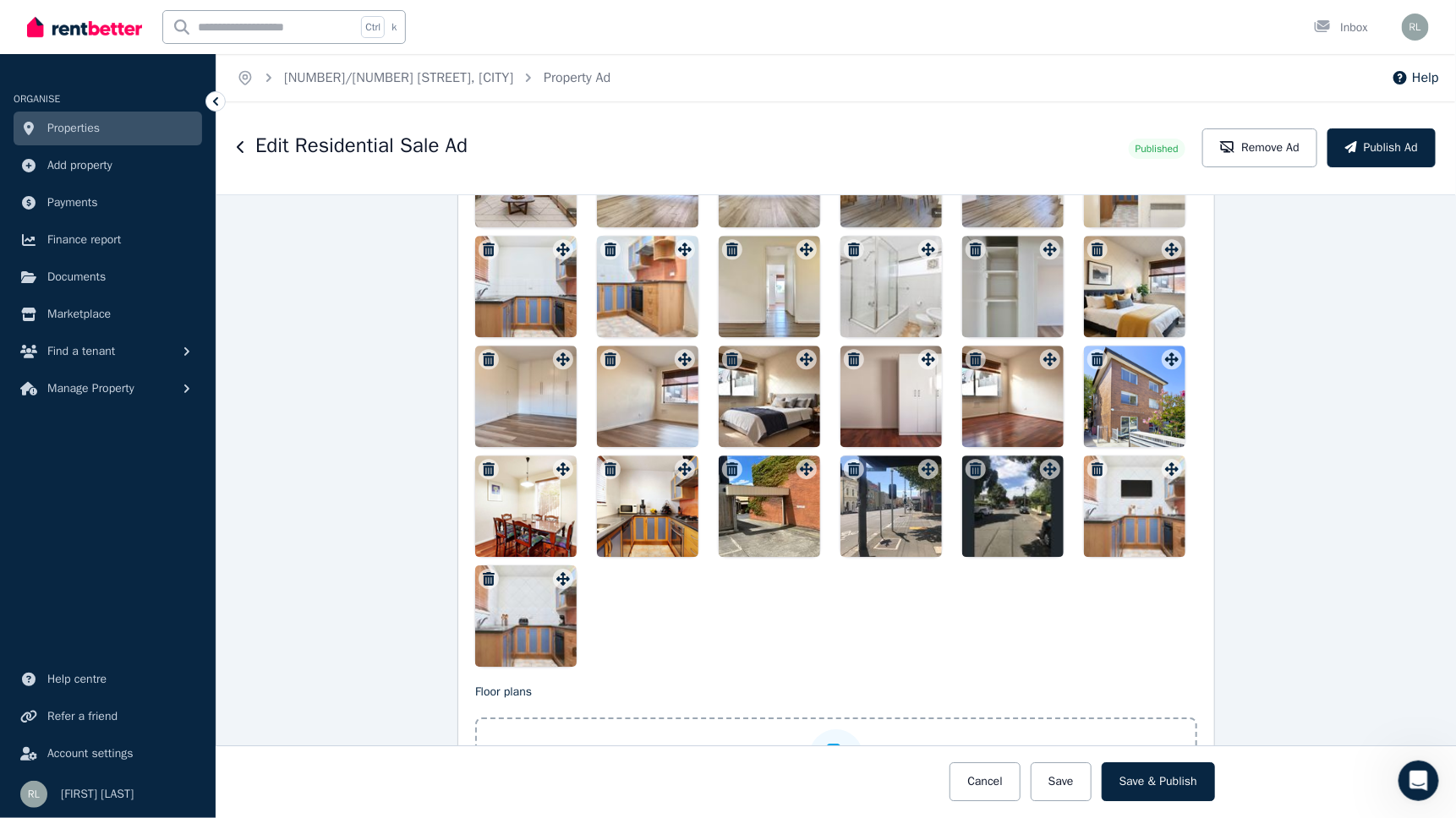 scroll, scrollTop: 2031, scrollLeft: 0, axis: vertical 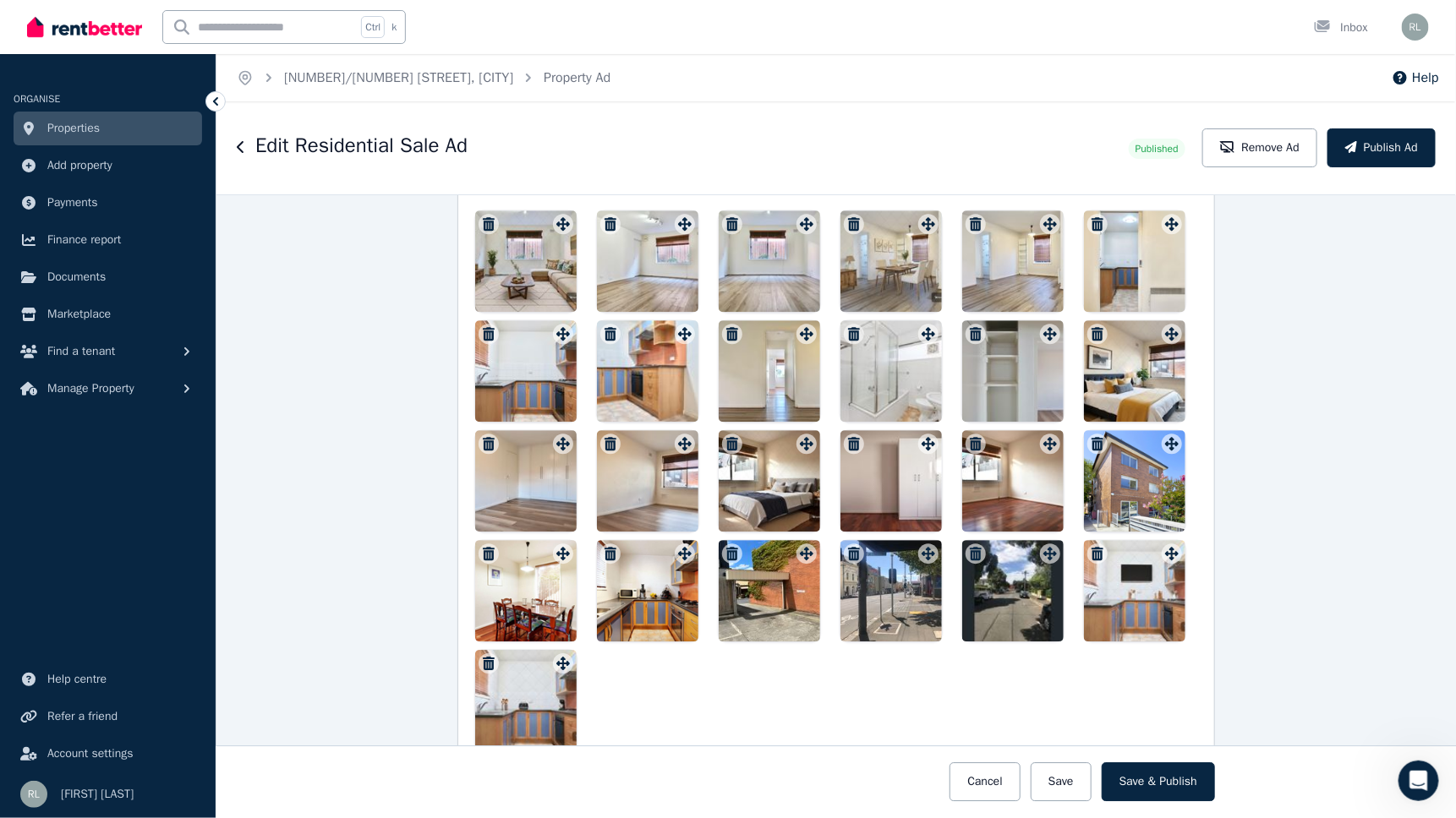 click 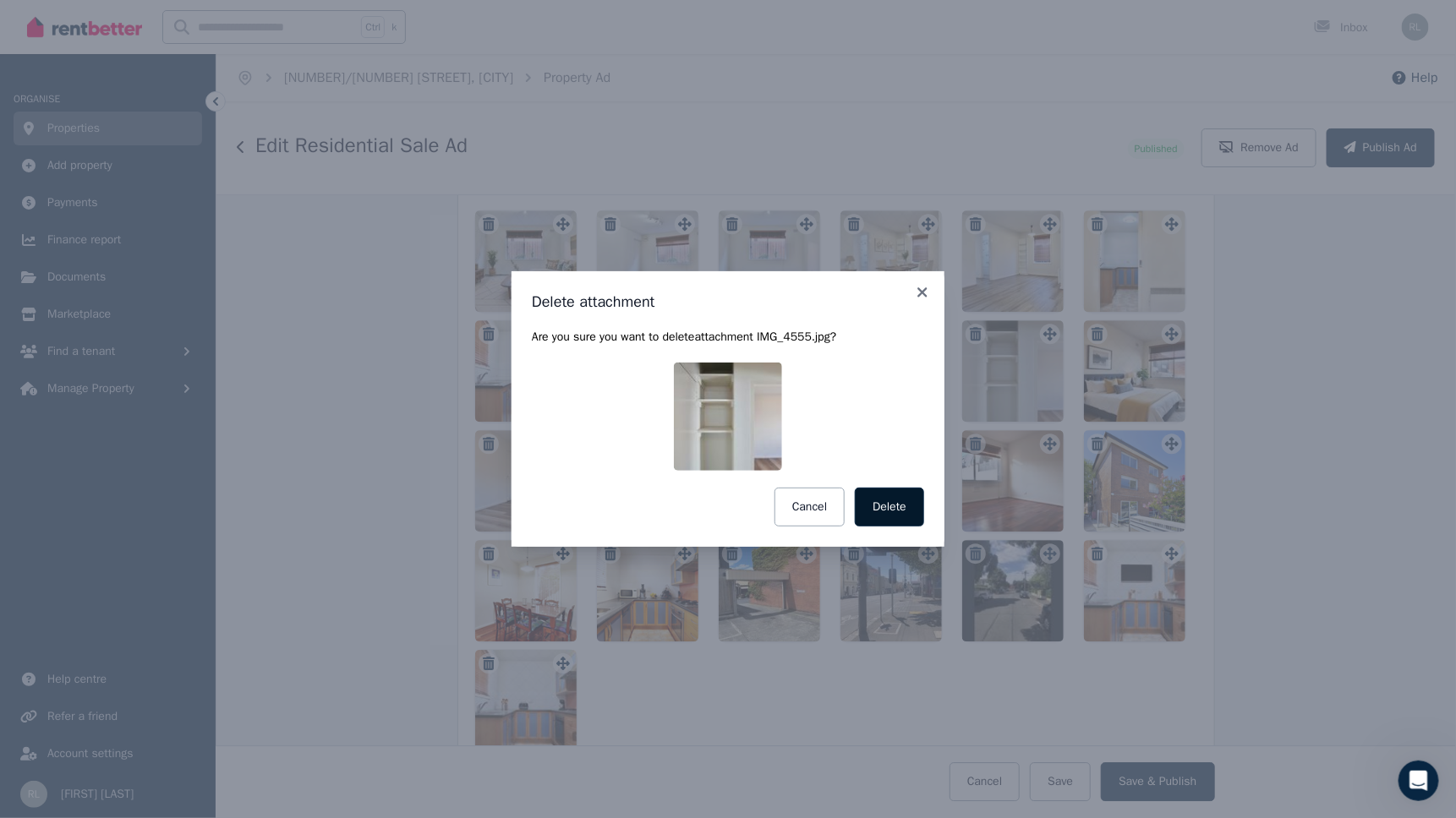 click on "Delete" at bounding box center [889, 507] 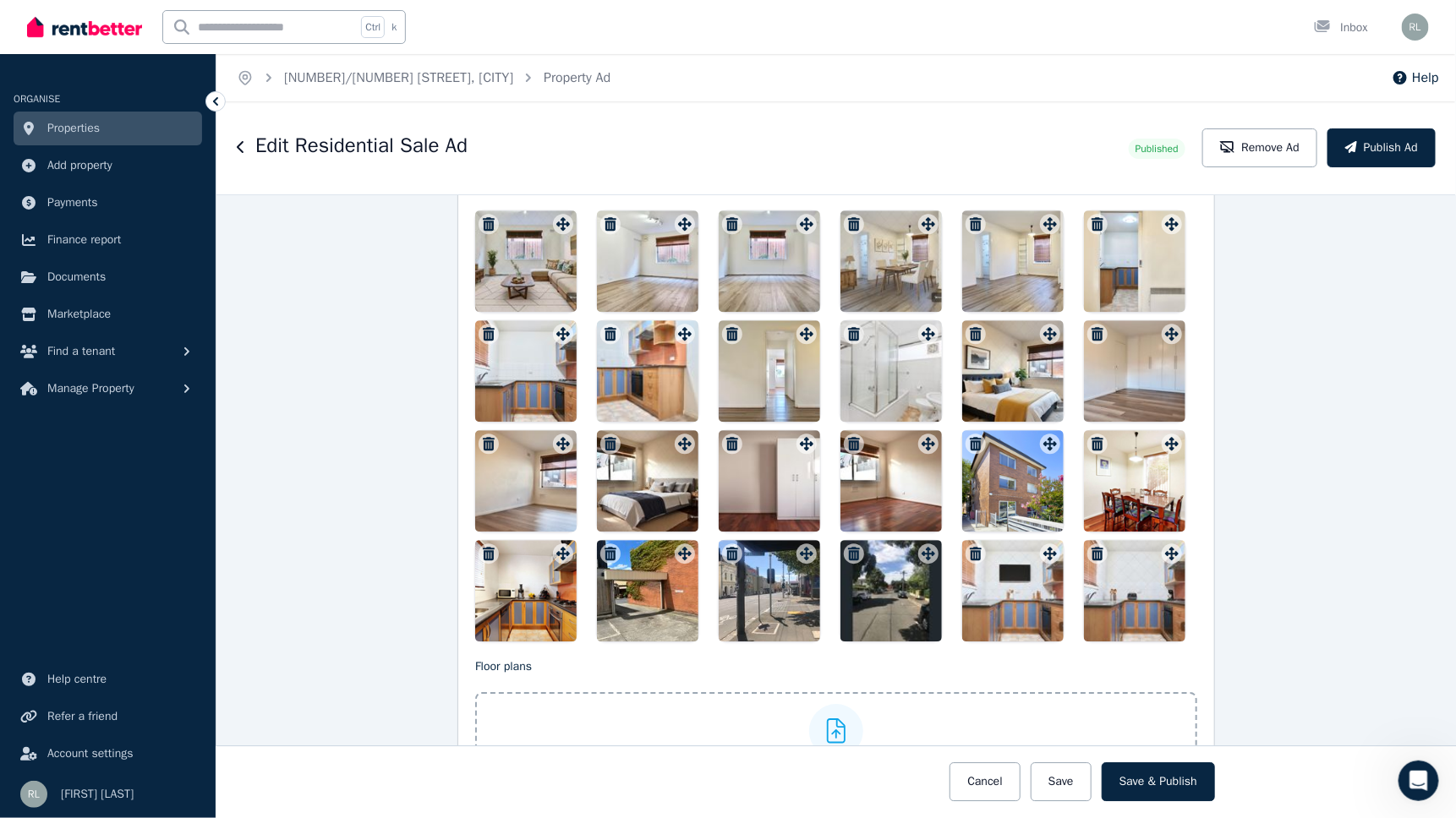 click 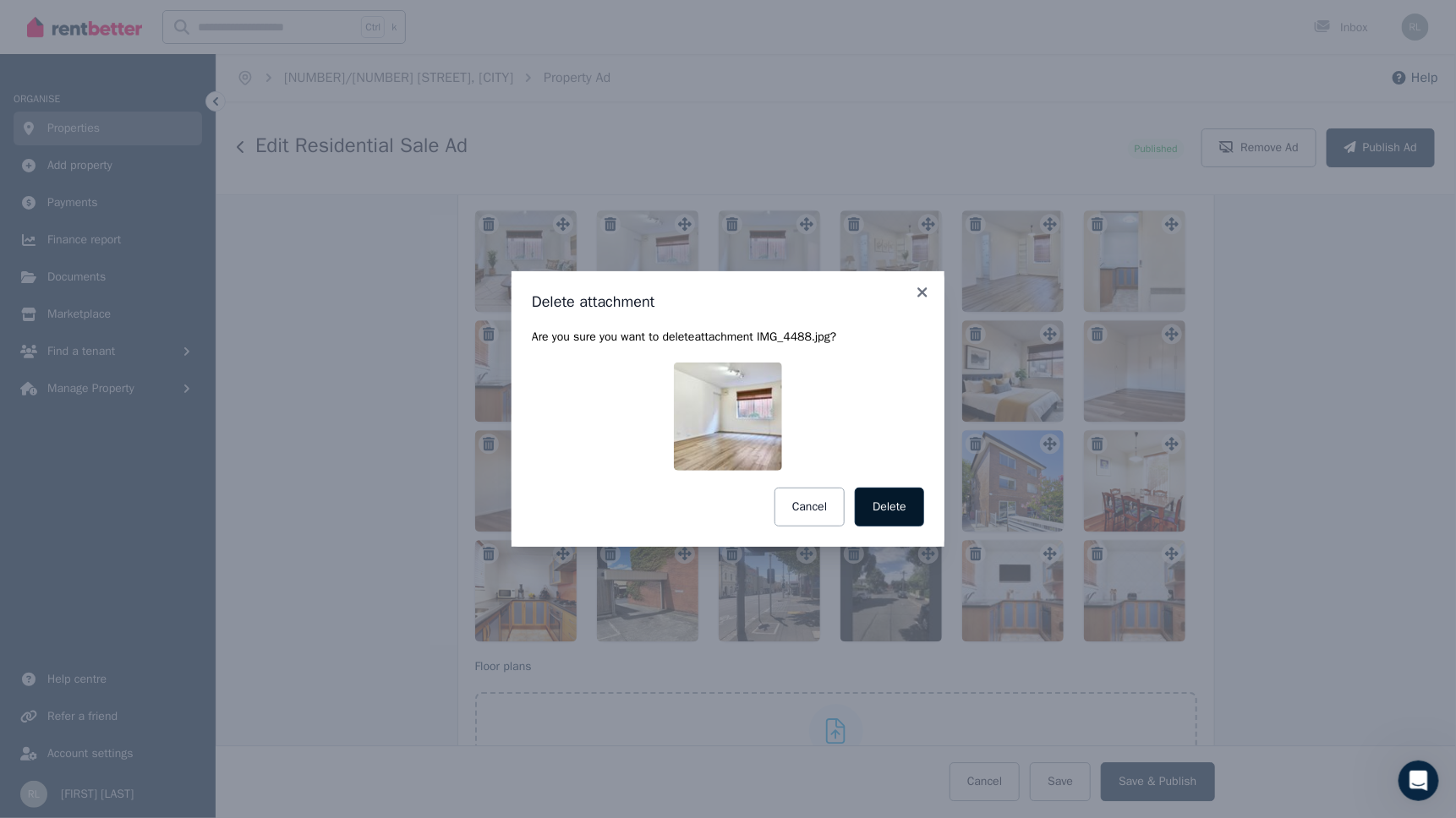 click on "Delete" at bounding box center [889, 507] 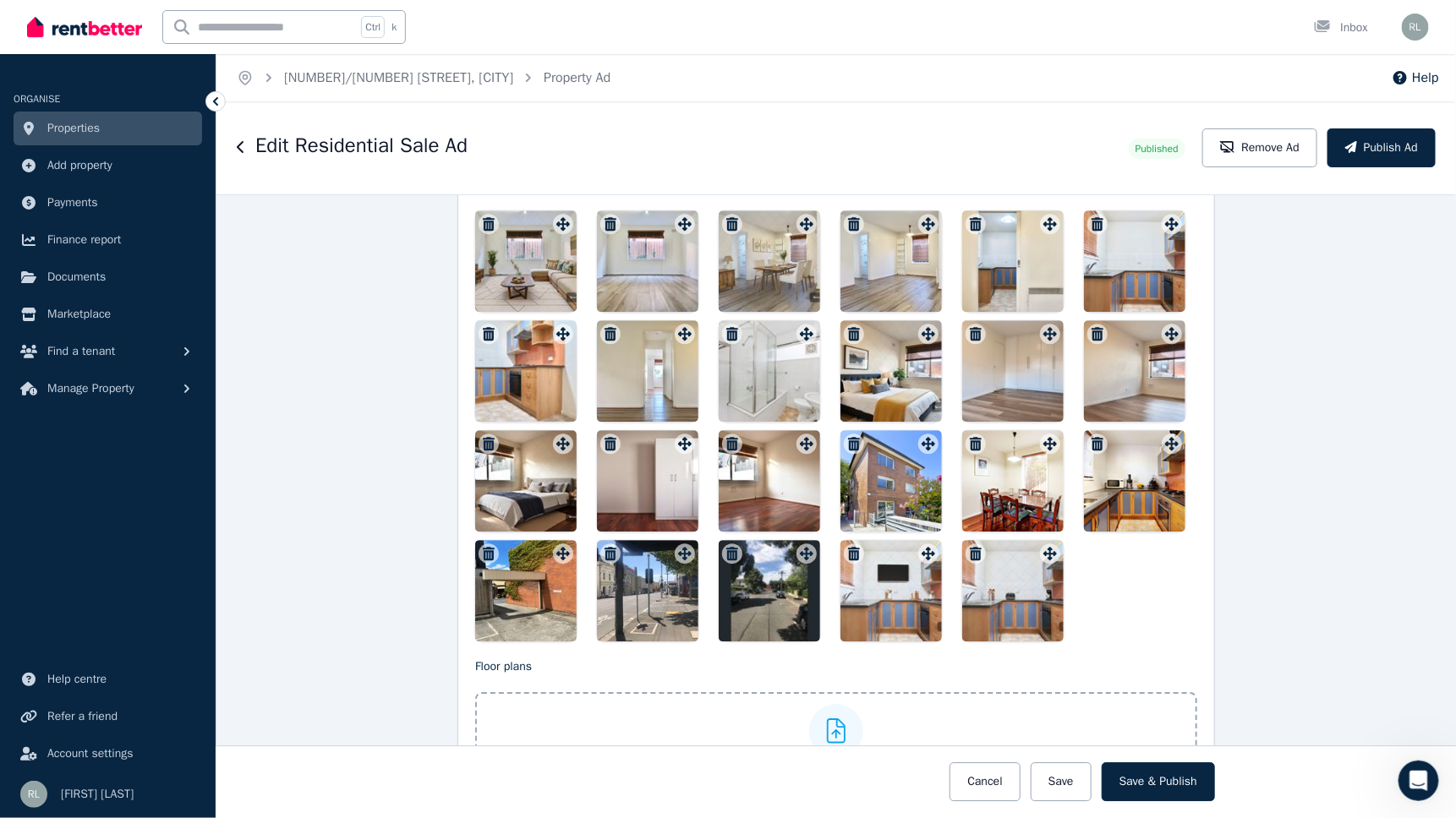 click 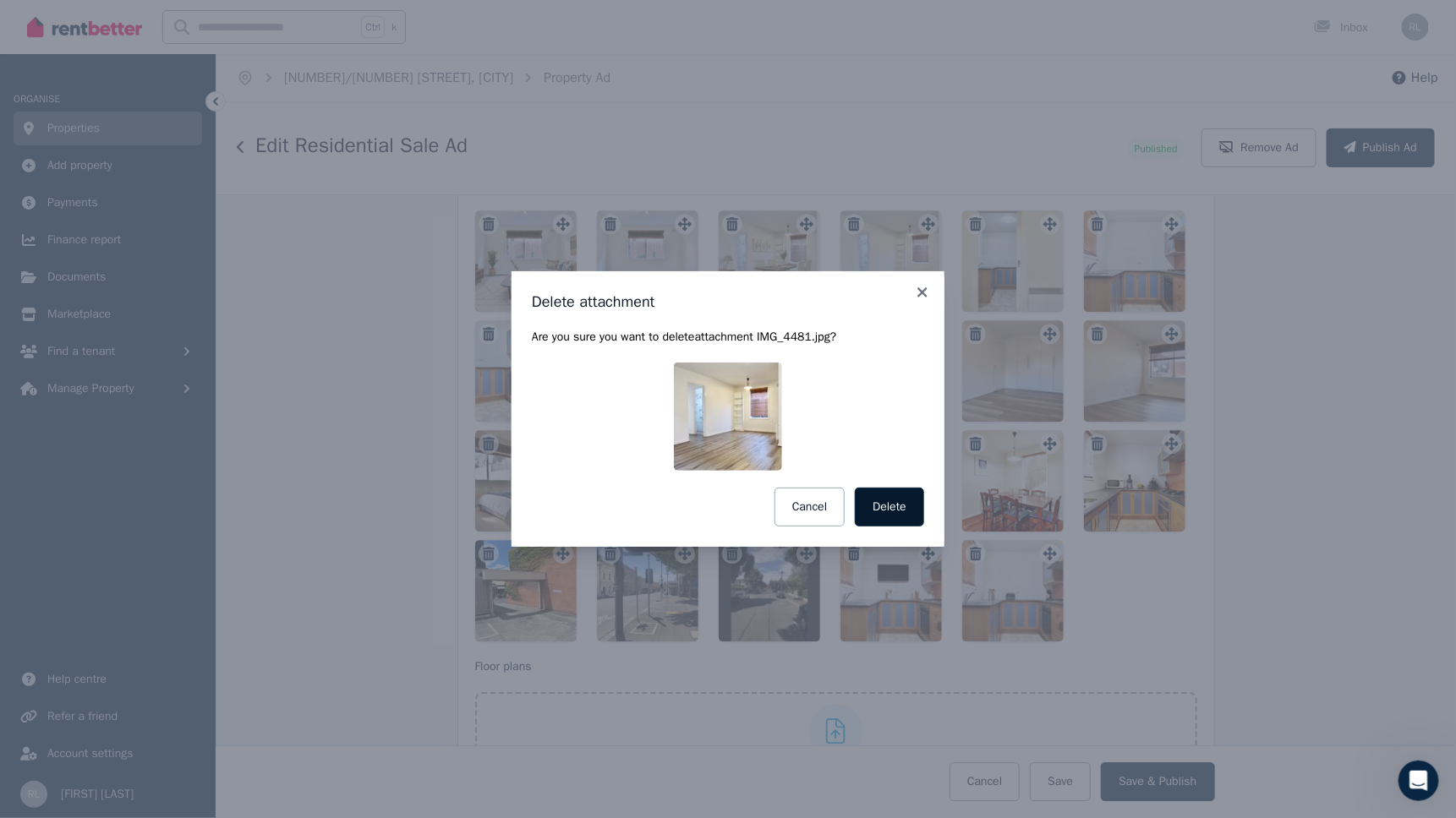 click on "Delete" at bounding box center (889, 507) 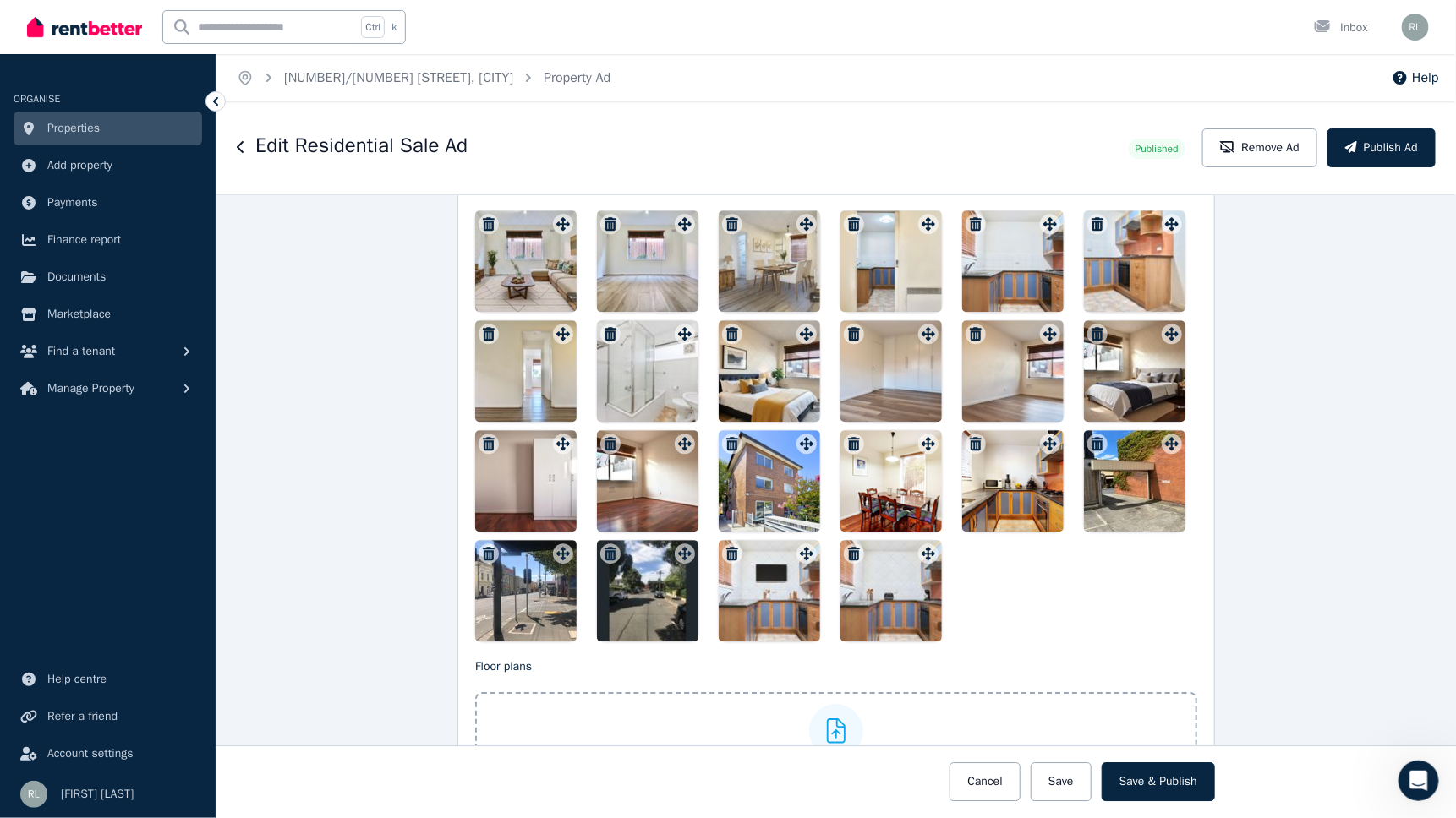 click 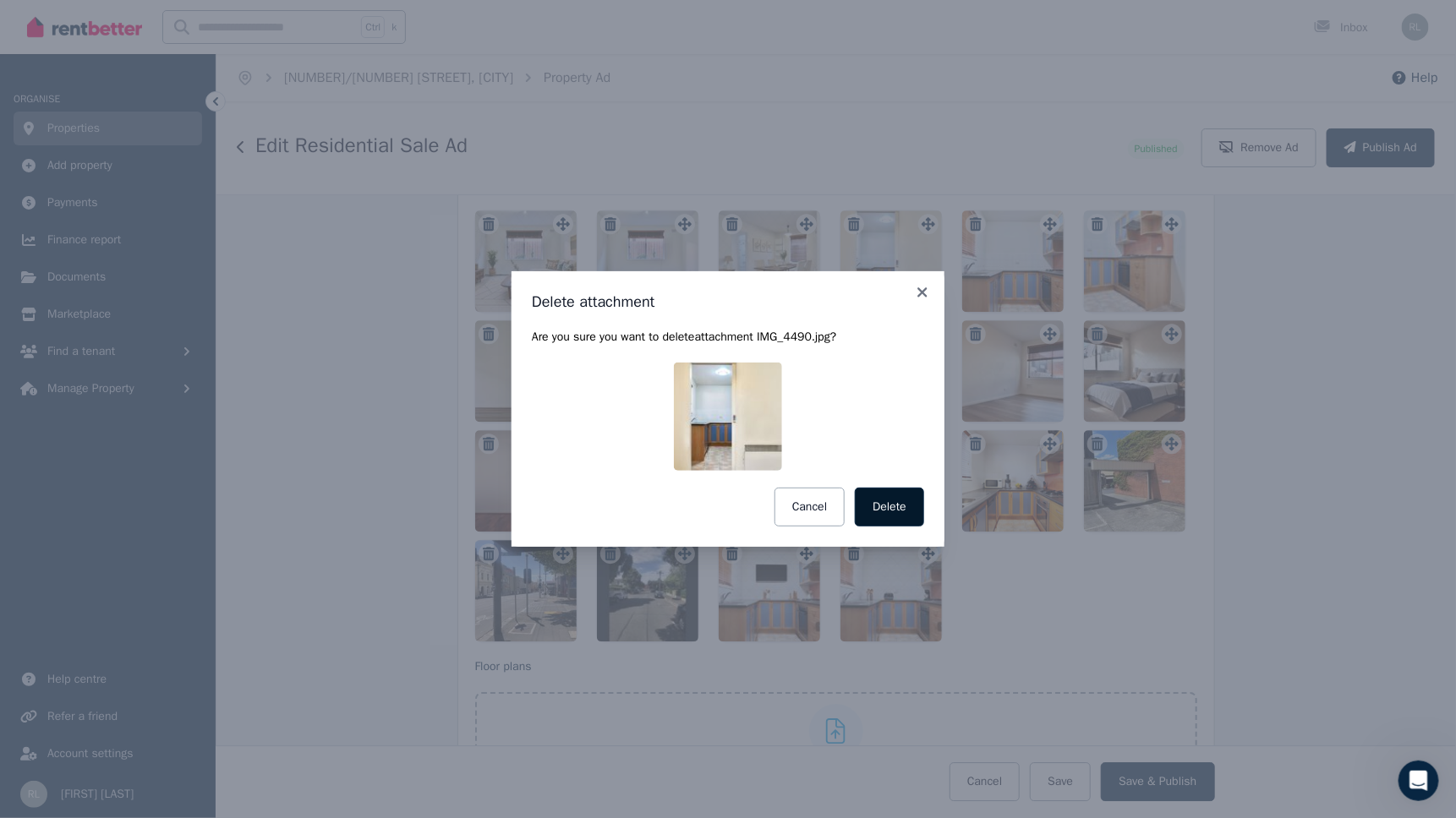click on "Delete" at bounding box center [889, 507] 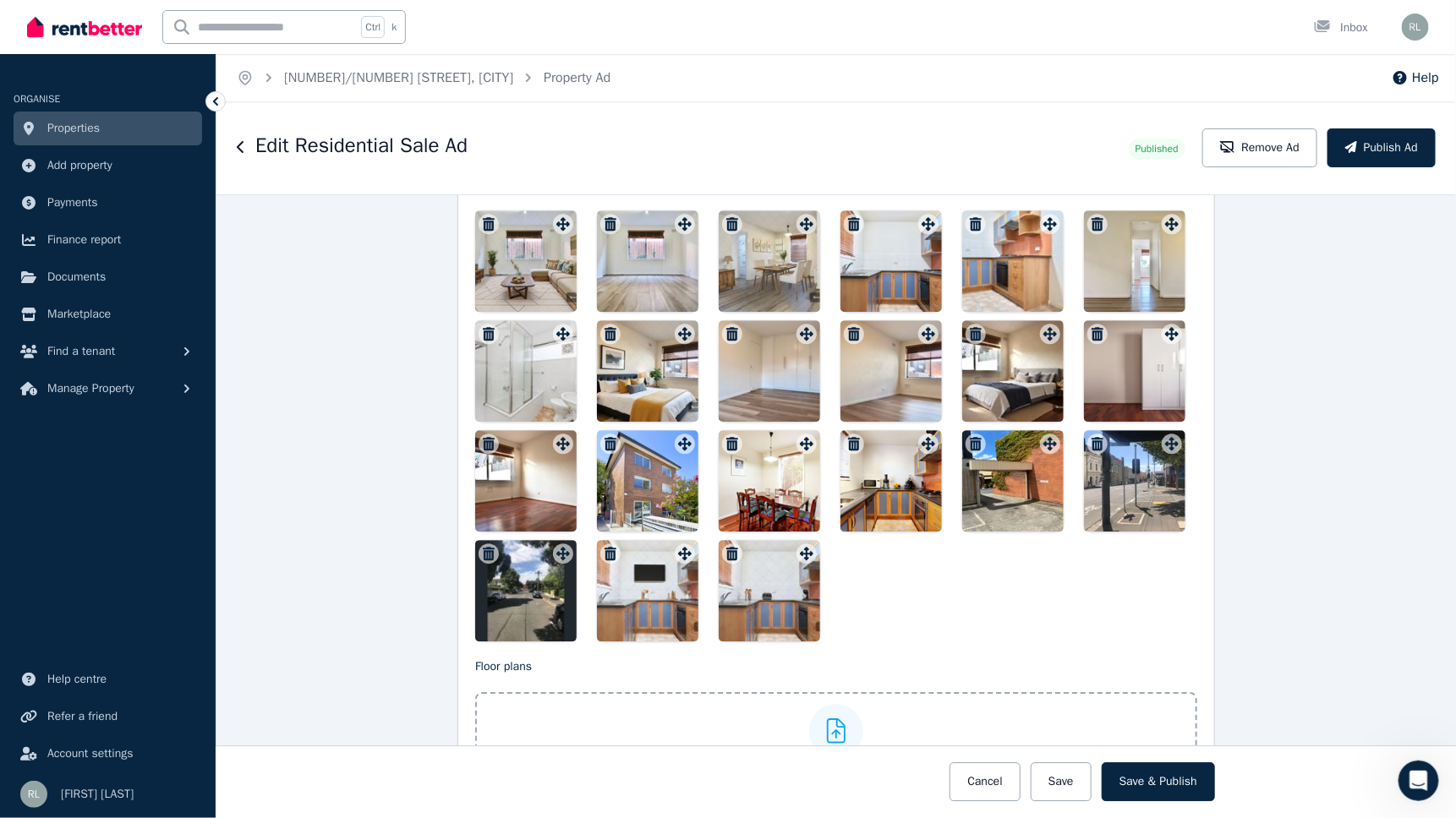 click 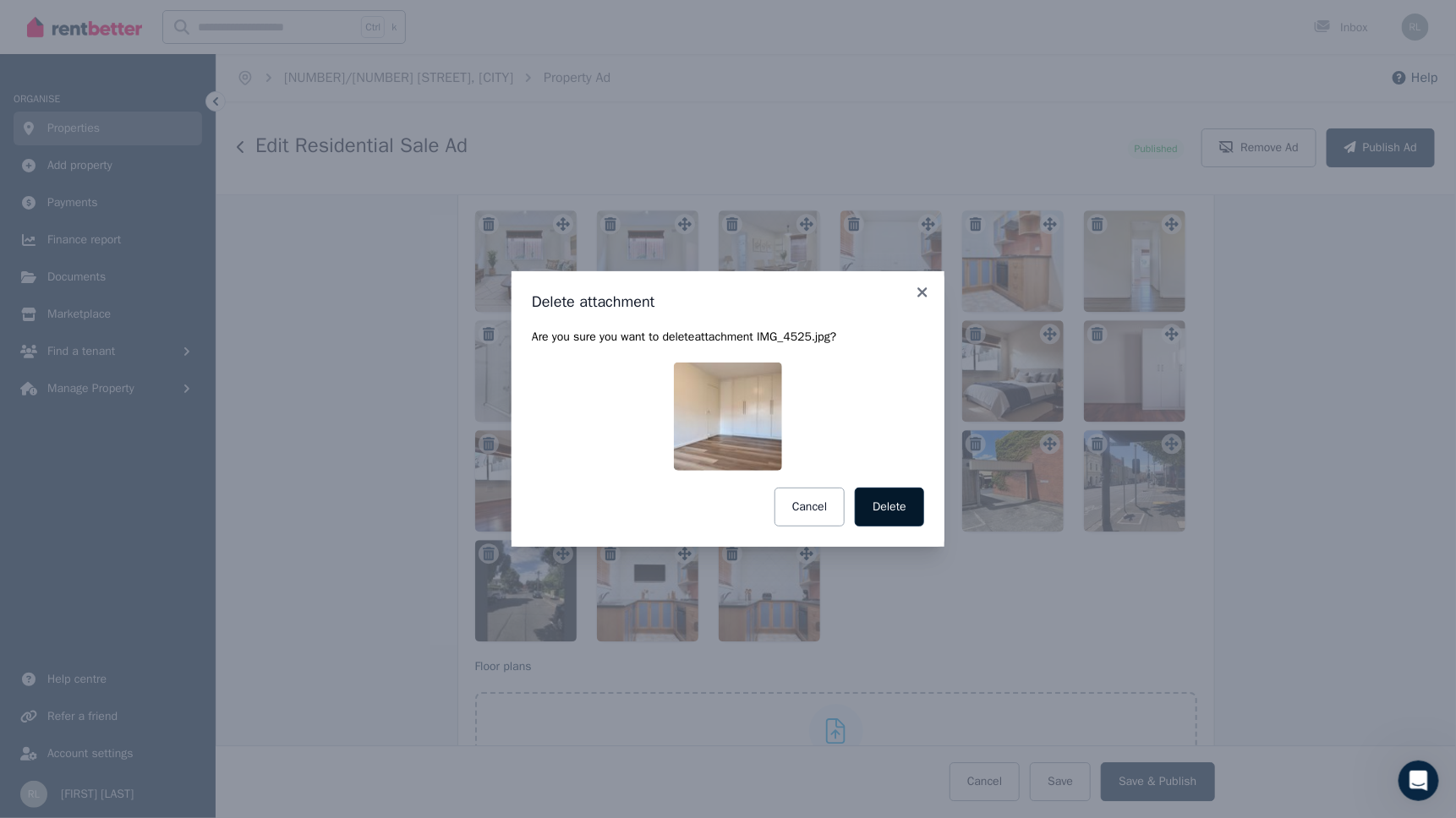 click on "Delete" at bounding box center [889, 507] 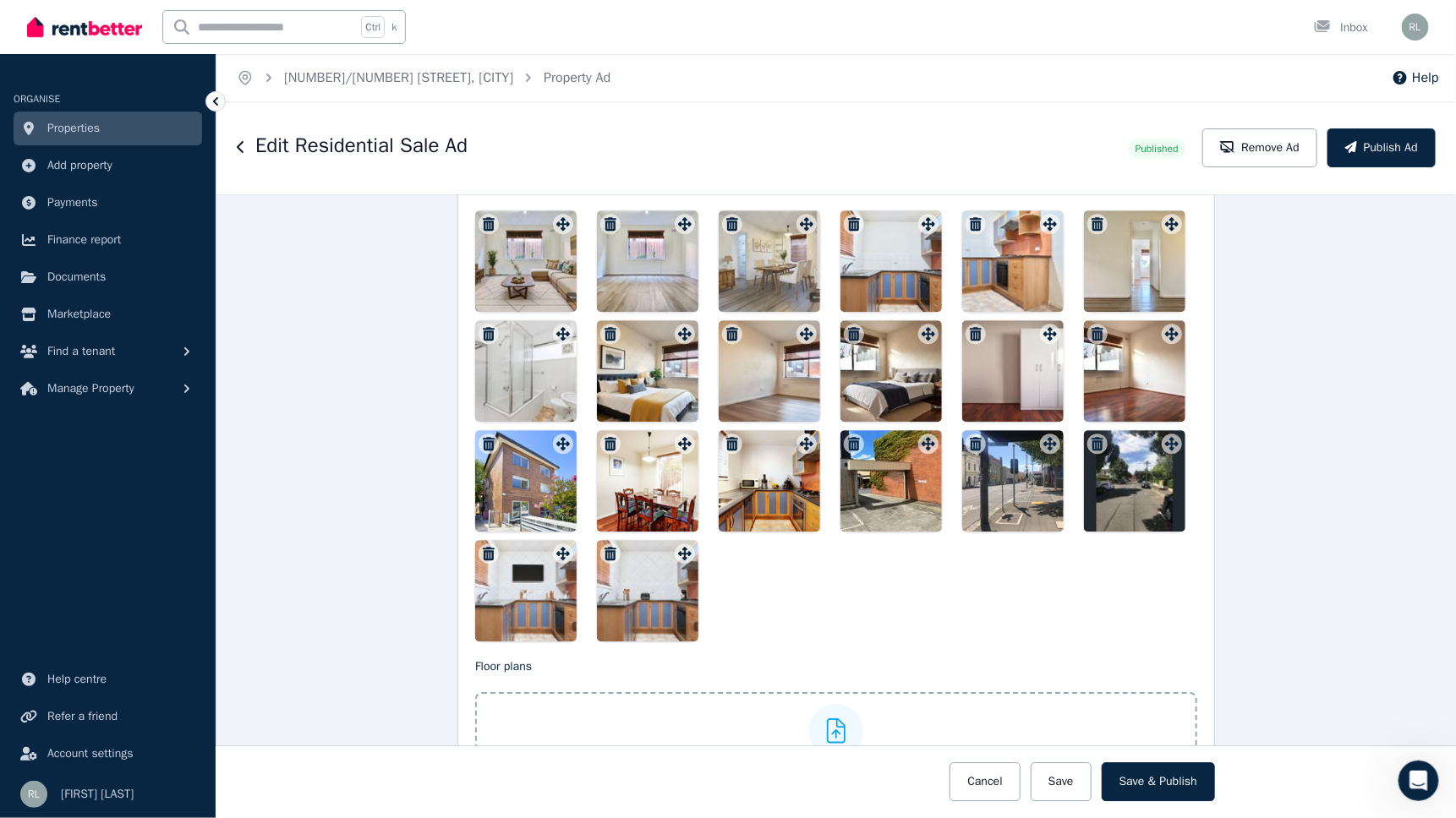 click 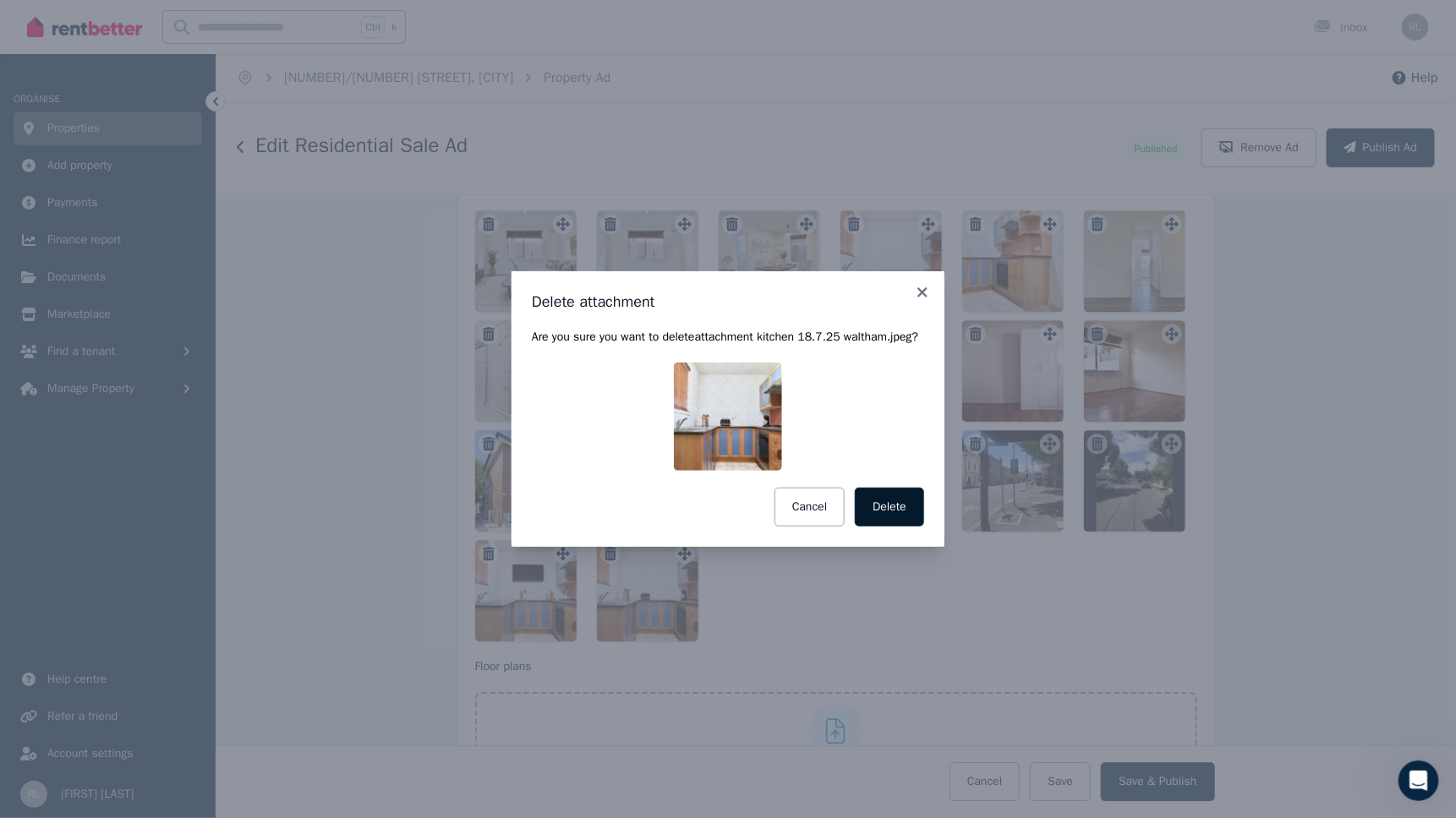 click on "Delete" at bounding box center [889, 507] 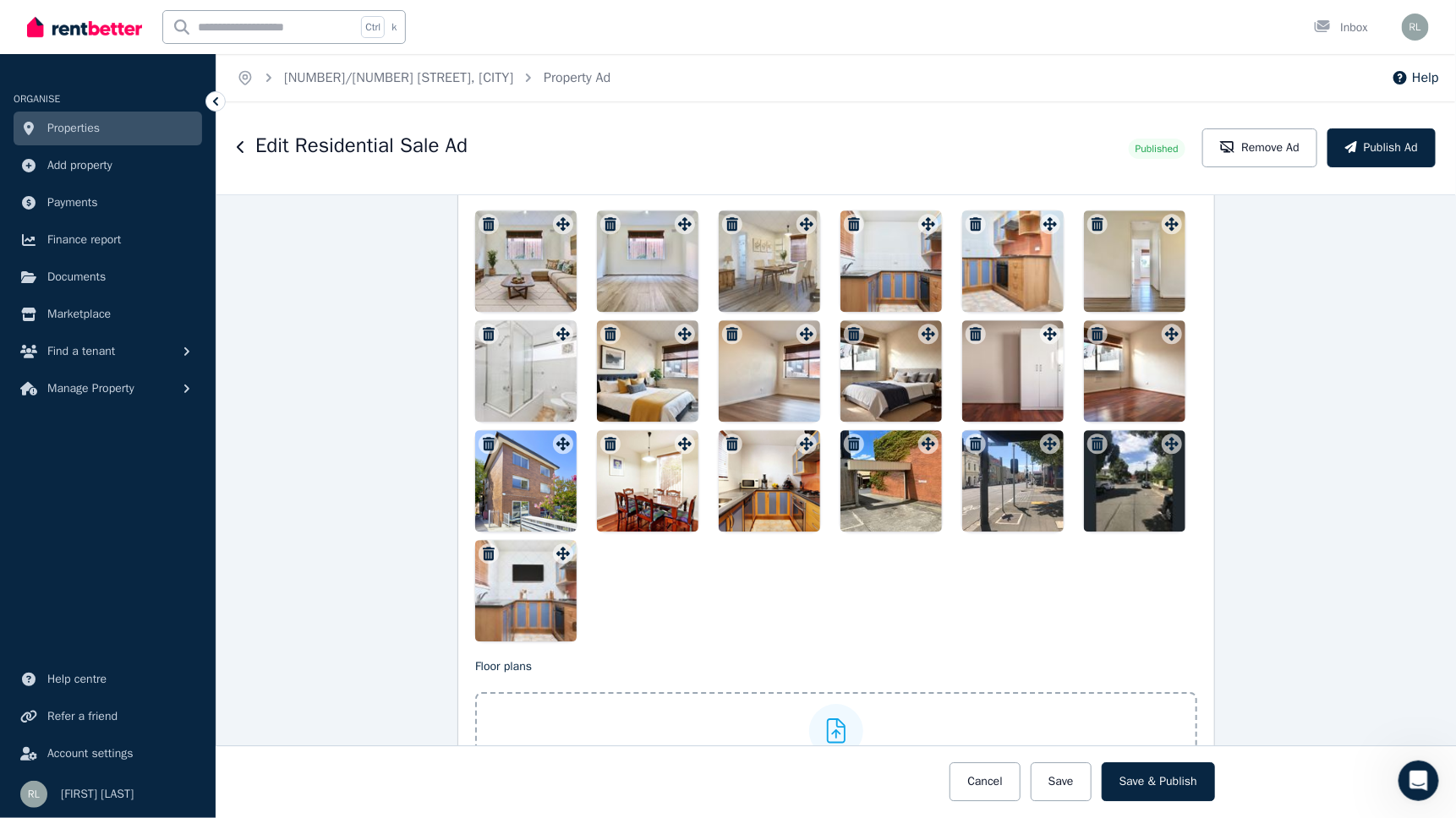 click at bounding box center (854, 224) 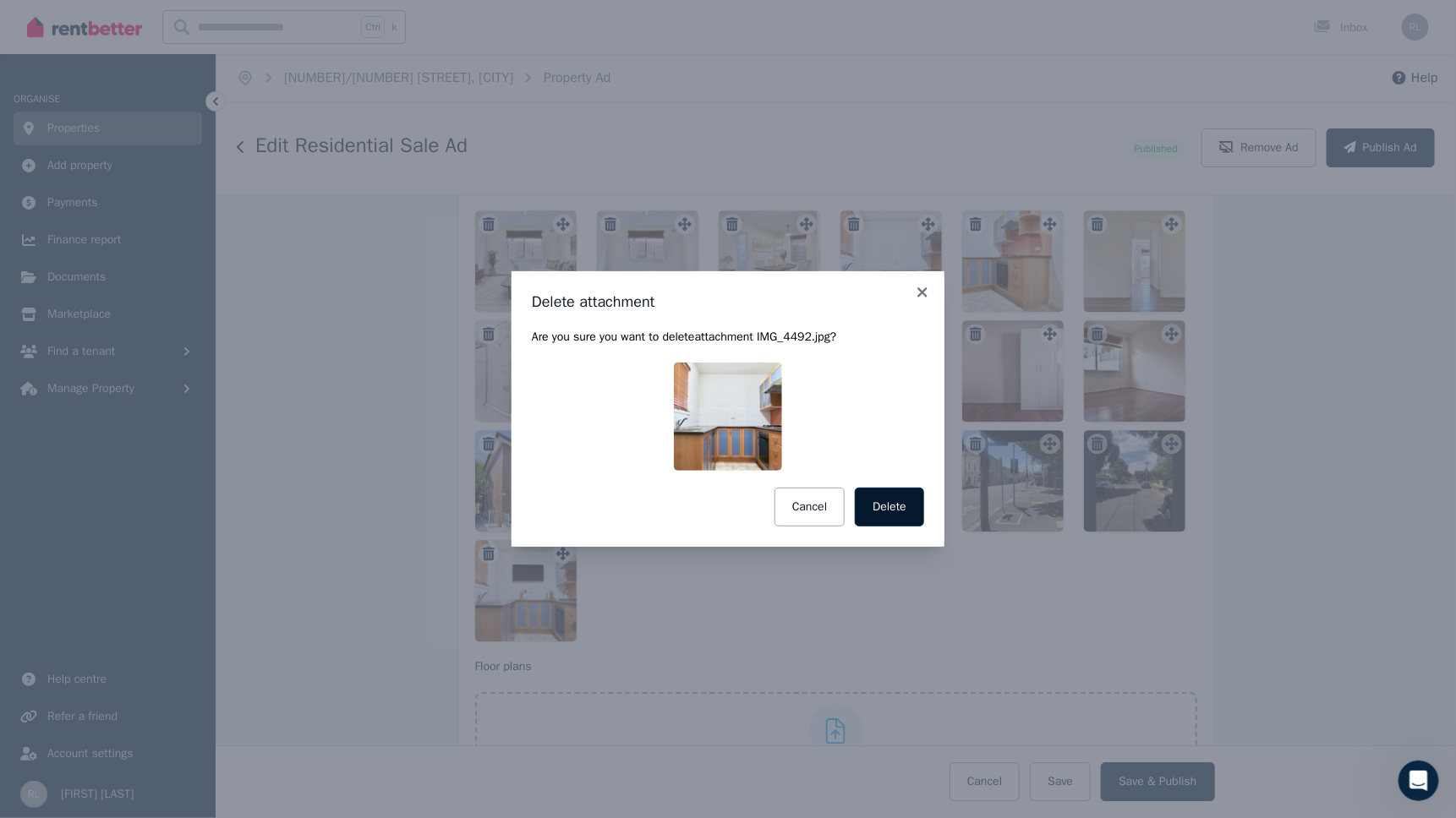 click on "Delete" at bounding box center [889, 507] 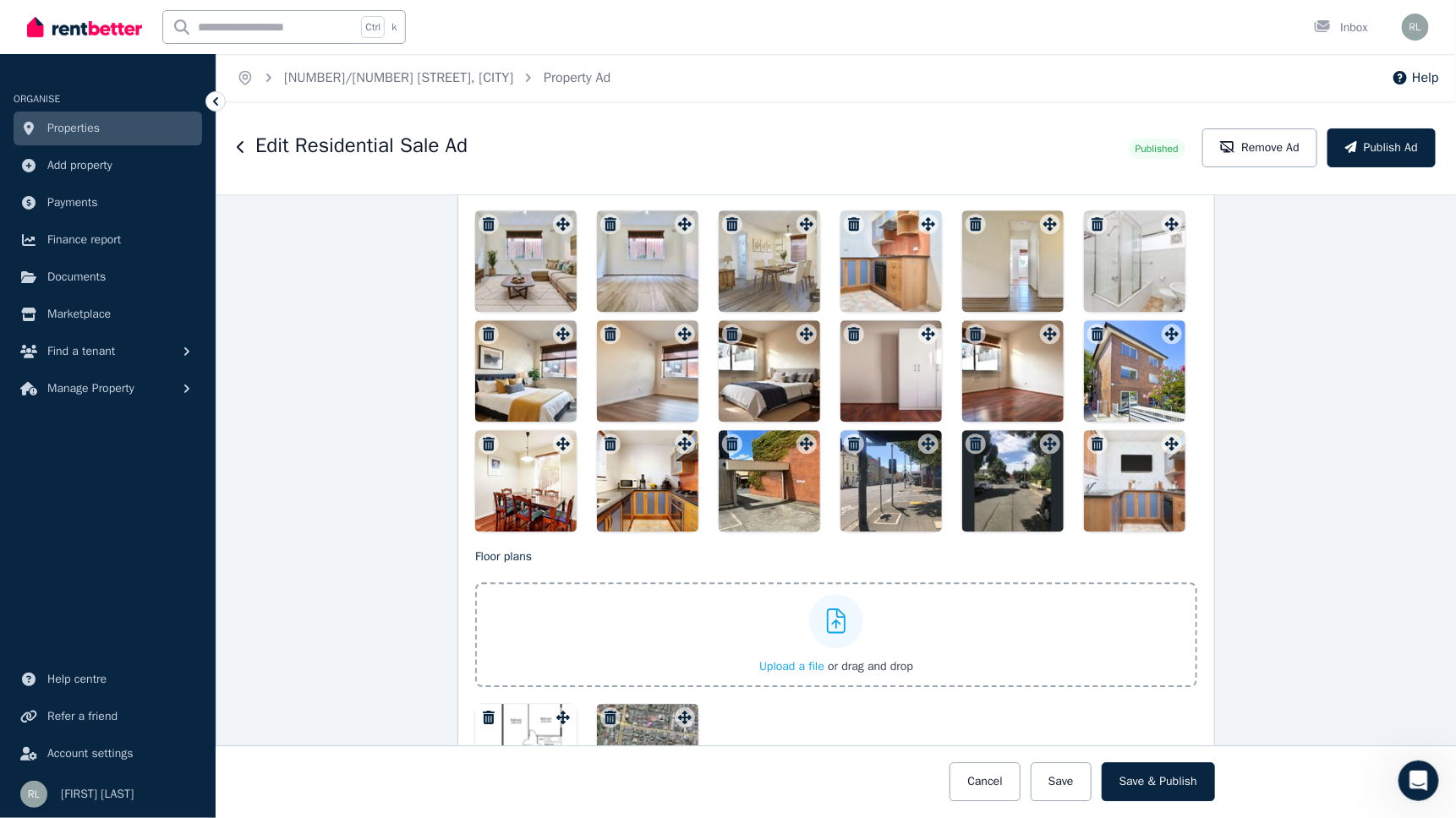 click 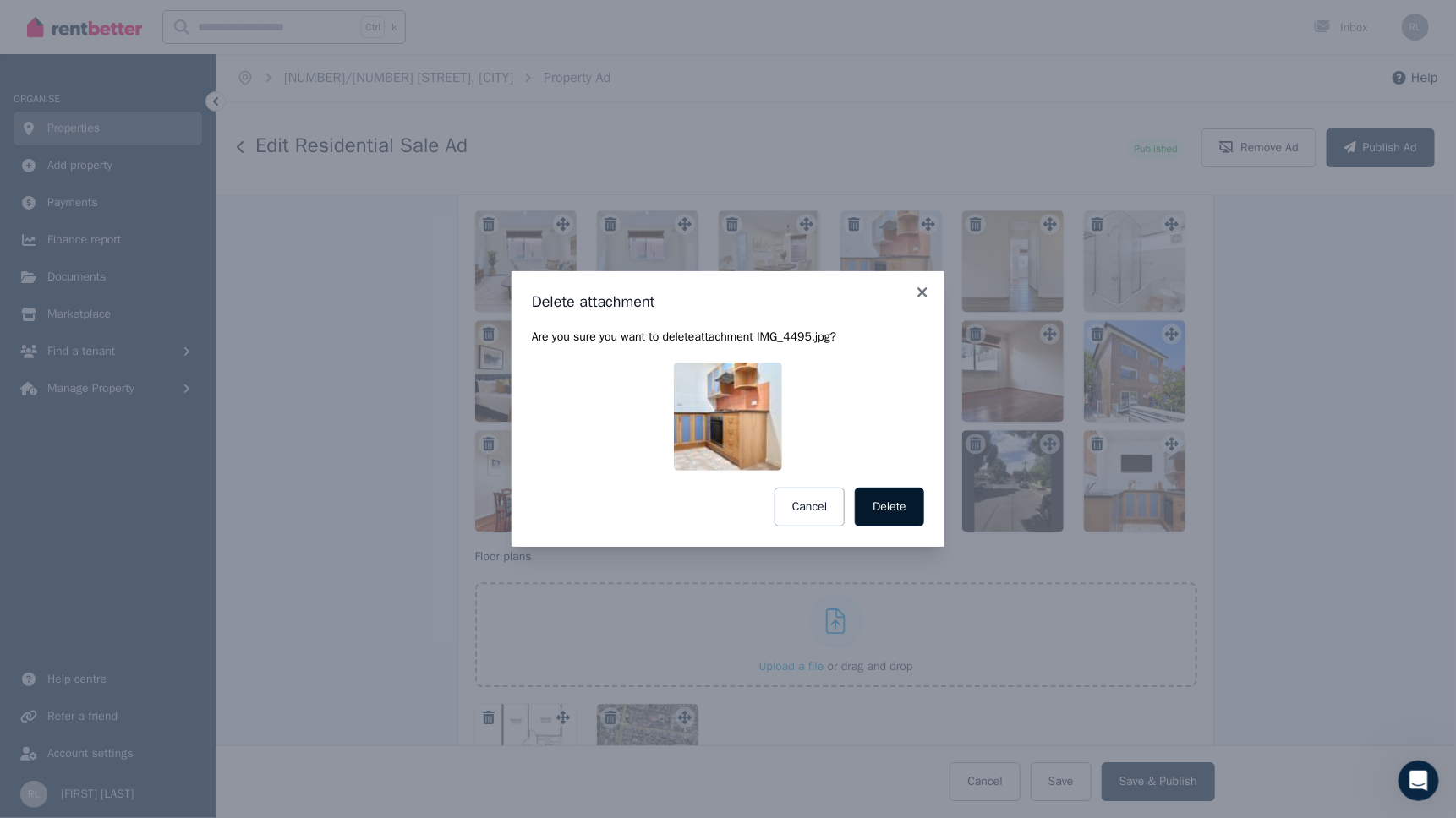 click on "Delete" at bounding box center [889, 507] 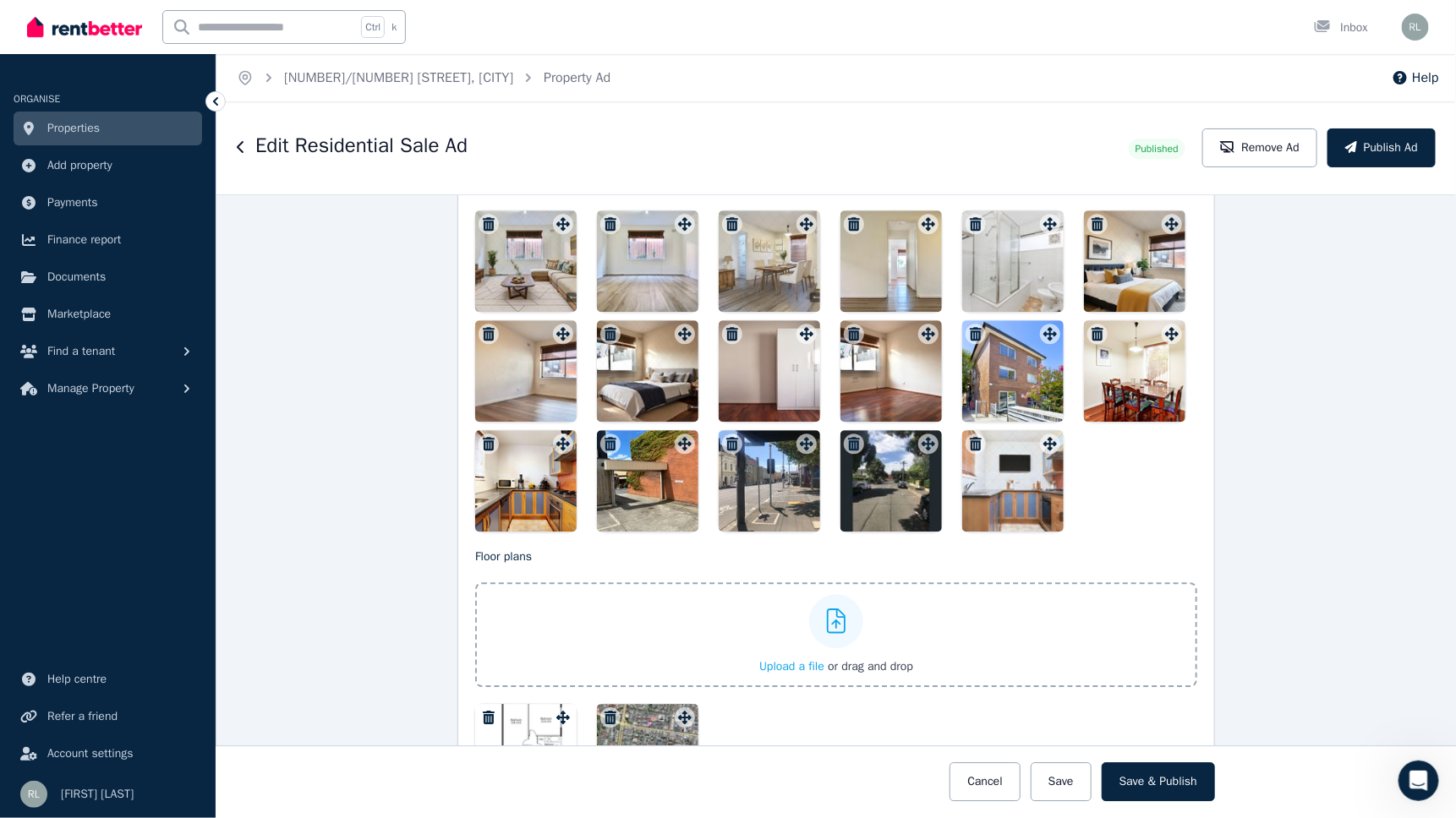 click 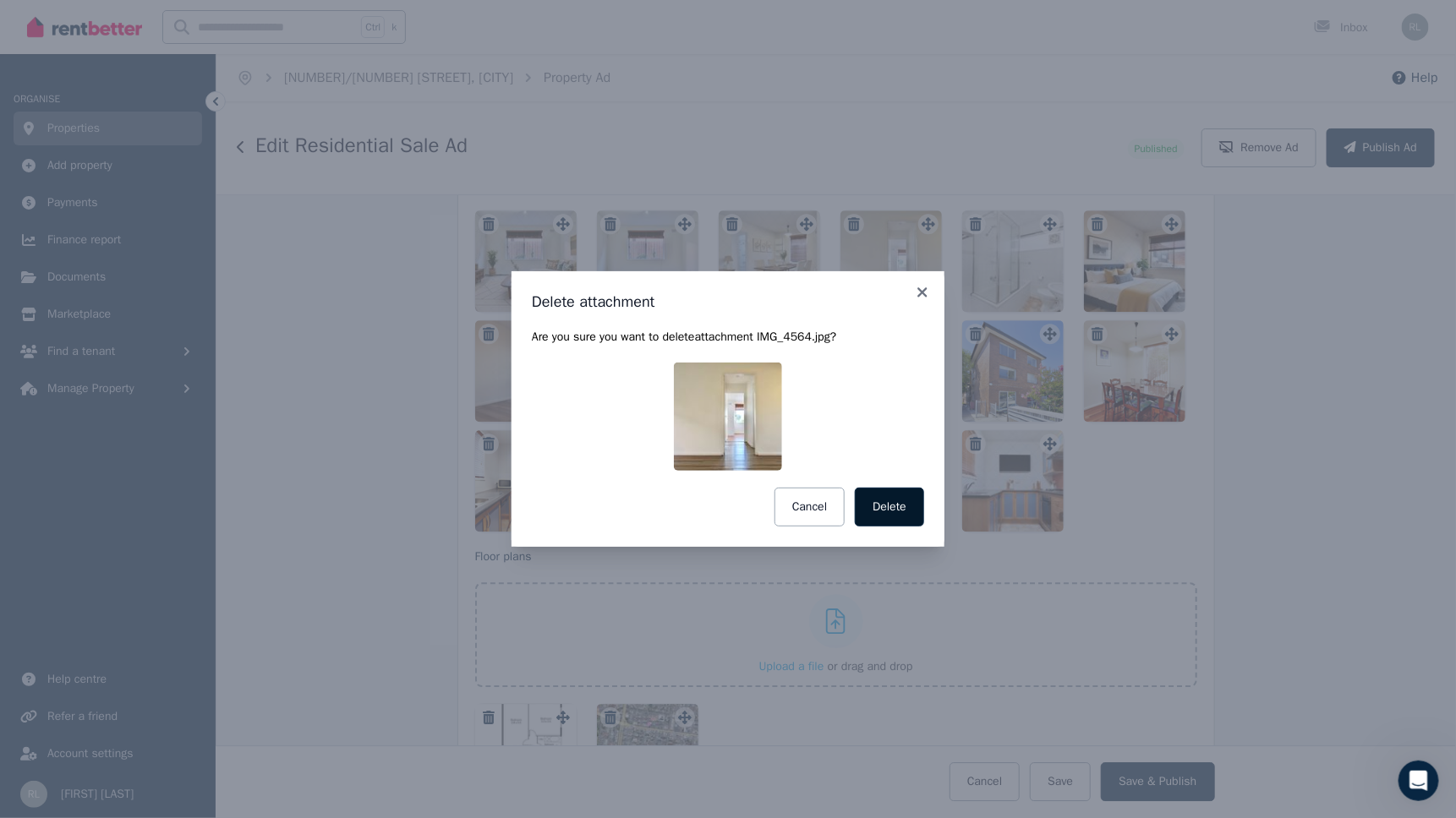 click on "Delete" at bounding box center (889, 507) 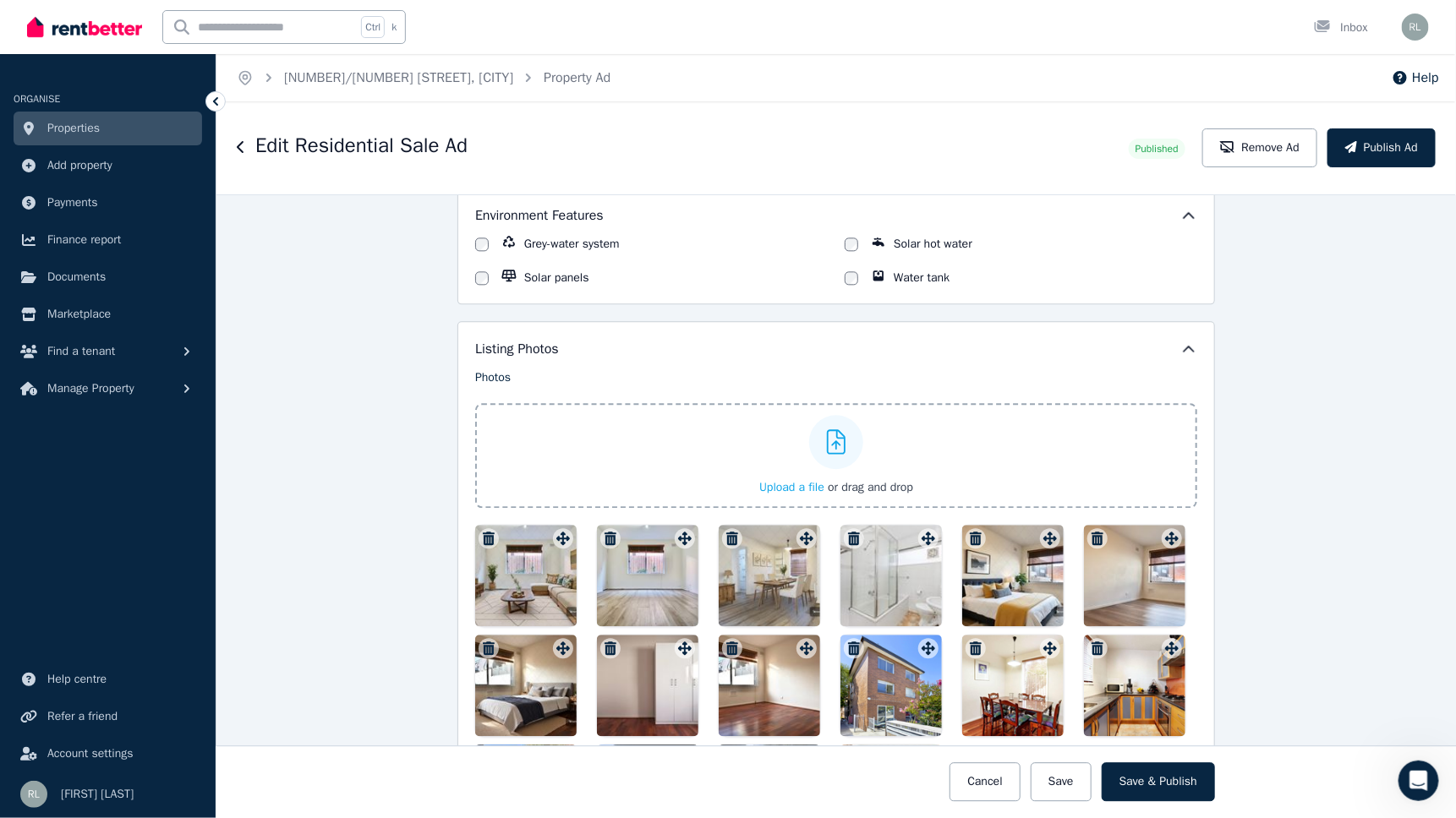 scroll, scrollTop: 1693, scrollLeft: 0, axis: vertical 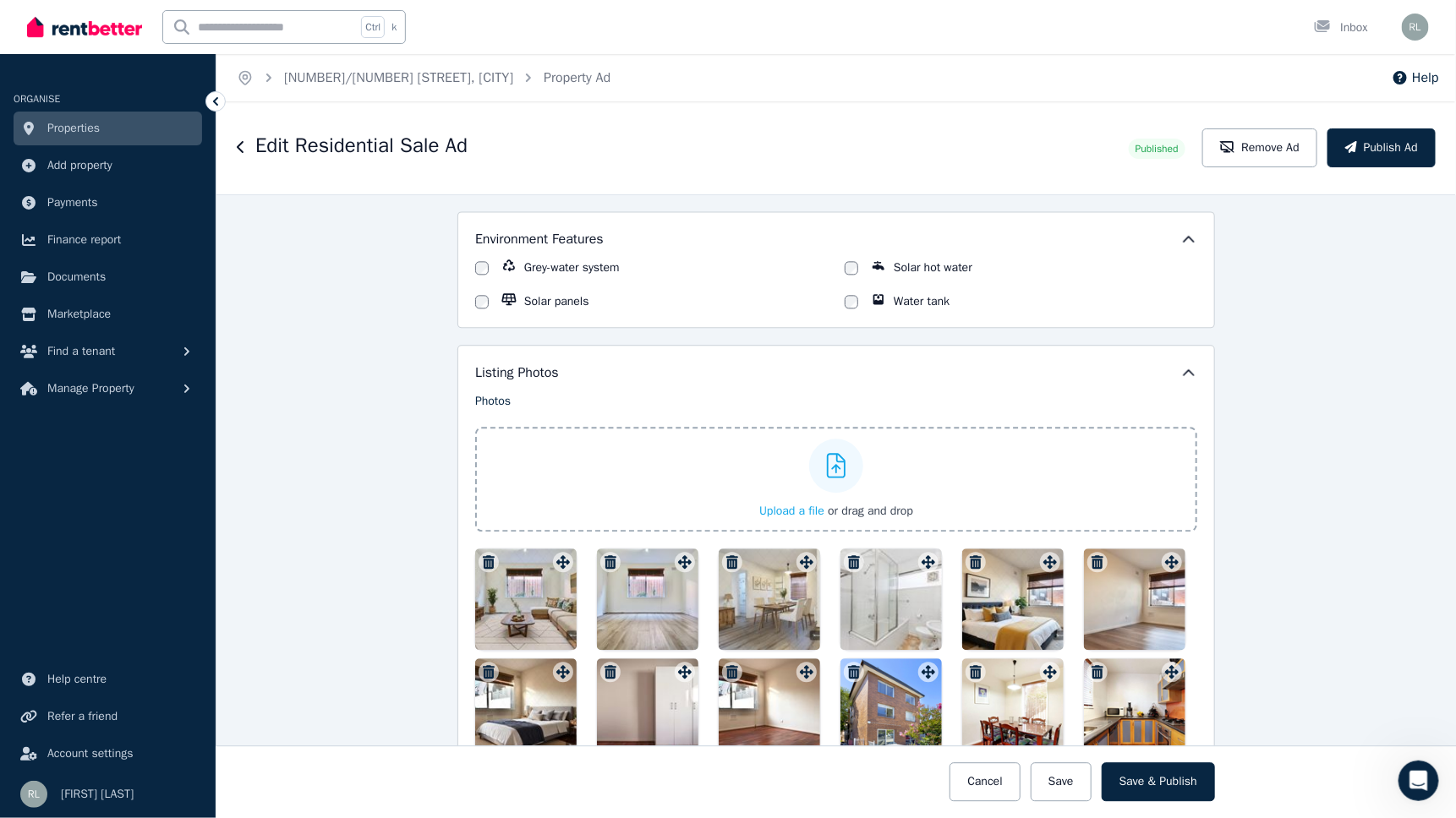 click on "Upload a file" at bounding box center (791, 510) 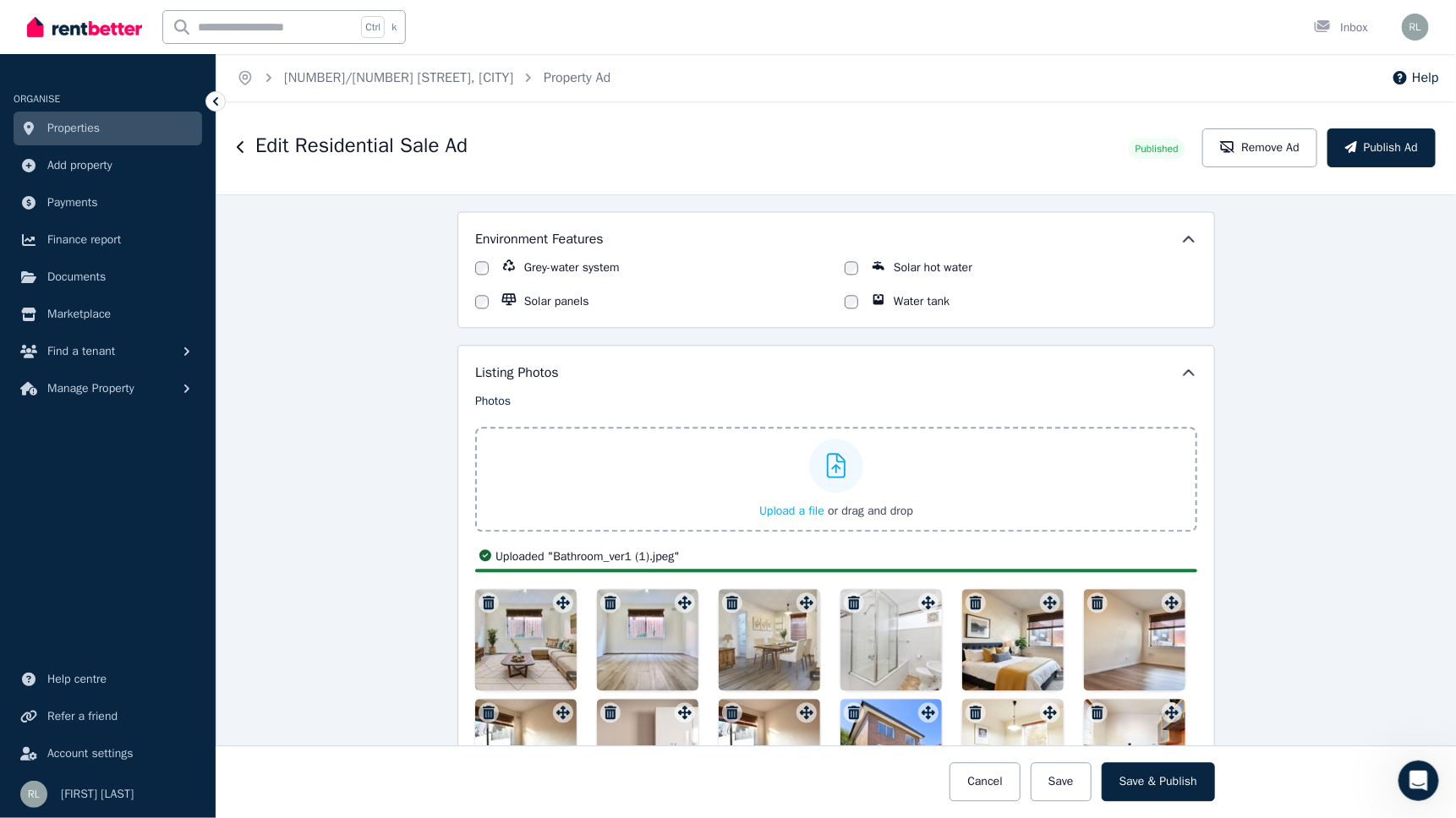 click on "Upload a file" at bounding box center (791, 510) 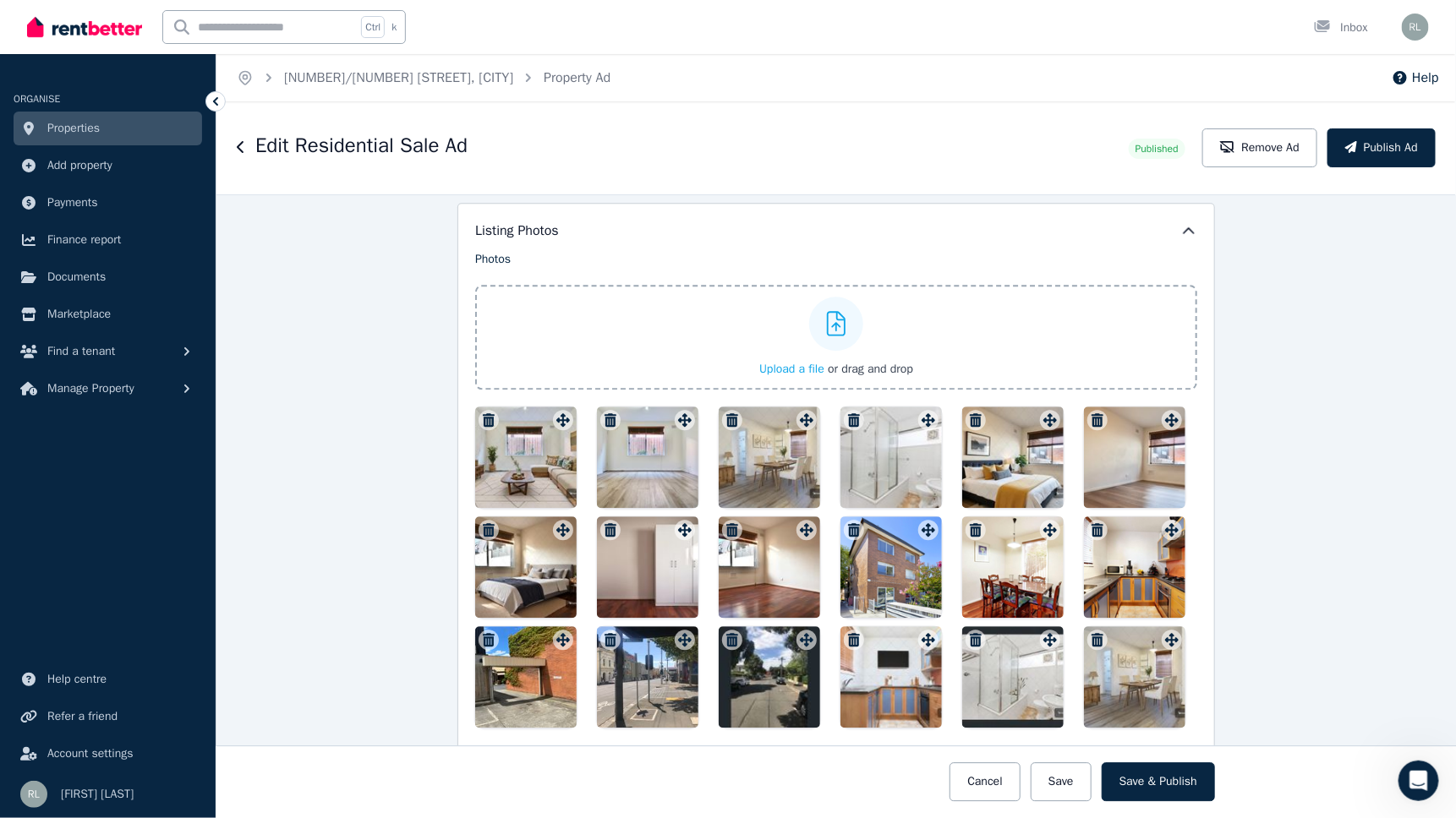 scroll, scrollTop: 1862, scrollLeft: 0, axis: vertical 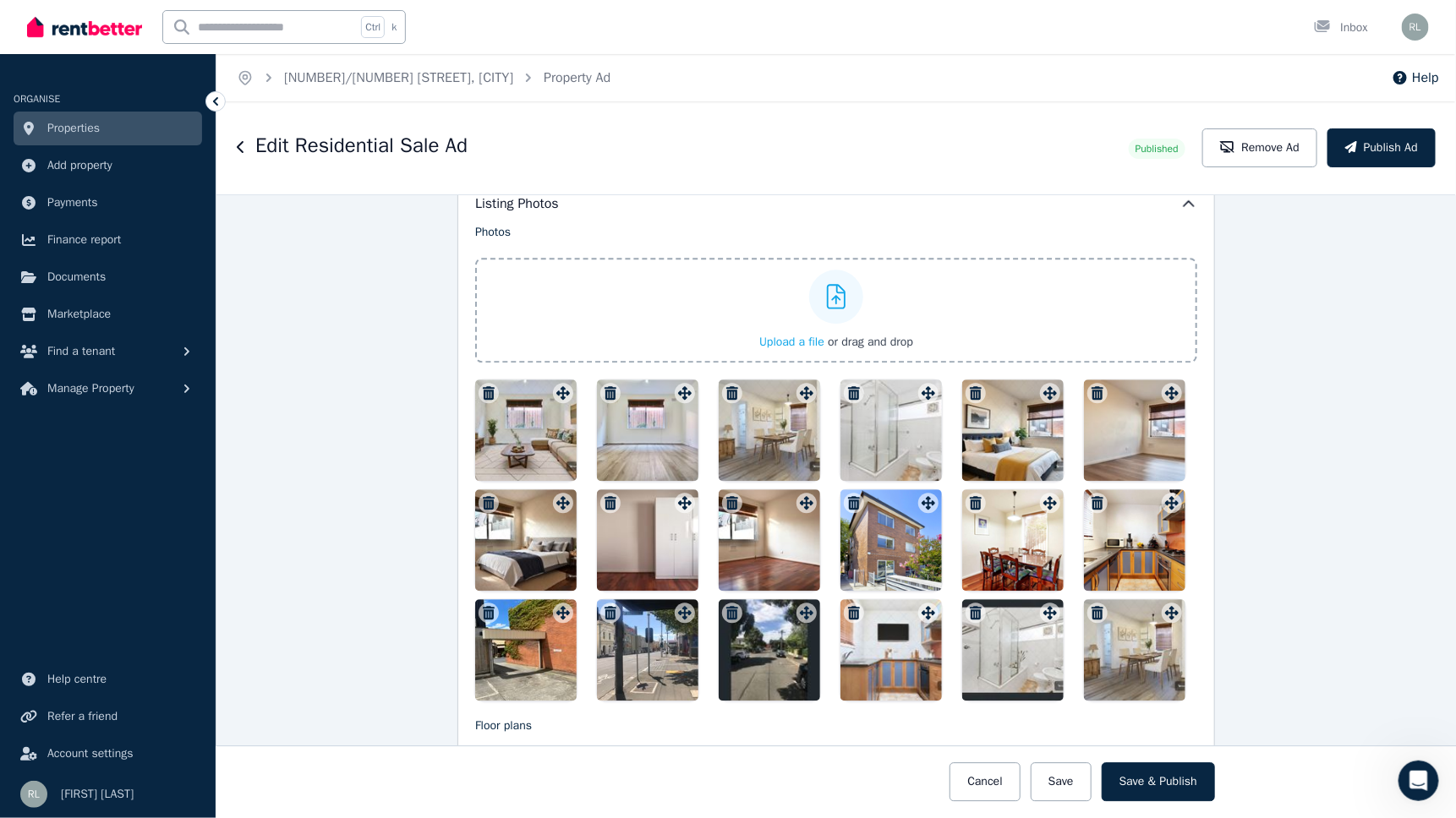 click 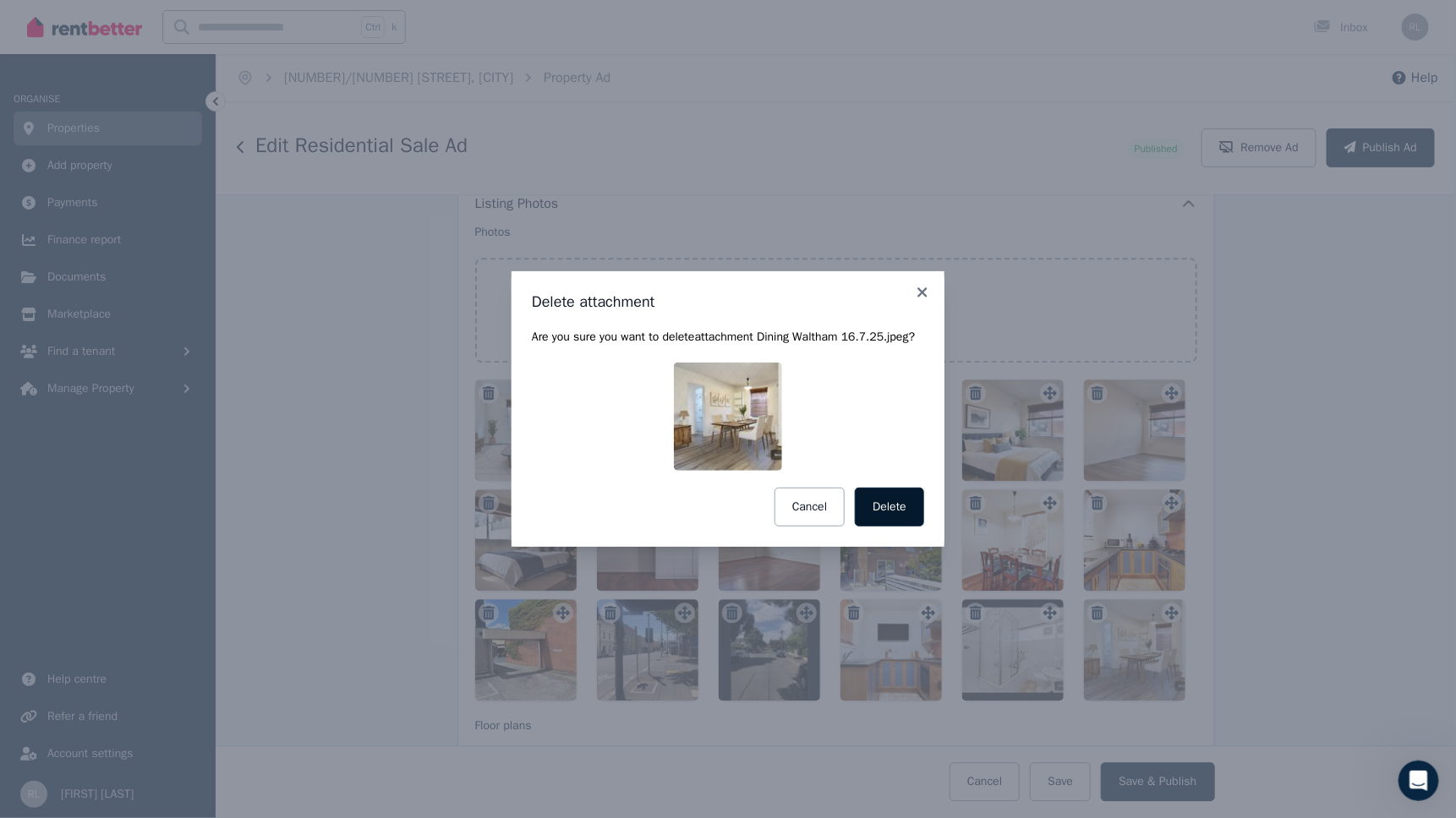 click on "Delete" at bounding box center (889, 507) 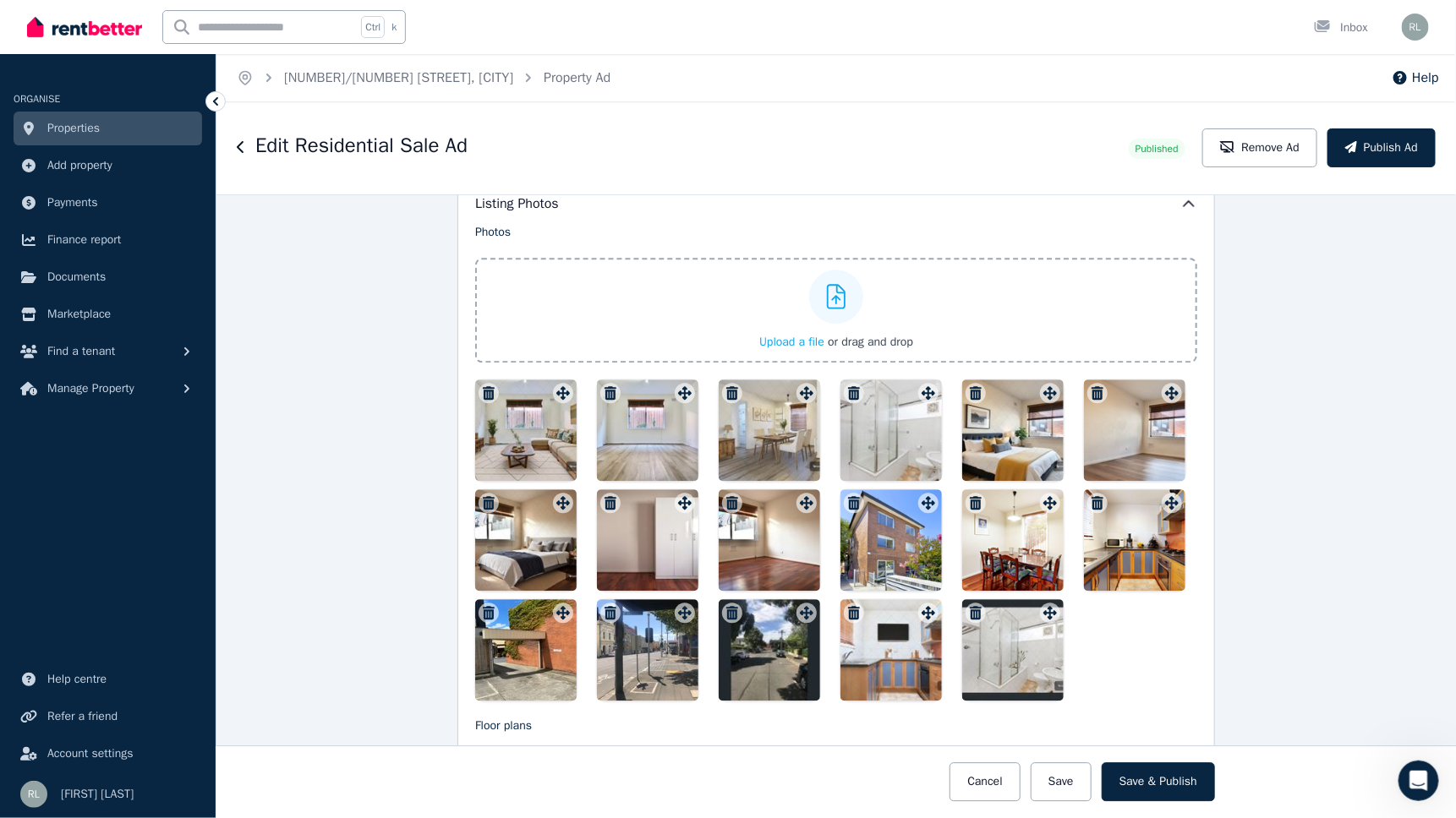 drag, startPoint x: 922, startPoint y: 618, endPoint x: 902, endPoint y: 548, distance: 72.8011 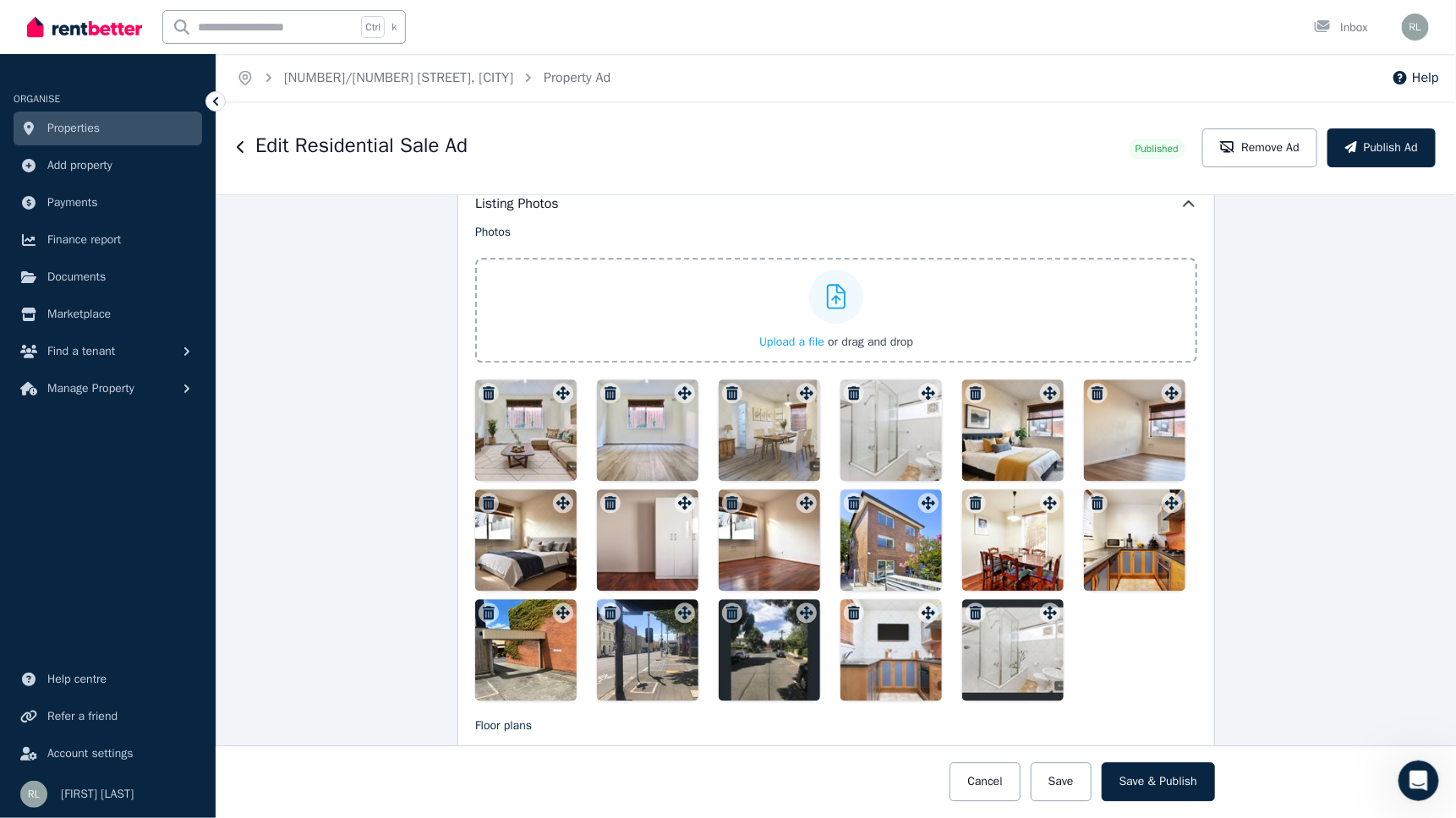 click at bounding box center (836, 540) 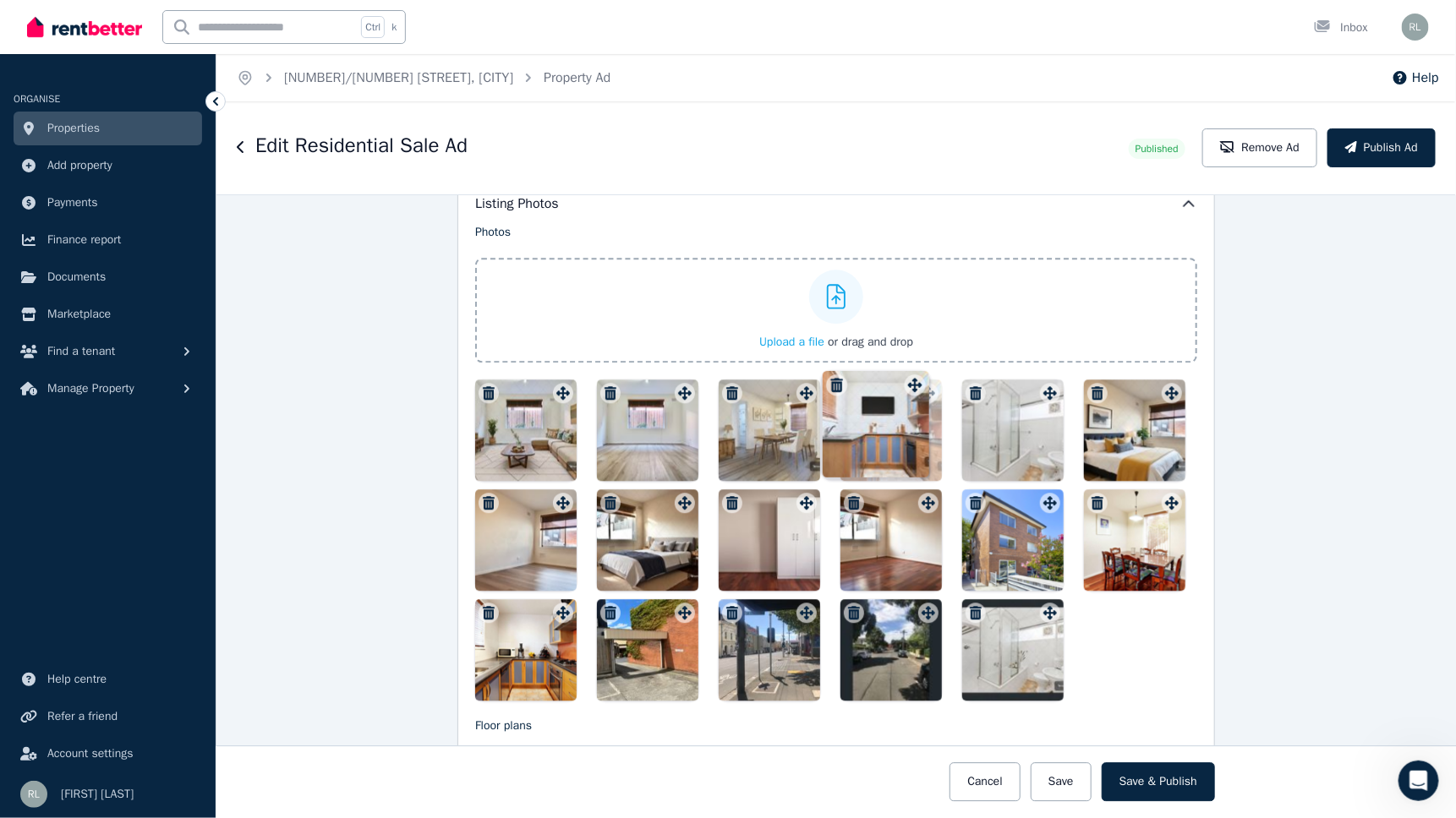 drag, startPoint x: 922, startPoint y: 611, endPoint x: 912, endPoint y: 374, distance: 237.2109 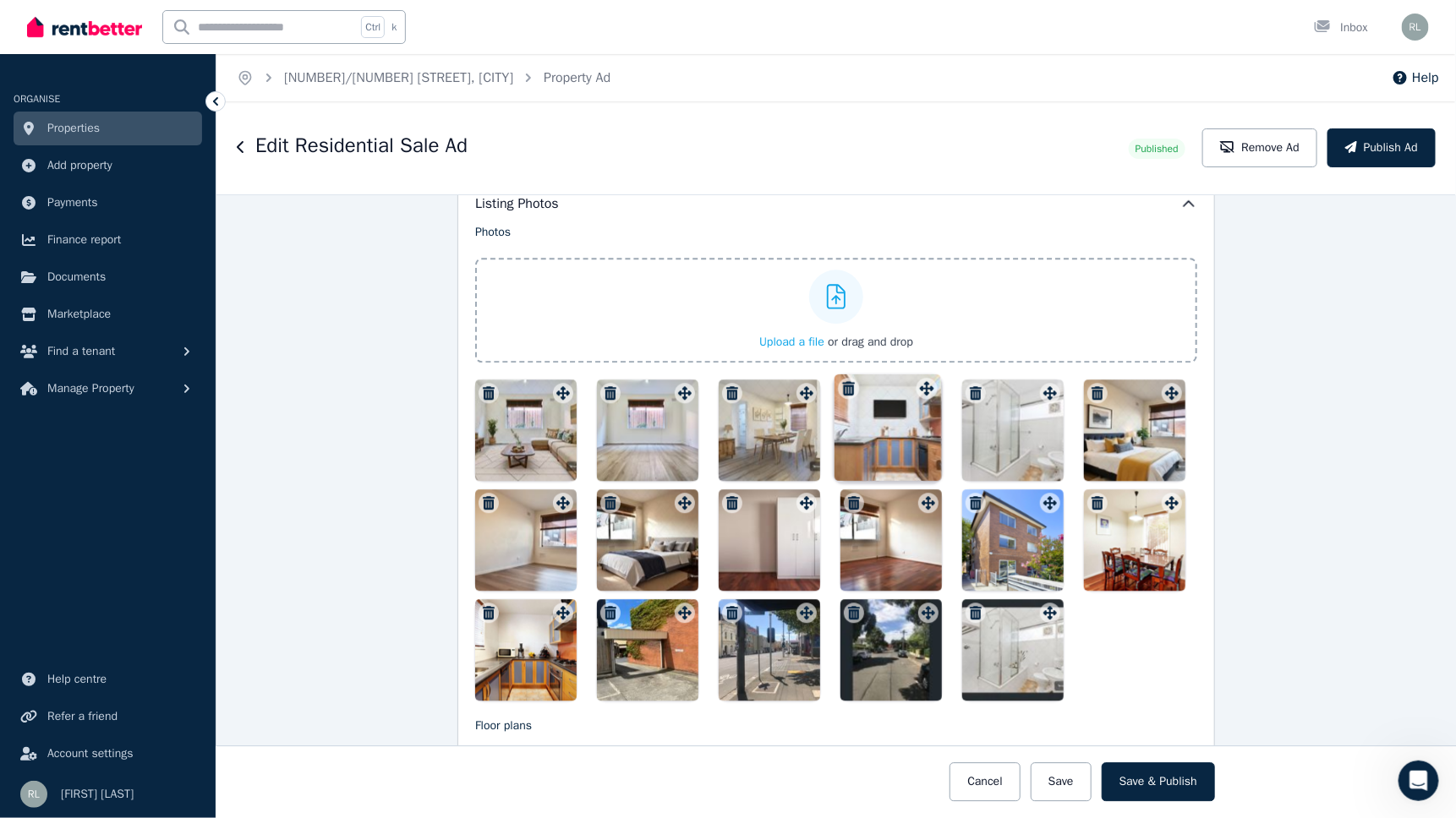 click on "Photos Upload a file   or drag and drop Uploaded   " kitchen upgrade 18.7.25.jpeg " Uploaded   " kitchen 18.7.25 waltham.jpeg " Uploaded   " Bathroom_ver1 (1).jpeg " Uploaded   " Dining Waltham 16.7.25.jpeg "
To pick up a draggable item, press the space bar.
While dragging, use the arrow keys to move the item.
Press space again to drop the item in its new position, or press escape to cancel.
Draggable item c41e5cc9-13f2-45dd-99c7-cc0f483b41bd was moved over droppable area 7dcc9a52-77c5-41a4-a354-bed68bcf1e11." at bounding box center (836, 462) 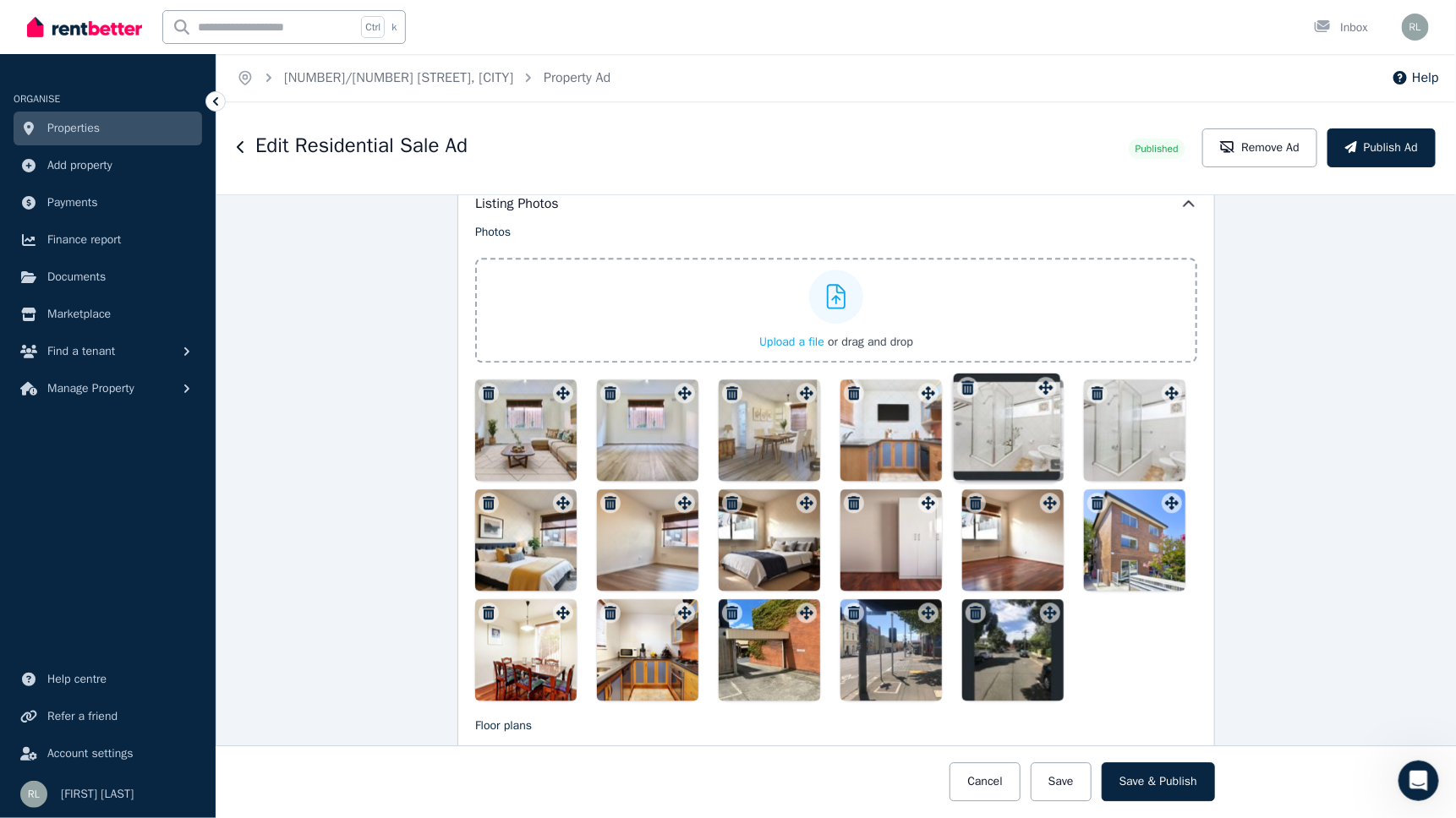 drag, startPoint x: 1044, startPoint y: 616, endPoint x: 1044, endPoint y: 381, distance: 235 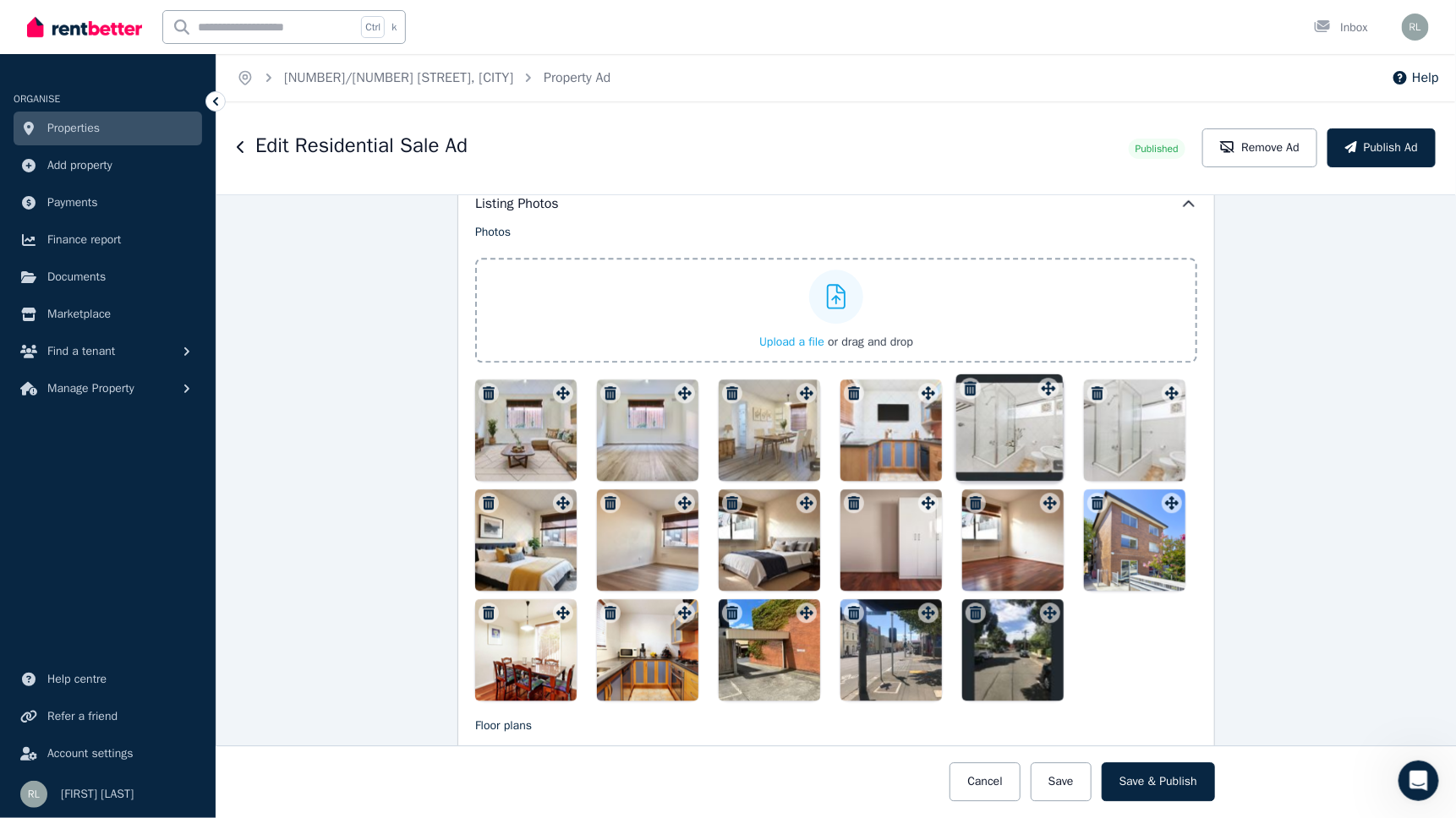 click on "Photos Upload a file   or drag and drop Uploaded   " kitchen upgrade 18.7.25.jpeg " Uploaded   " kitchen 18.7.25 waltham.jpeg " Uploaded   " Bathroom_ver1 (1).jpeg " Uploaded   " Dining Waltham 16.7.25.jpeg "
To pick up a draggable item, press the space bar.
While dragging, use the arrow keys to move the item.
Press space again to drop the item in its new position, or press escape to cancel.
Draggable item 7b0332b5-87b1-4016-a1fc-219d4bc60767 was moved over droppable area 7dcc9a52-77c5-41a4-a354-bed68bcf1e11." at bounding box center (836, 462) 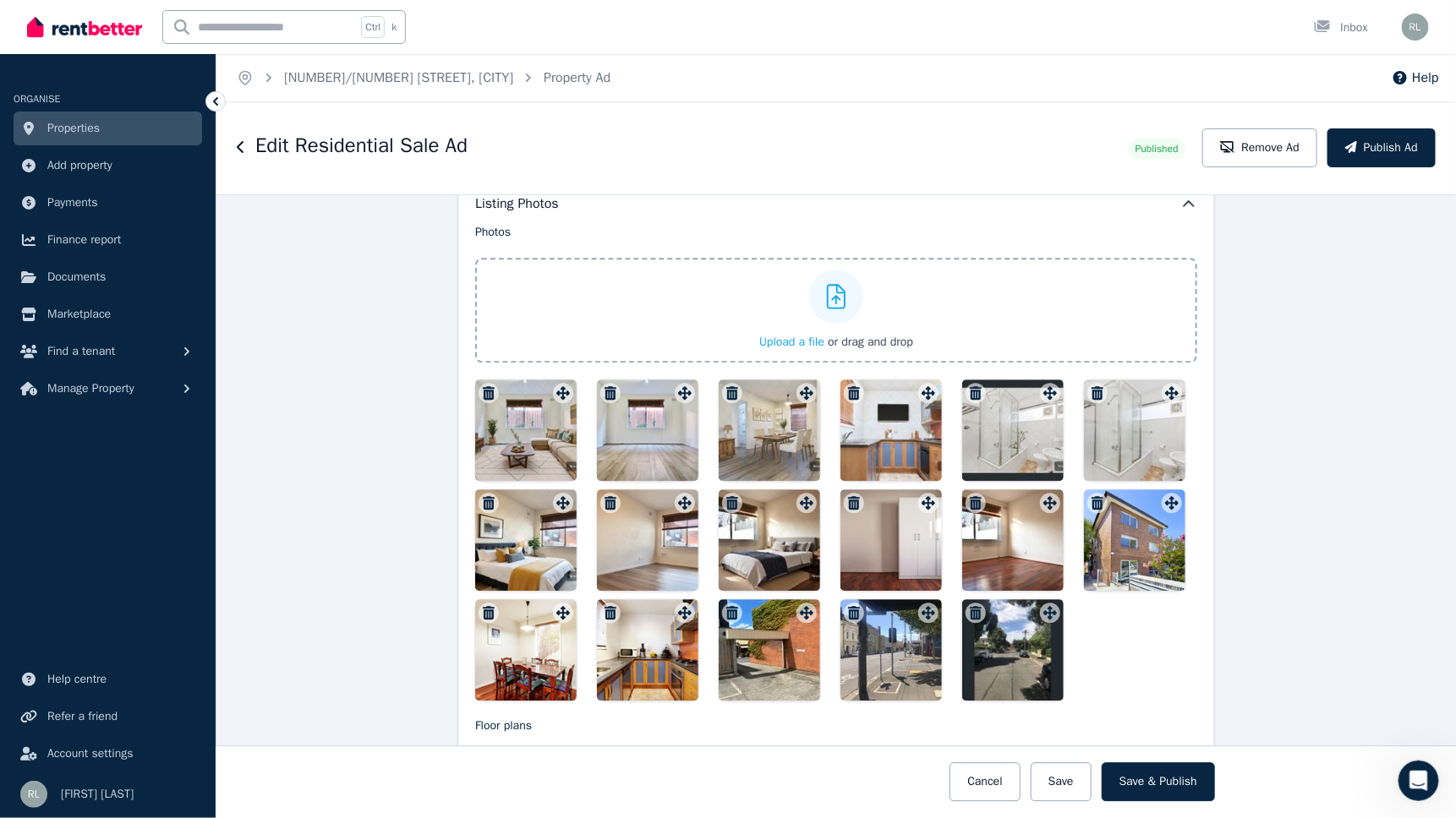 click on "Upload a file" at bounding box center [791, 341] 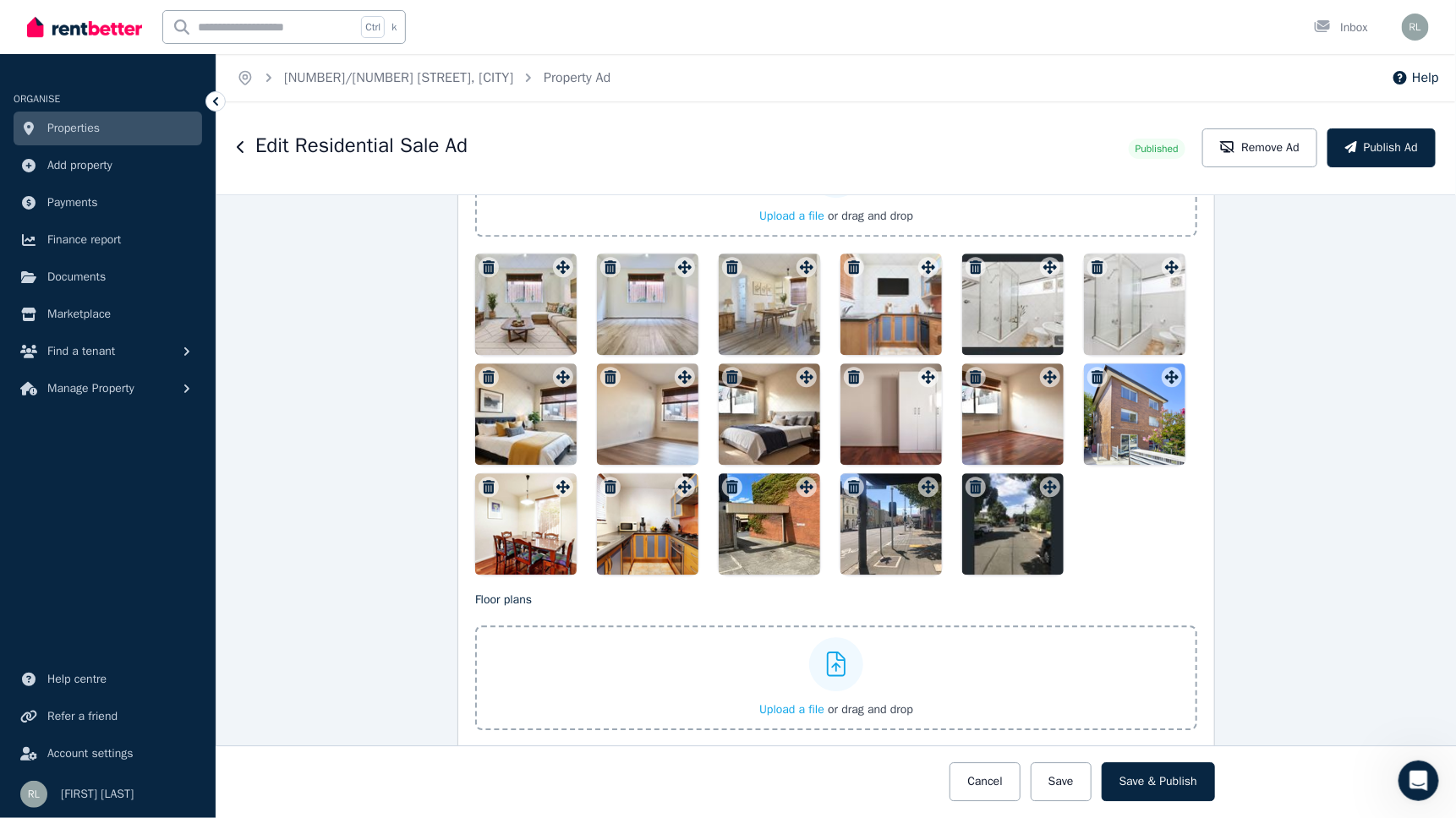 scroll, scrollTop: 1947, scrollLeft: 0, axis: vertical 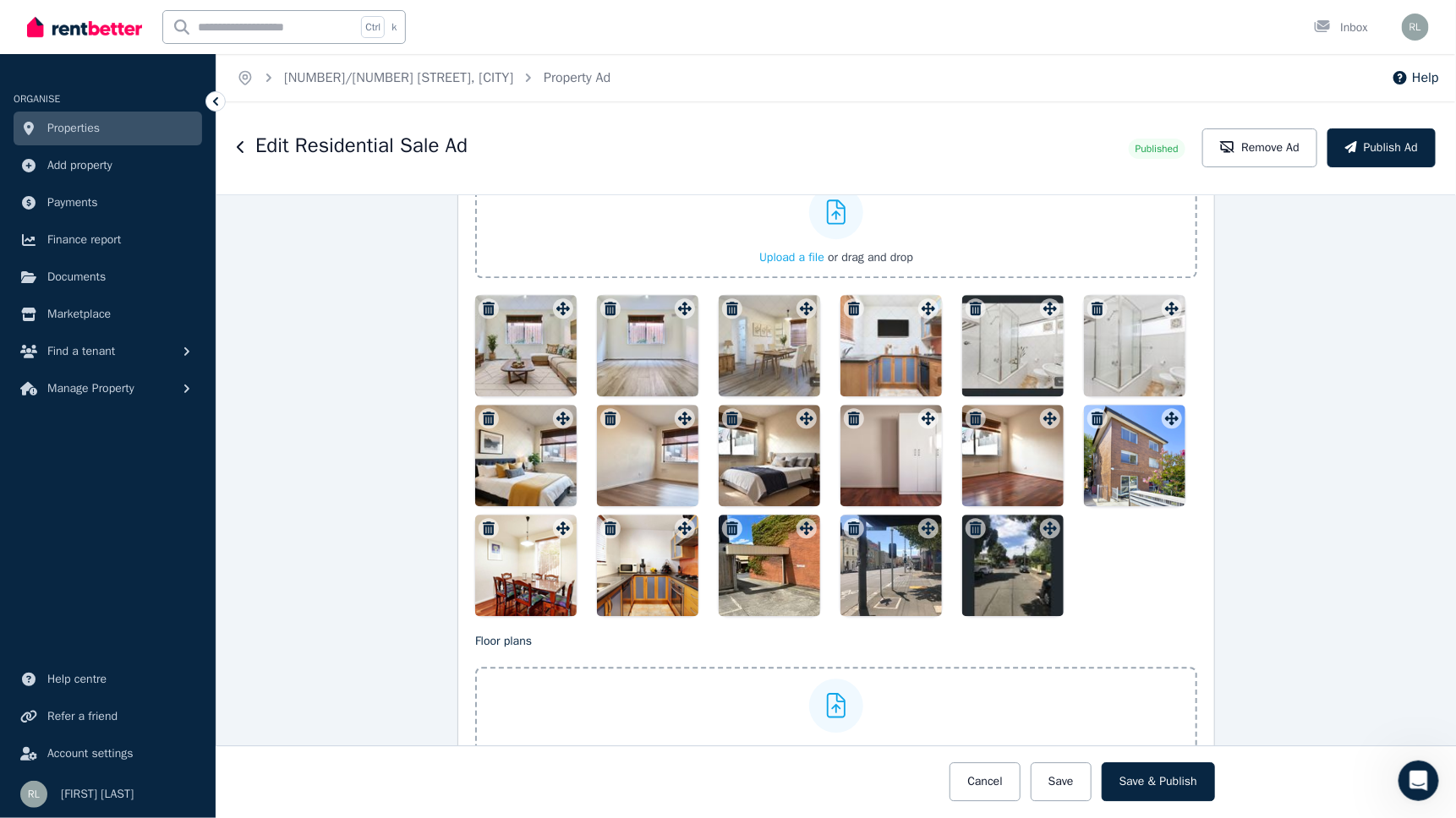 click 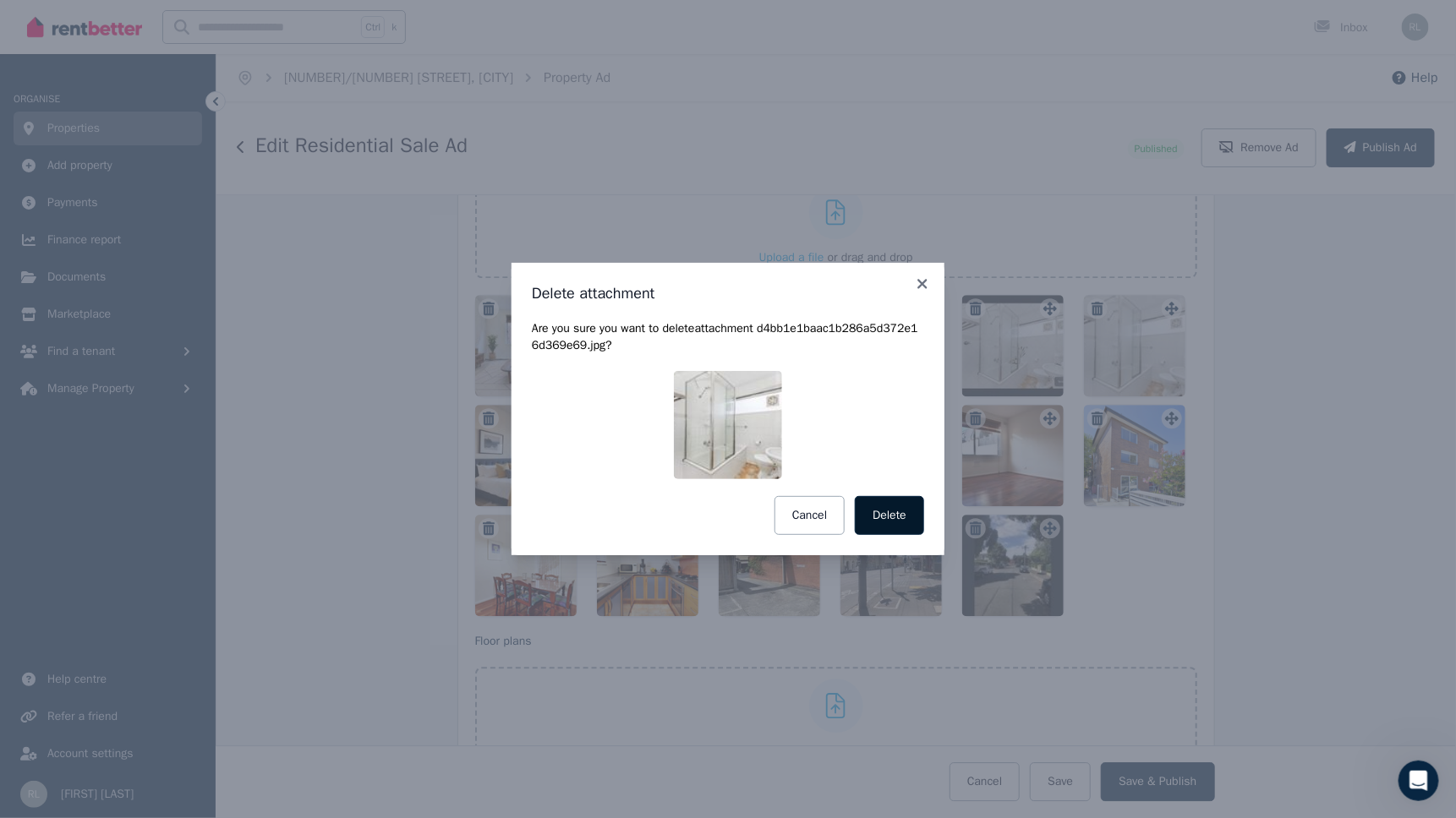 click on "Delete" at bounding box center (889, 515) 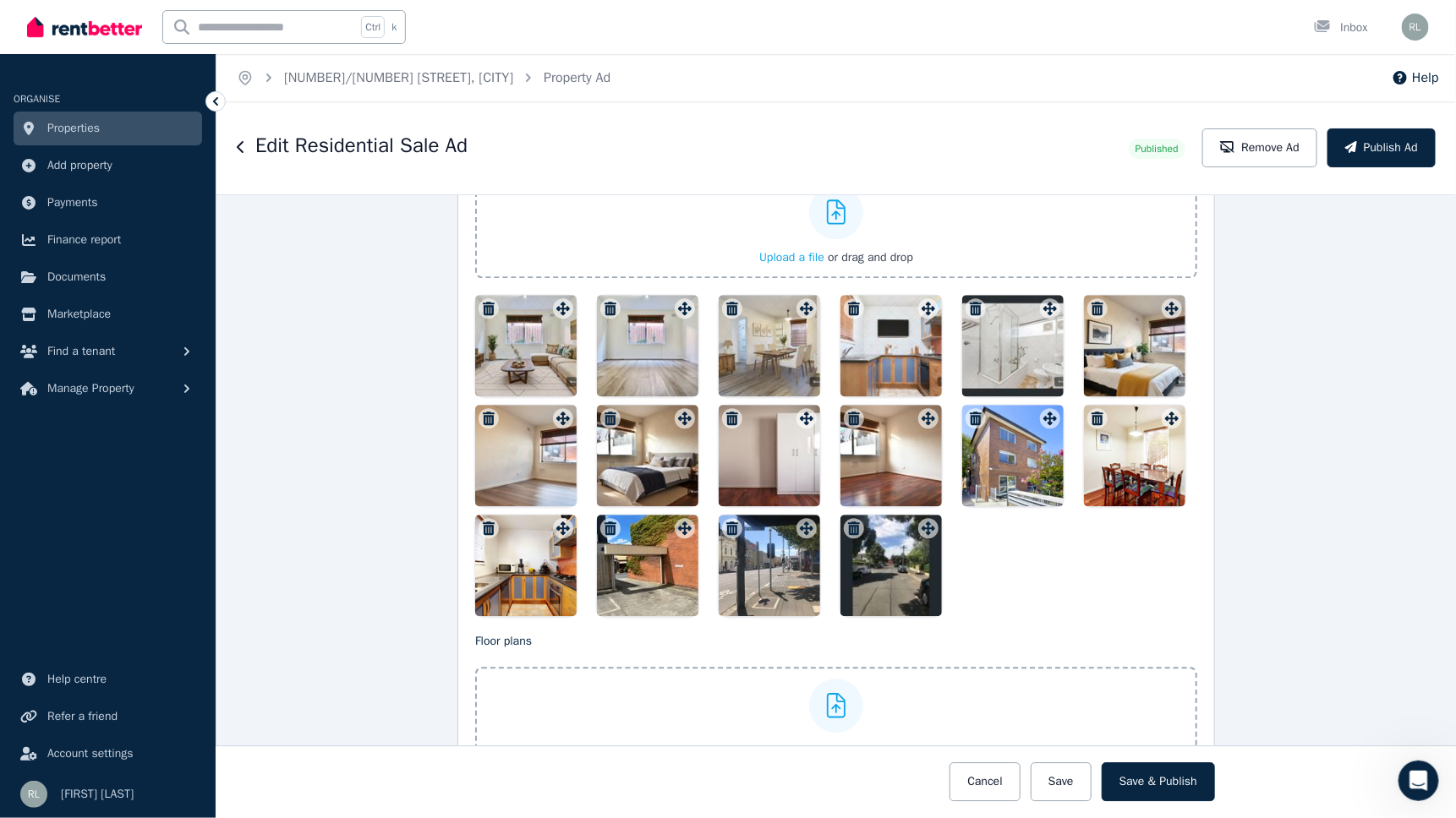 click 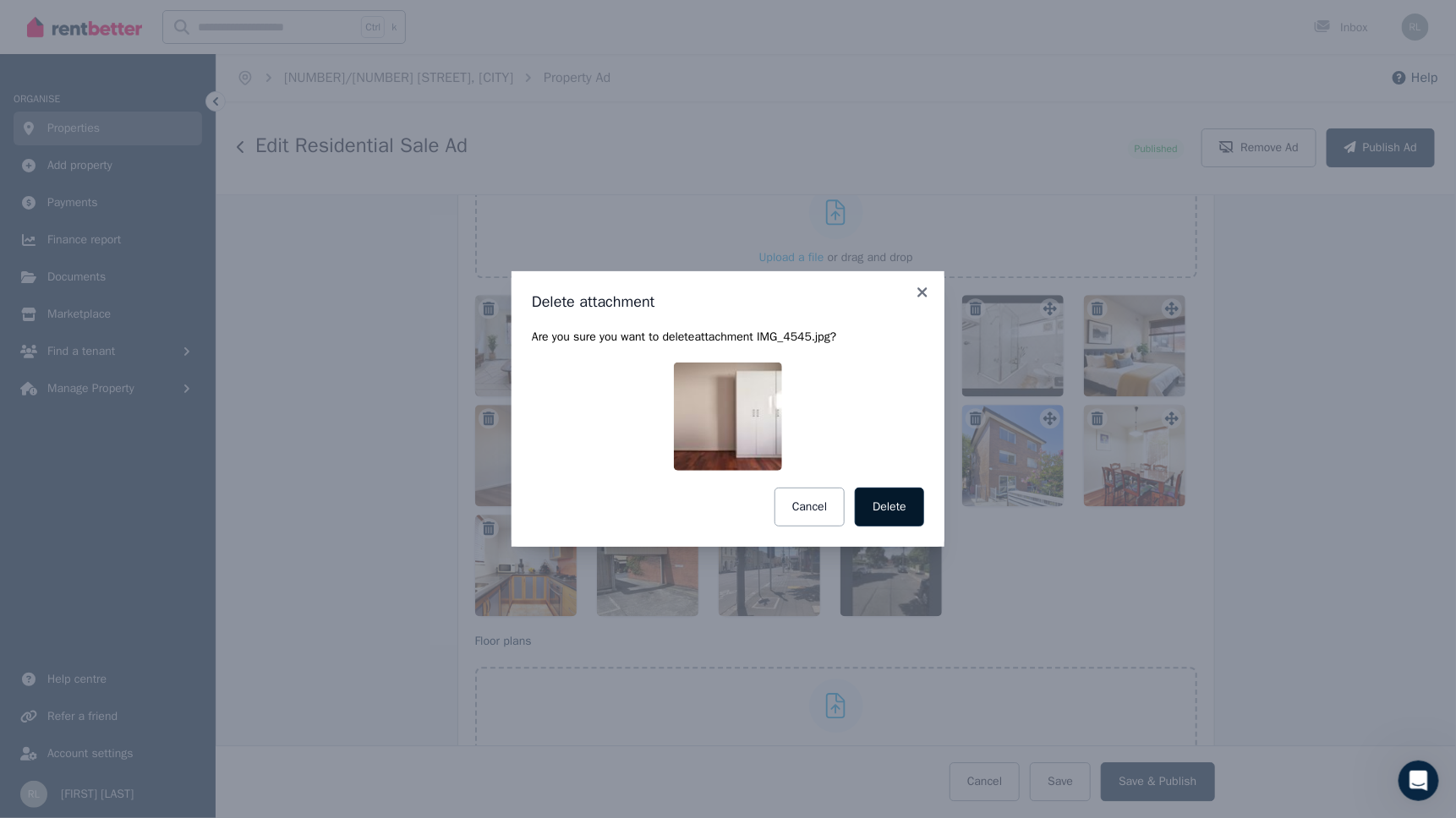 click on "Delete" at bounding box center [889, 507] 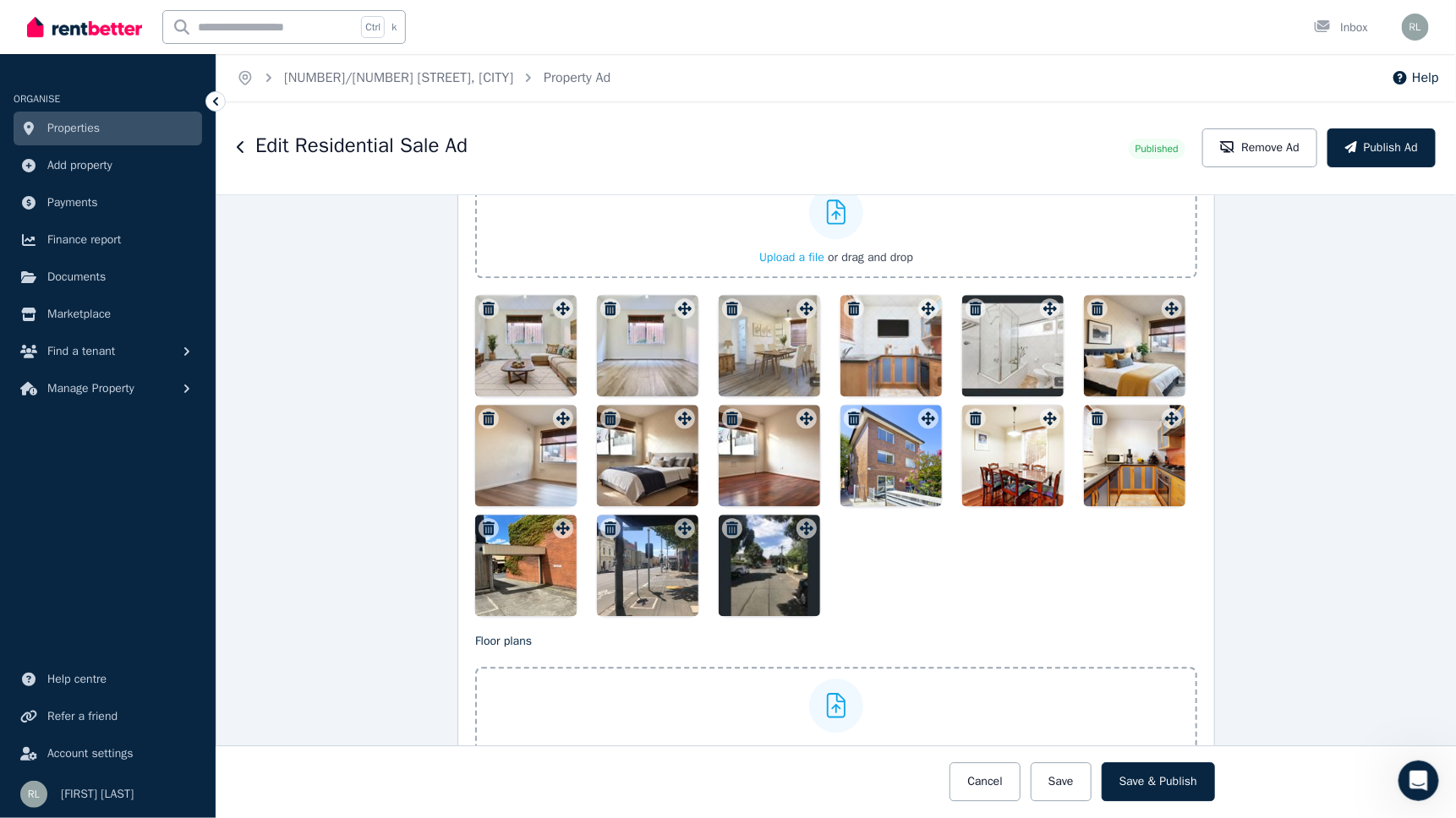 click 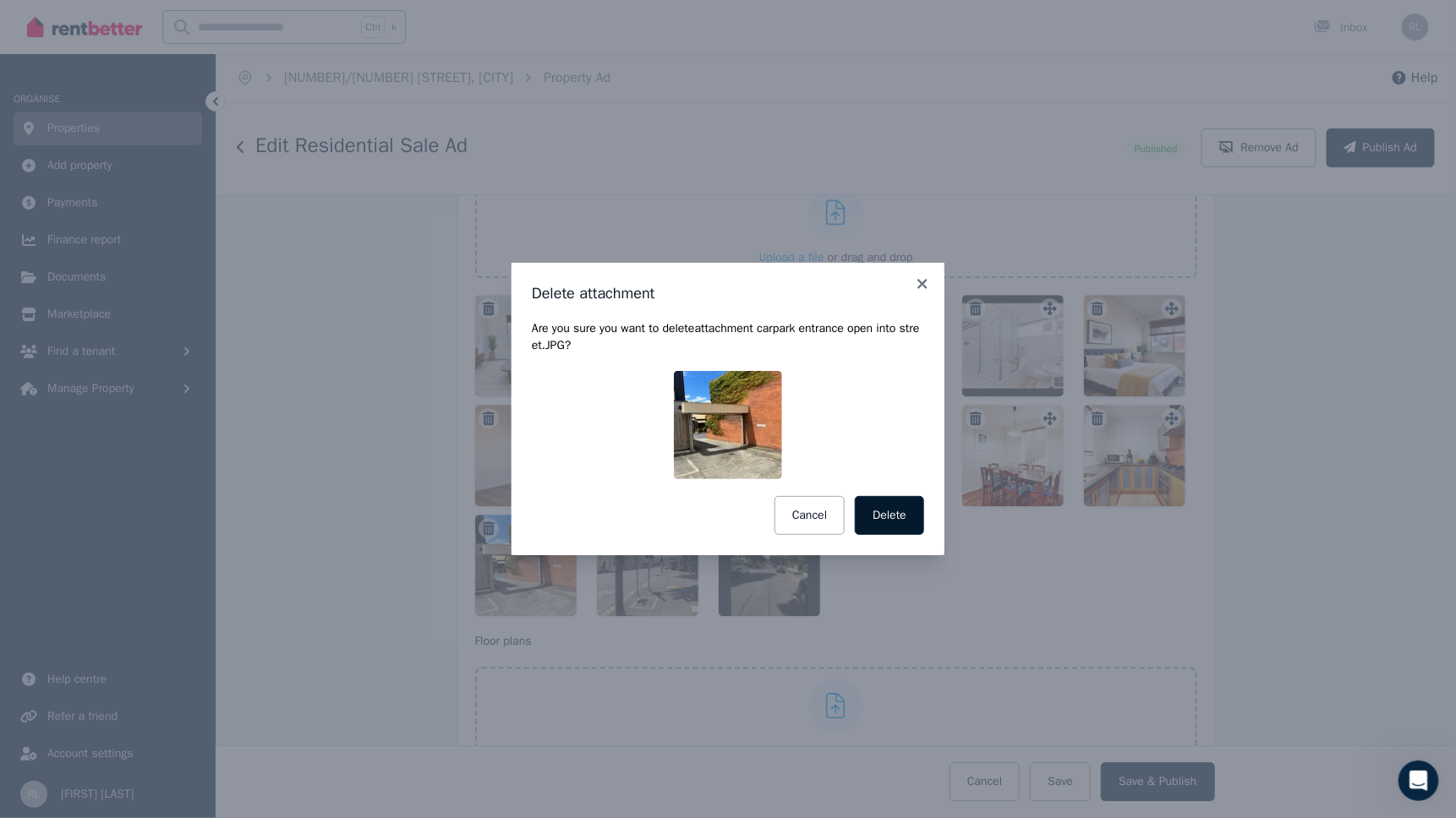 click on "Delete" at bounding box center [889, 515] 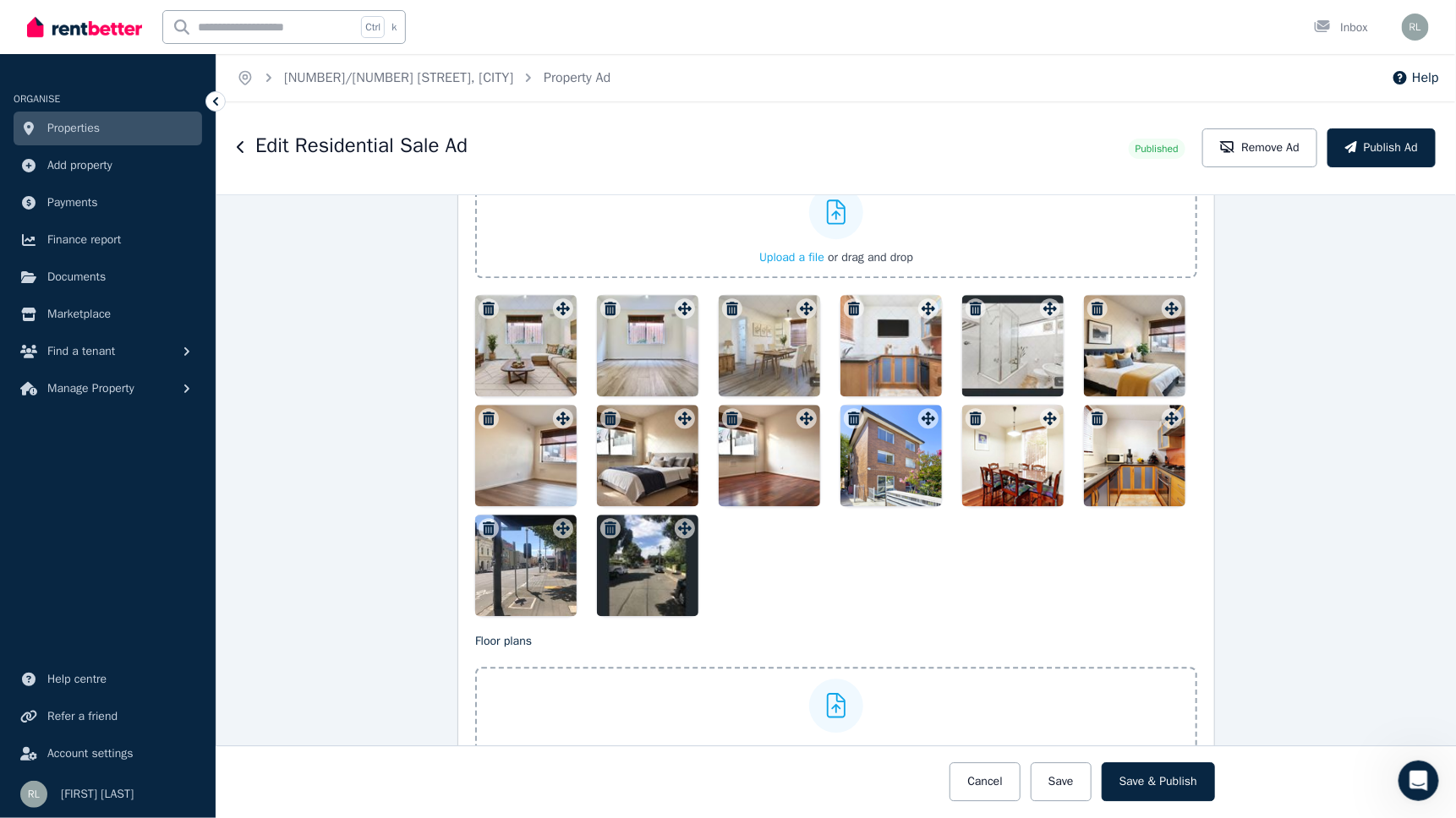 drag, startPoint x: 981, startPoint y: 446, endPoint x: 988, endPoint y: 420, distance: 26.92582 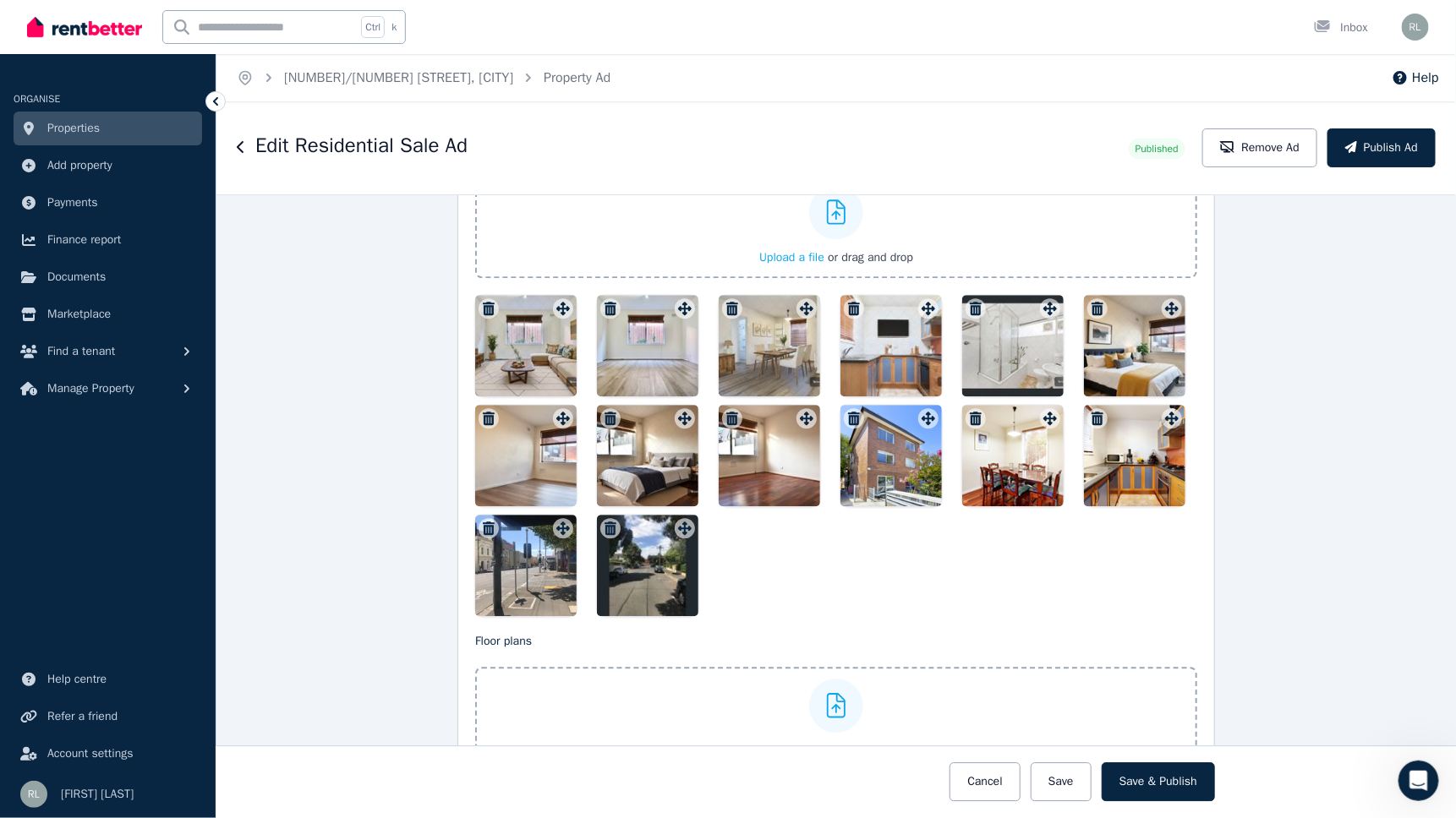 click at bounding box center [1013, 455] 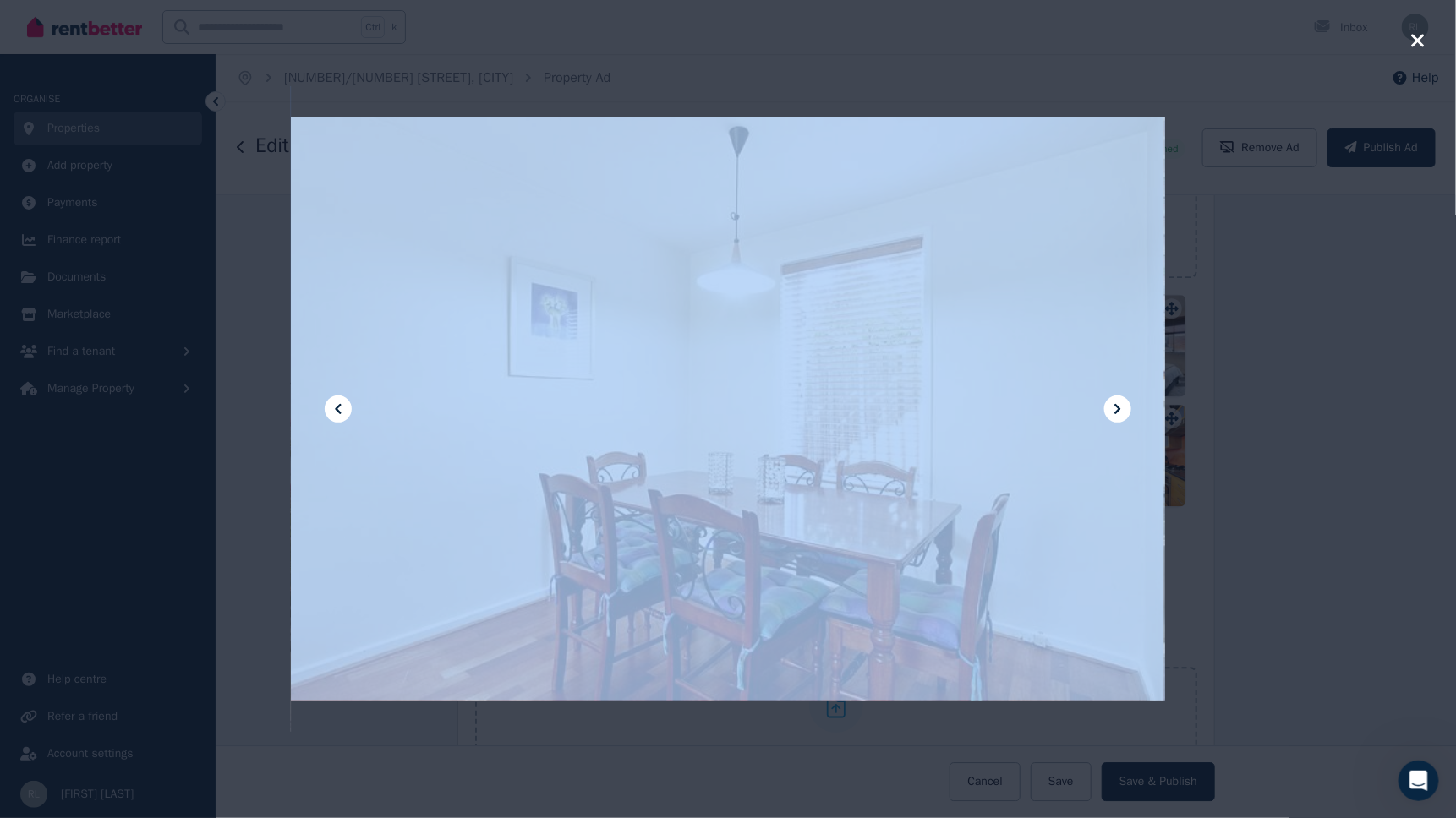 drag, startPoint x: 1031, startPoint y: 444, endPoint x: 1015, endPoint y: 443, distance: 16.03122 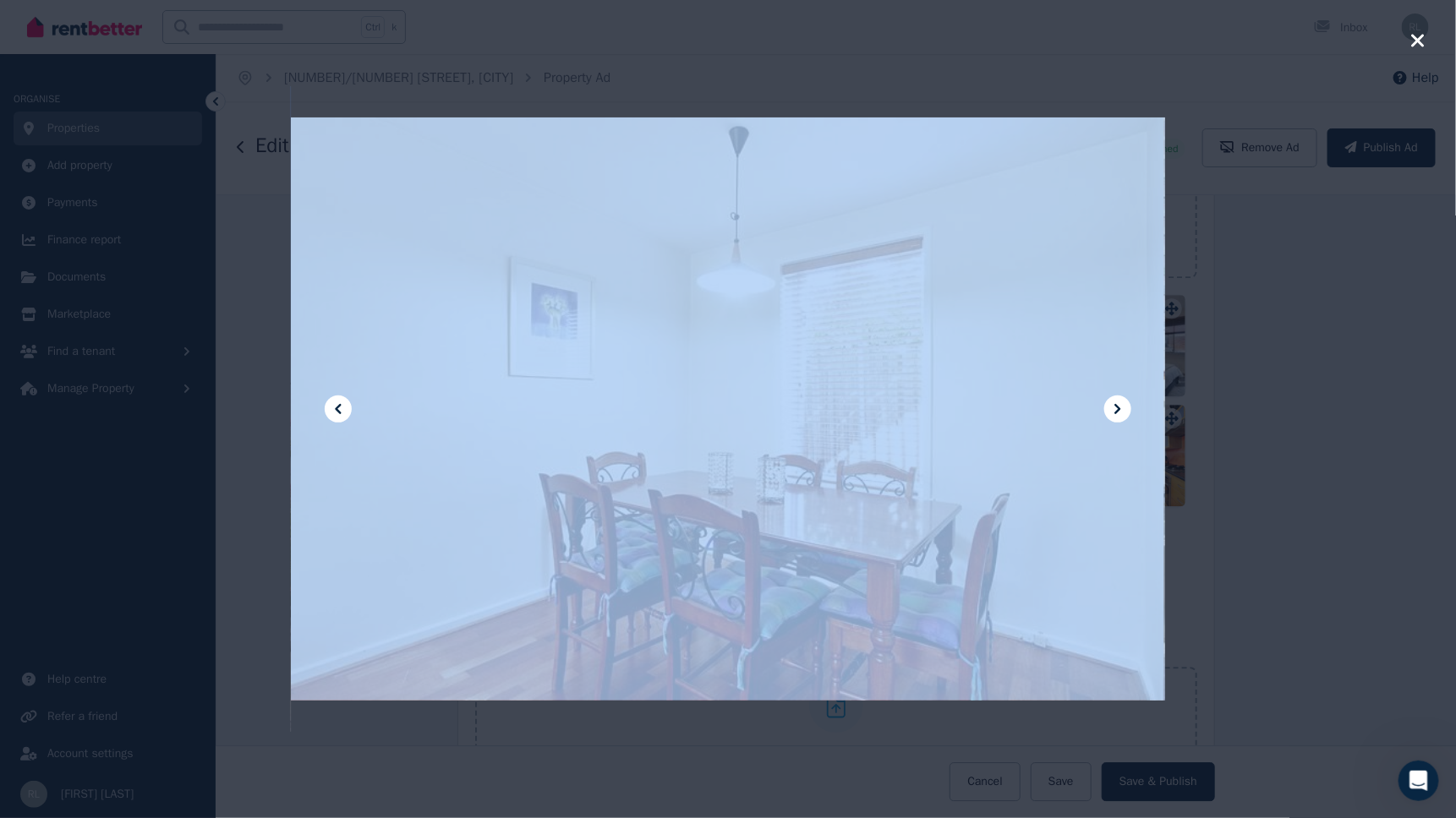 click at bounding box center (727, 409) 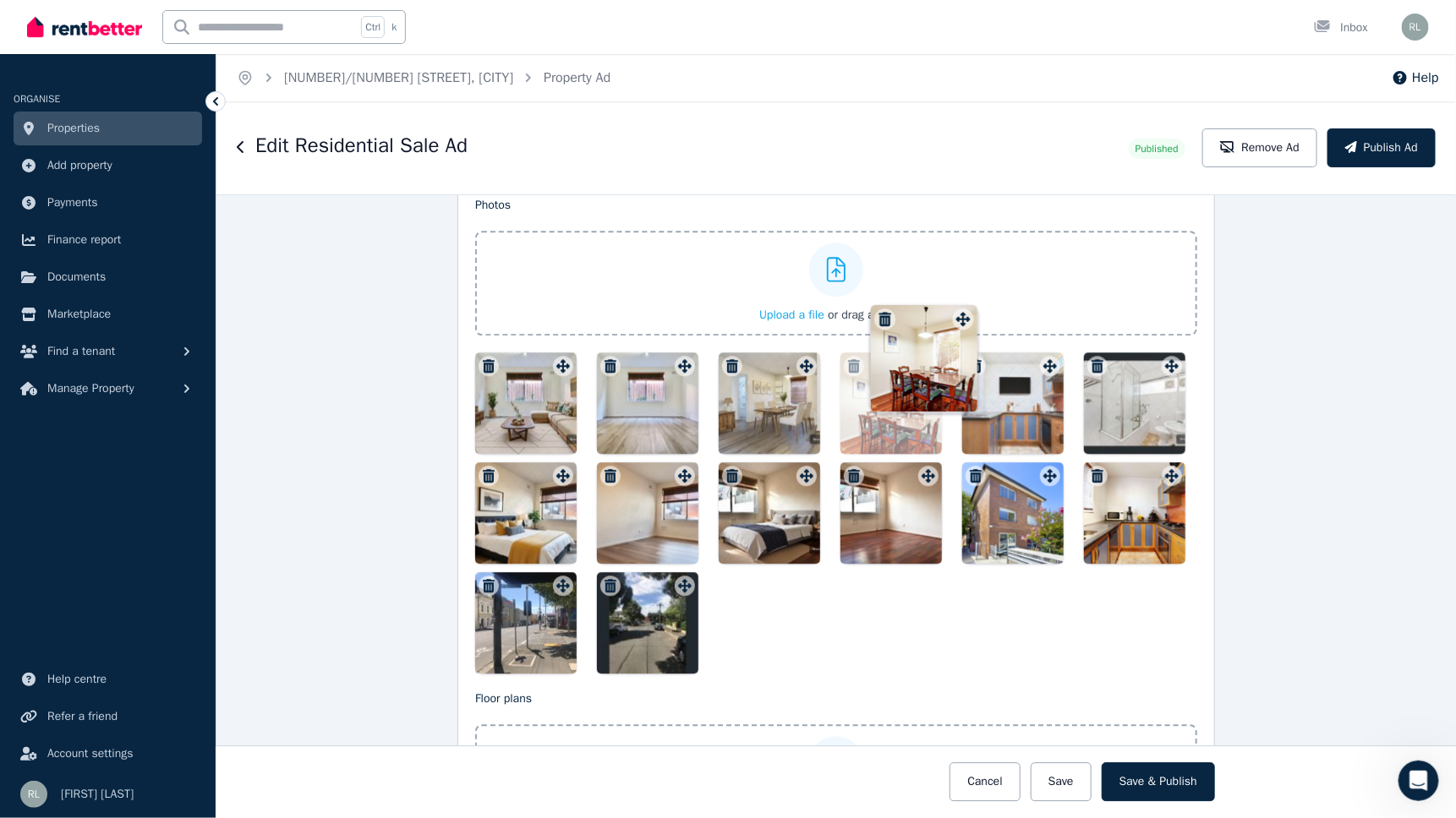 scroll, scrollTop: 1886, scrollLeft: 0, axis: vertical 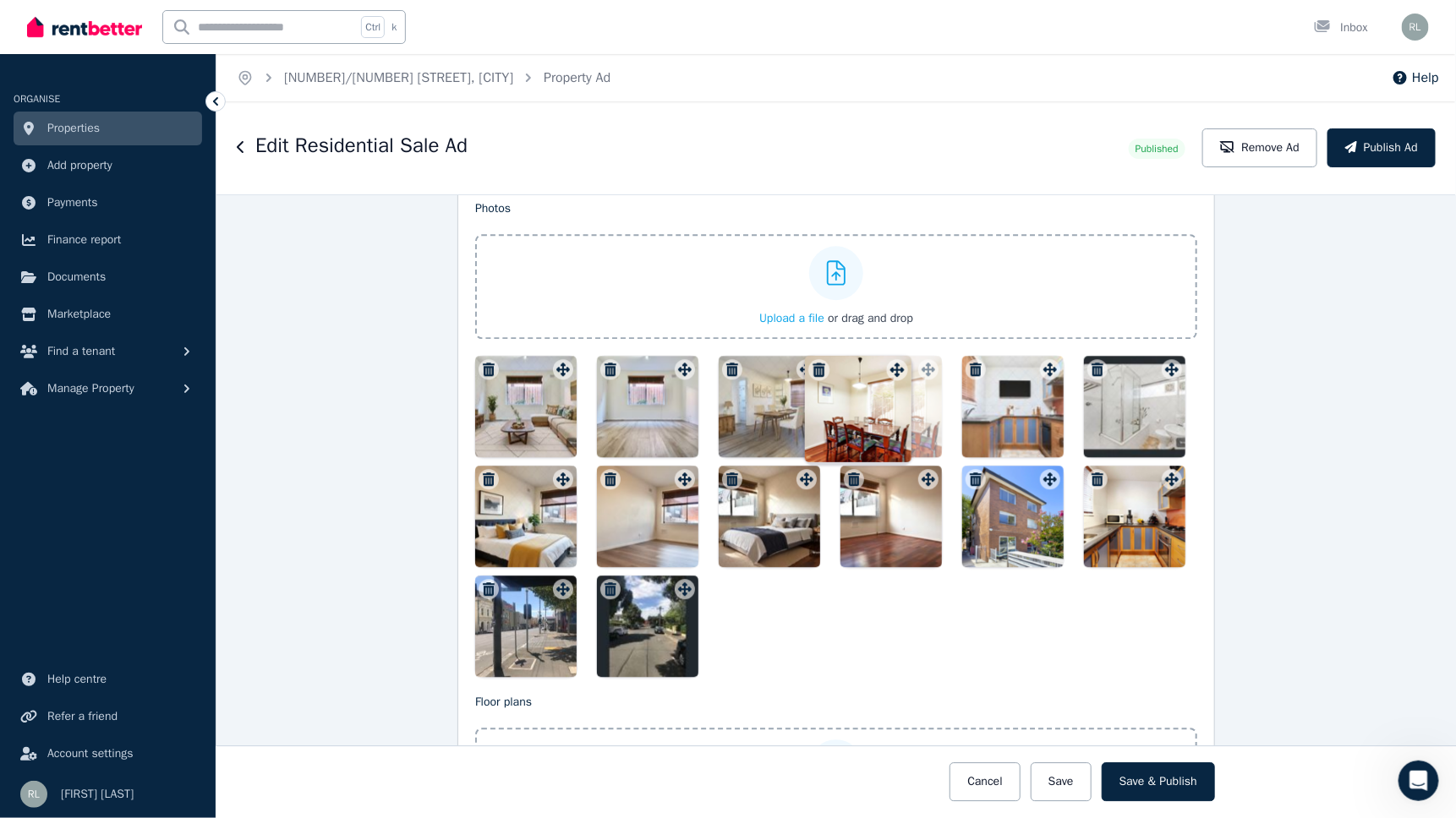 drag, startPoint x: 1043, startPoint y: 413, endPoint x: 895, endPoint y: 355, distance: 158.95911 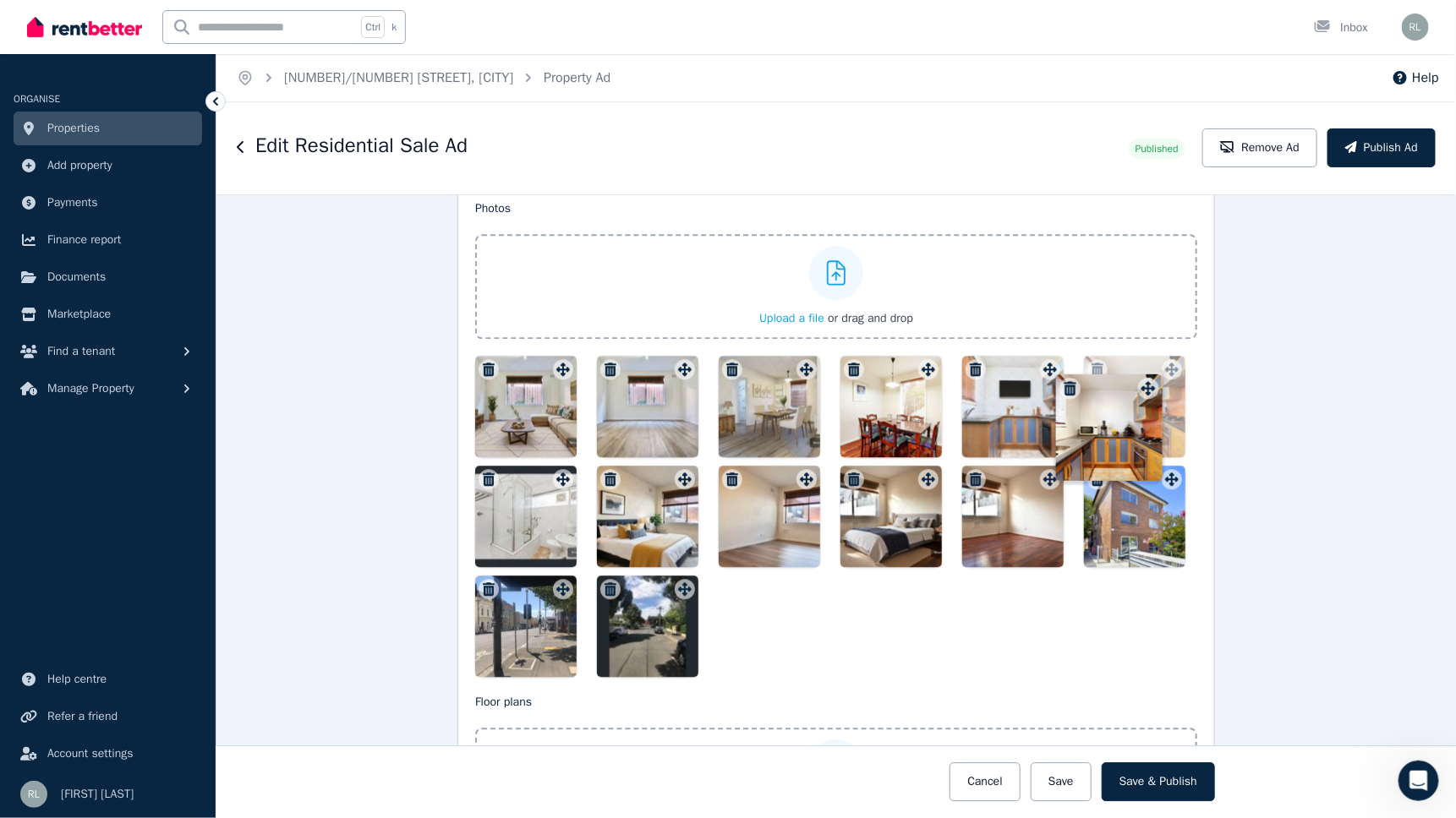 drag, startPoint x: 1161, startPoint y: 476, endPoint x: 1141, endPoint y: 375, distance: 102.96116 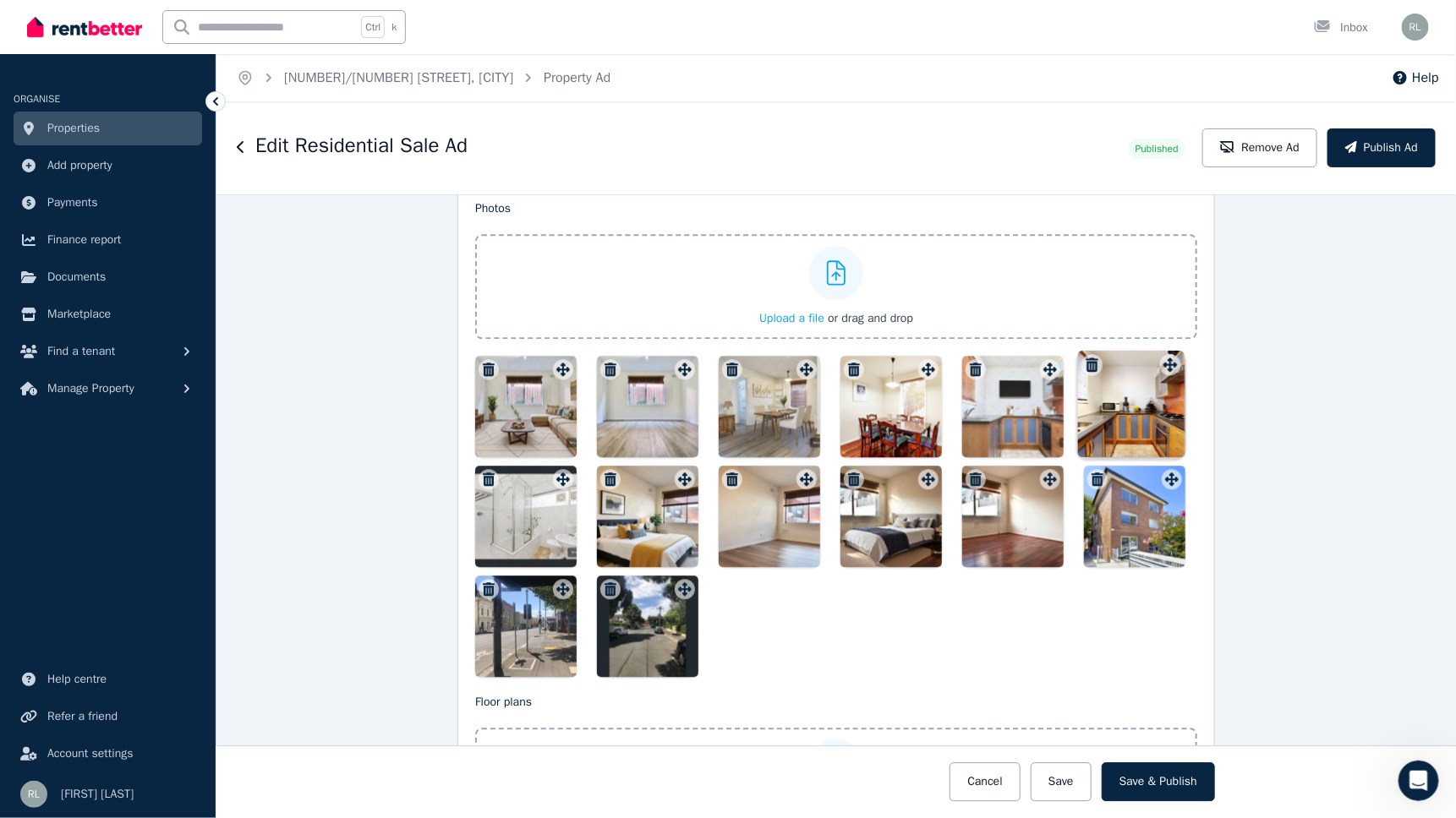 click on "Photos Upload a file   or drag and drop Uploaded   " kitchen upgrade 18.7.25.jpeg " Uploaded   " kitchen 18.7.25 waltham.jpeg " Uploaded   " Bathroom_ver1 (1).jpeg " Uploaded   " Dining Waltham 16.7.25.jpeg "
To pick up a draggable item, press the space bar.
While dragging, use the arrow keys to move the item.
Press space again to drop the item in its new position, or press escape to cancel.
Draggable item a3e38a17-effd-402d-a1ba-b7ff2e2748f8 was moved over droppable area 7b0332b5-87b1-4016-a1fc-219d4bc60767." at bounding box center (836, 439) 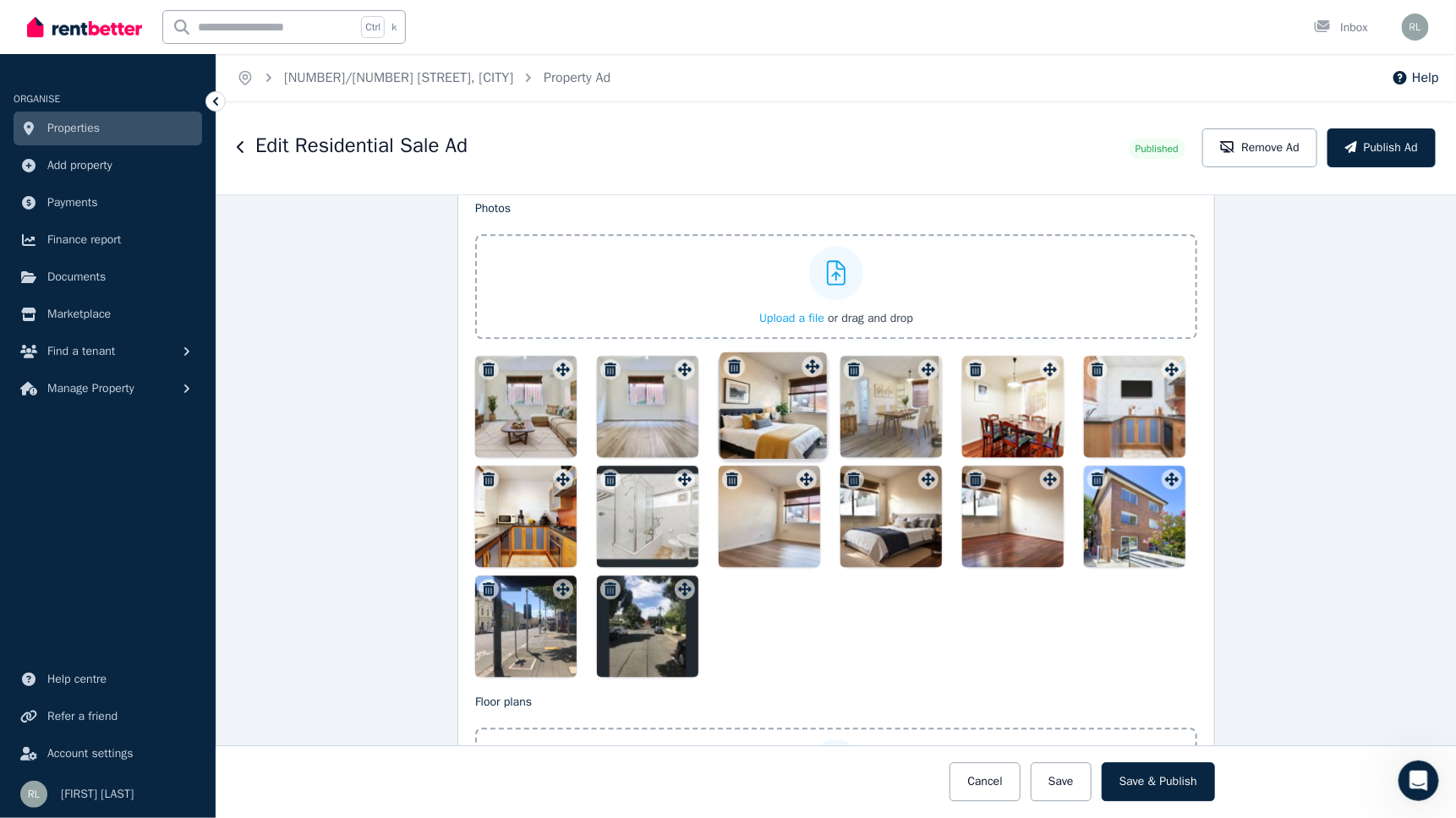 drag, startPoint x: 683, startPoint y: 476, endPoint x: 815, endPoint y: 353, distance: 180.4245 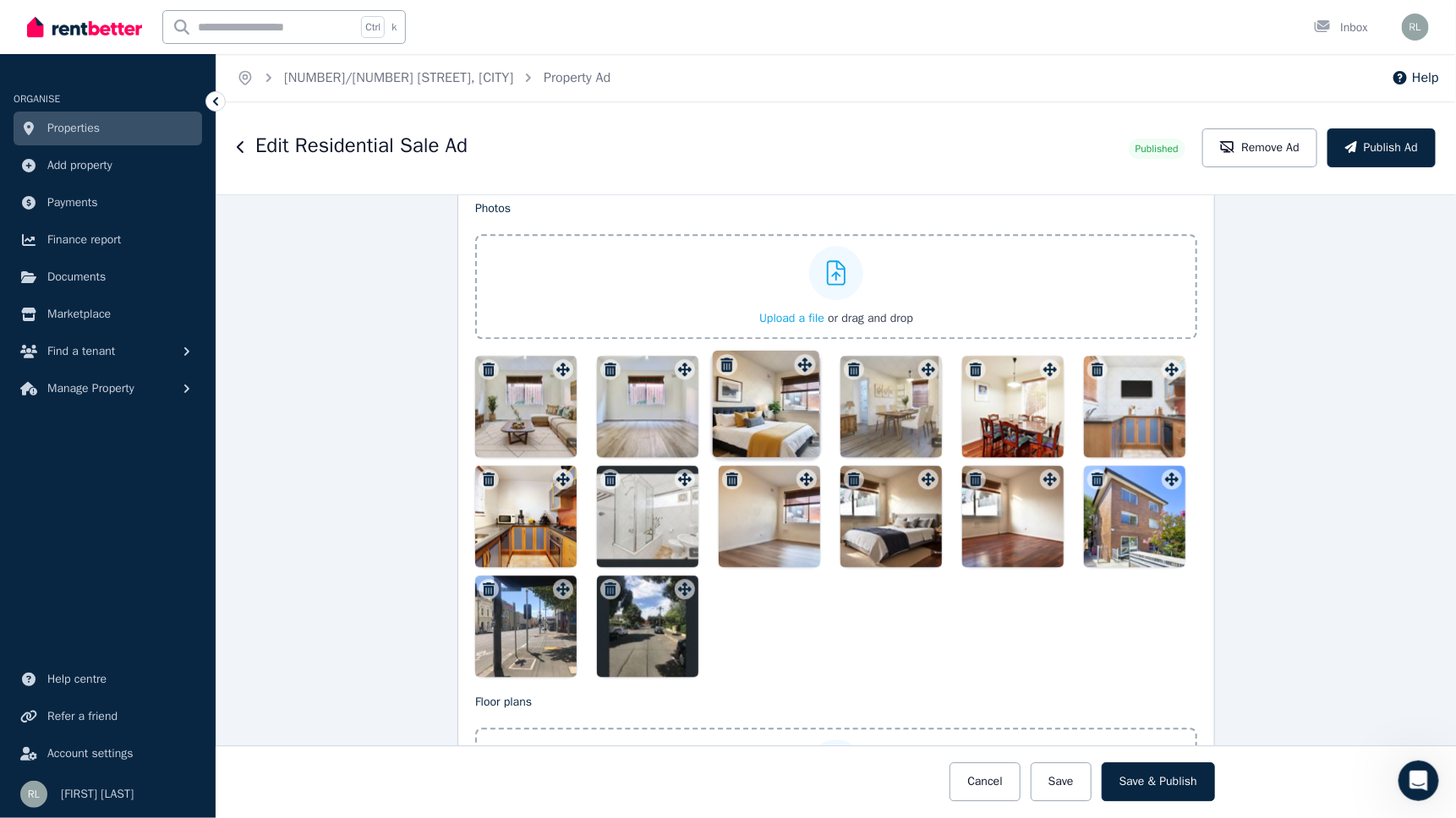 click on "Photos Upload a file   or drag and drop Uploaded   " kitchen upgrade 18.7.25.jpeg " Uploaded   " kitchen 18.7.25 waltham.jpeg " Uploaded   " Bathroom_ver1 (1).jpeg " Uploaded   " Dining Waltham 16.7.25.jpeg "
To pick up a draggable item, press the space bar.
While dragging, use the arrow keys to move the item.
Press space again to drop the item in its new position, or press escape to cancel.
Draggable item b6abec8d-7dfc-43ca-a60c-cfa8959c53bc was moved over droppable area de46bf40-424a-4aa1-abeb-ef0212ed3283." at bounding box center [836, 439] 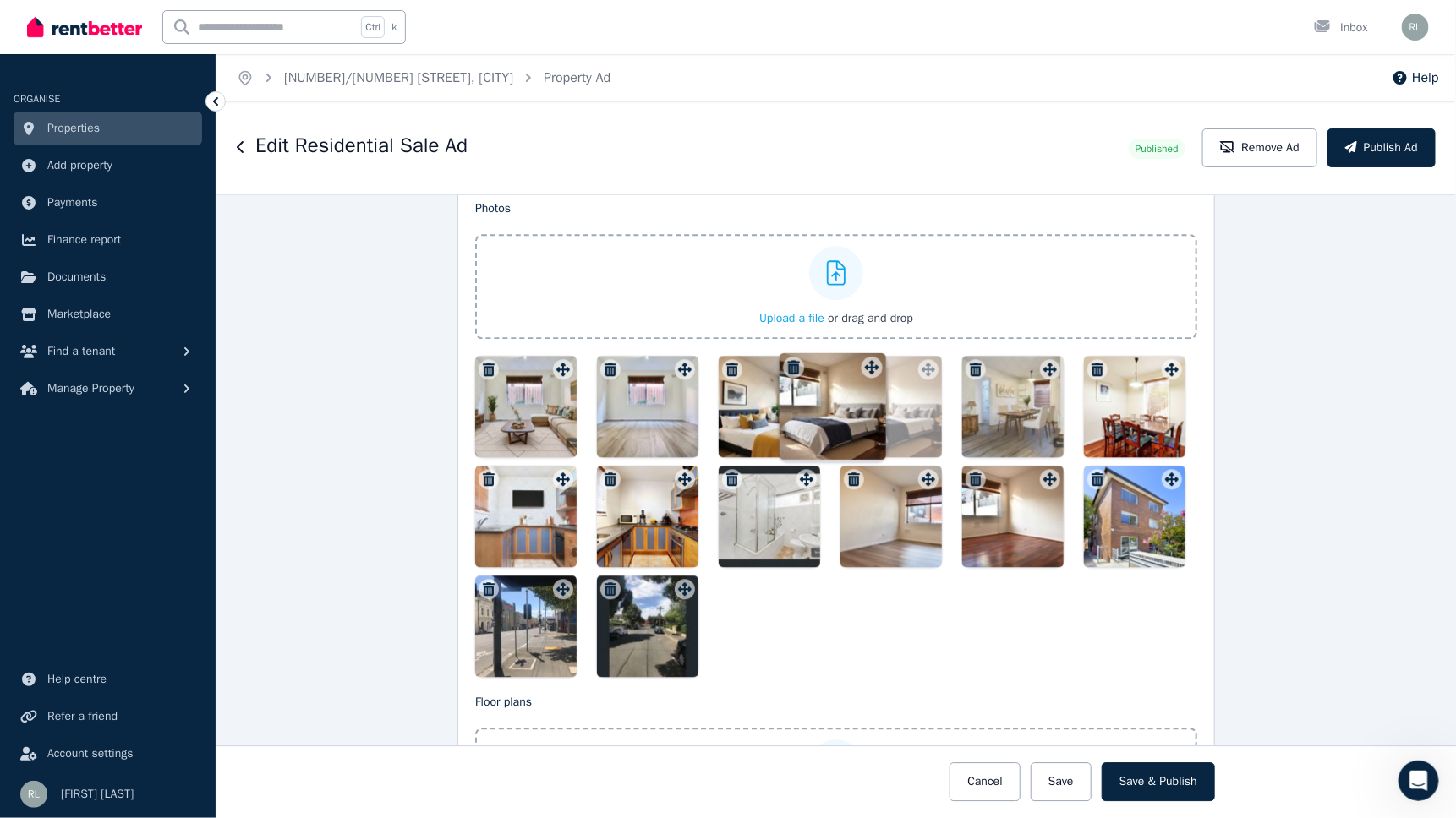 drag, startPoint x: 927, startPoint y: 472, endPoint x: 874, endPoint y: 351, distance: 132.0984 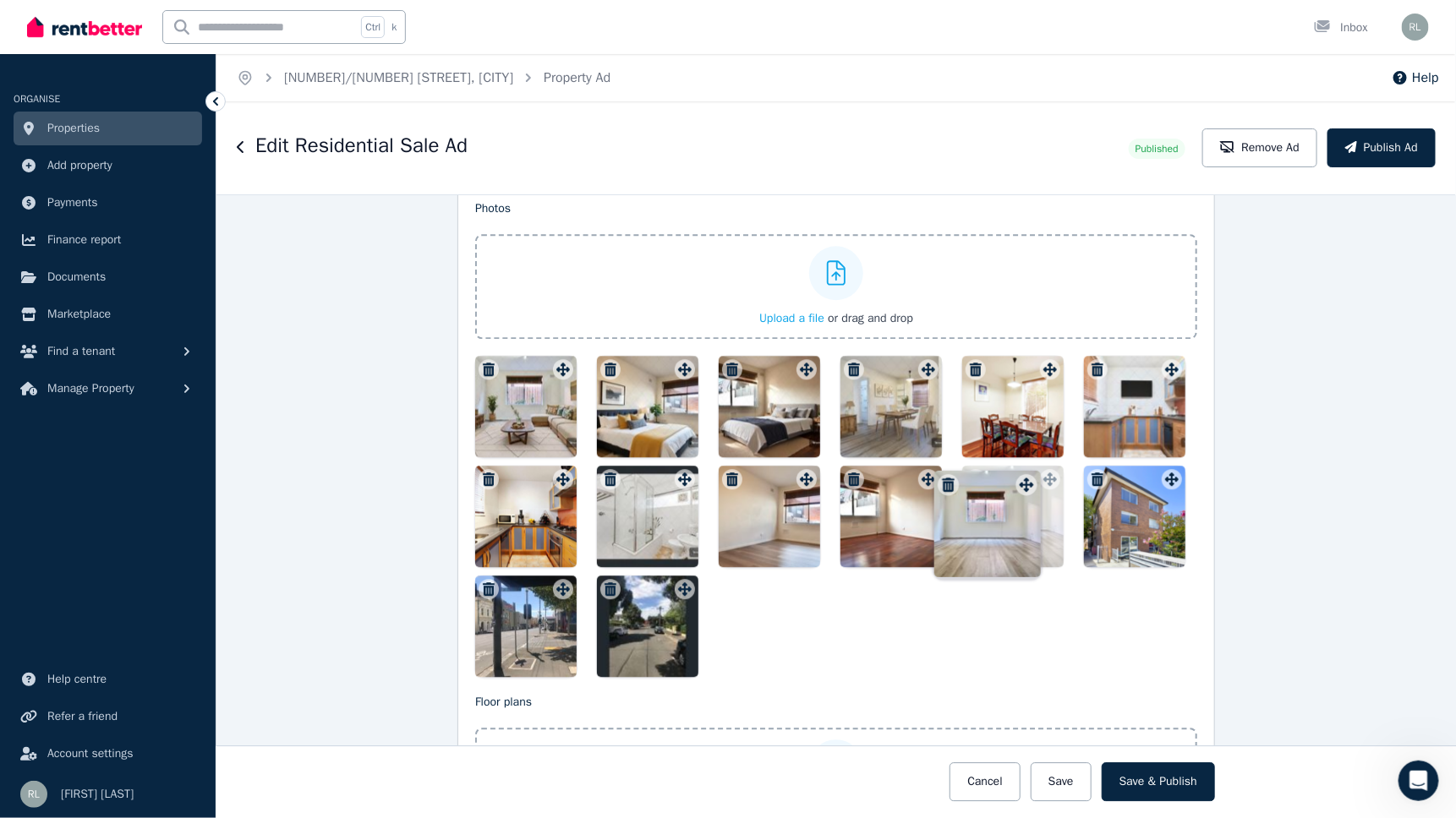 drag, startPoint x: 673, startPoint y: 363, endPoint x: 1019, endPoint y: 468, distance: 361.5812 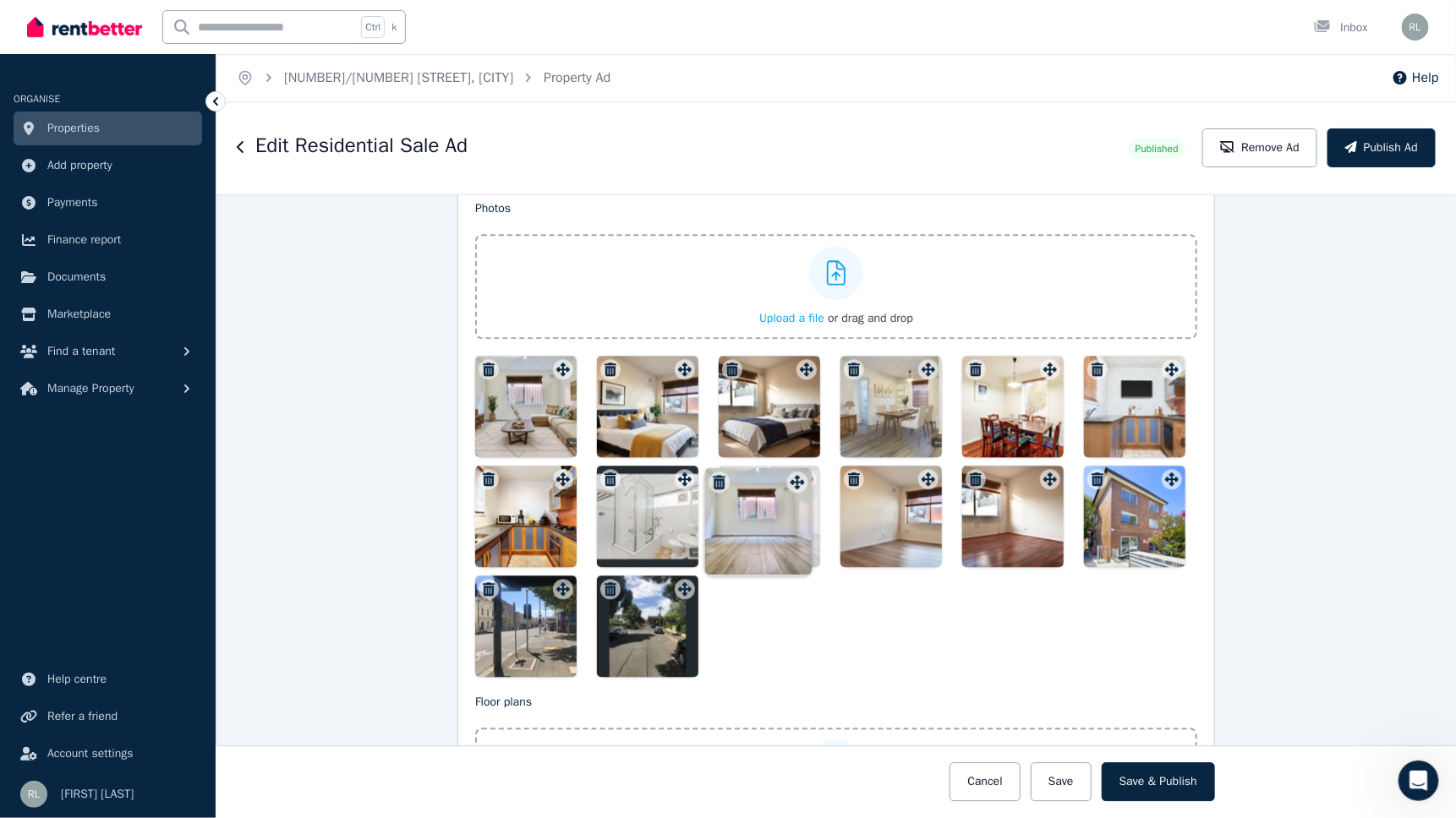 drag, startPoint x: 1042, startPoint y: 477, endPoint x: 795, endPoint y: 466, distance: 247.24482 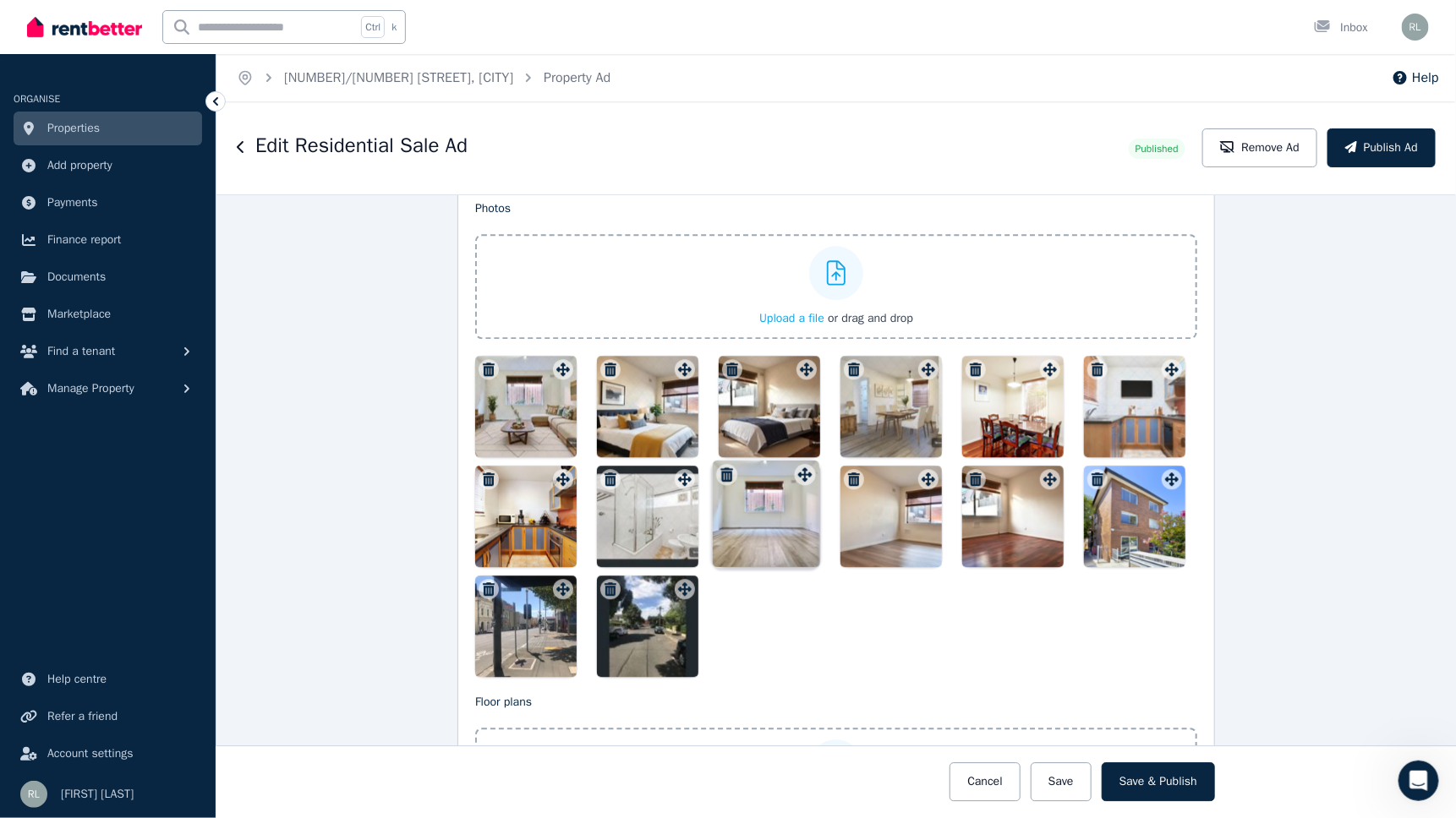 click on "Photos Upload a file   or drag and drop Uploaded   " kitchen upgrade 18.7.25.jpeg " Uploaded   " kitchen 18.7.25 waltham.jpeg " Uploaded   " Bathroom_ver1 (1).jpeg " Uploaded   " Dining Waltham 16.7.25.jpeg "
To pick up a draggable item, press the space bar.
While dragging, use the arrow keys to move the item.
Press space again to drop the item in its new position, or press escape to cancel.
Draggable item 70a732ba-5da1-493a-93b4-eb17a41d016e was moved over droppable area b0559259-fa77-4ee3-86fe-579f69564199." at bounding box center [836, 439] 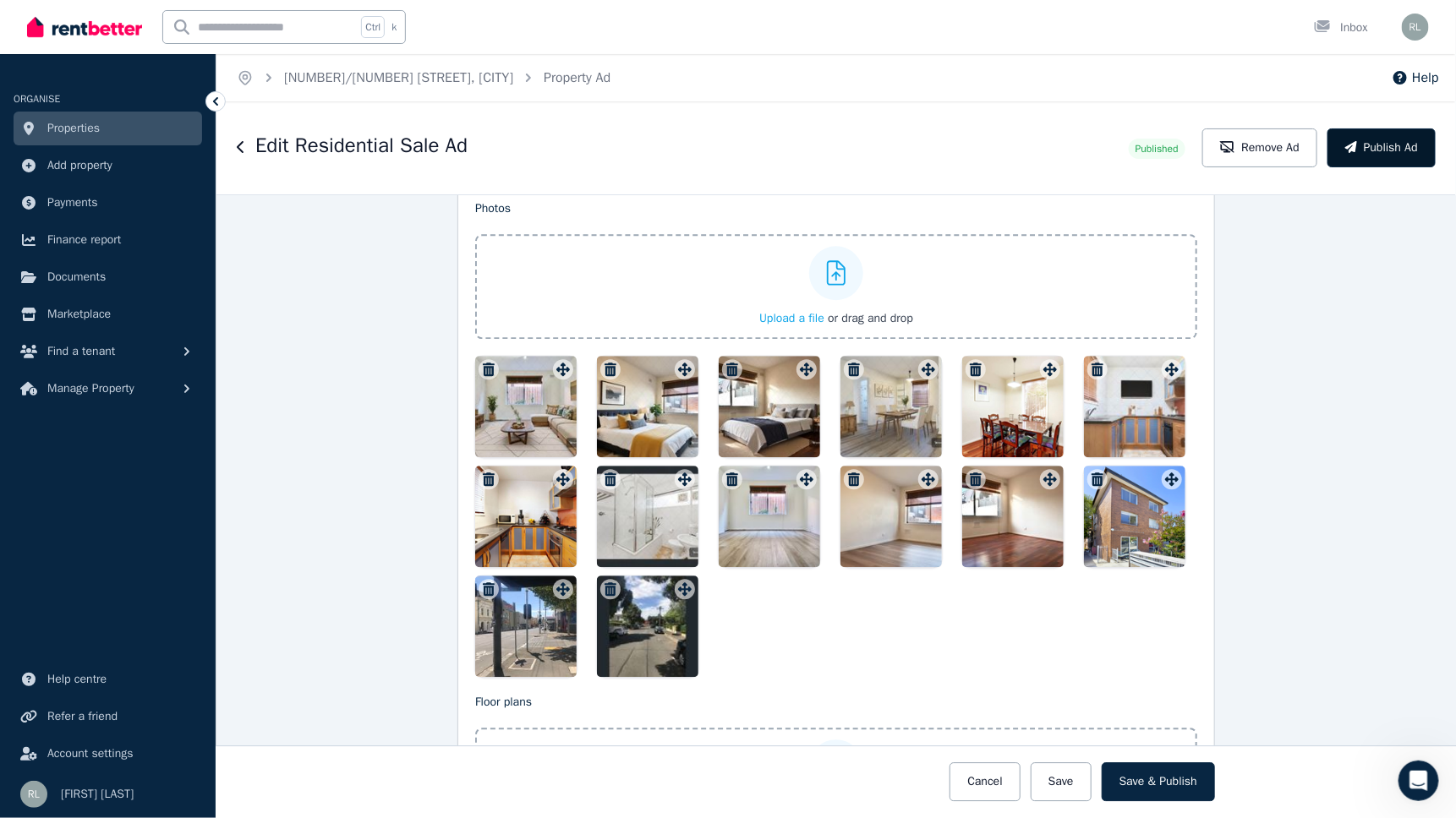 click on "Publish Ad" at bounding box center (1382, 148) 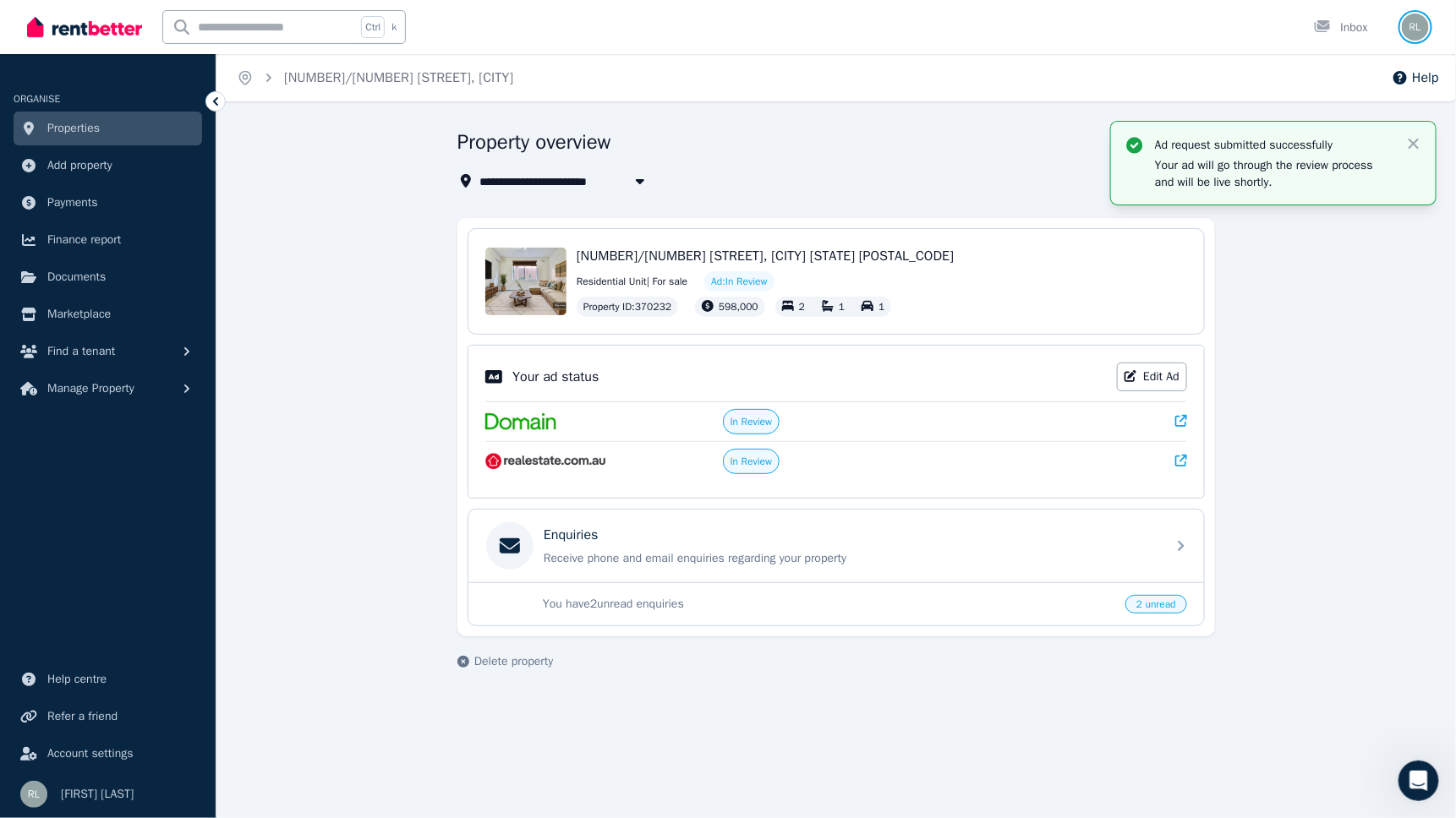 click at bounding box center [1415, 27] 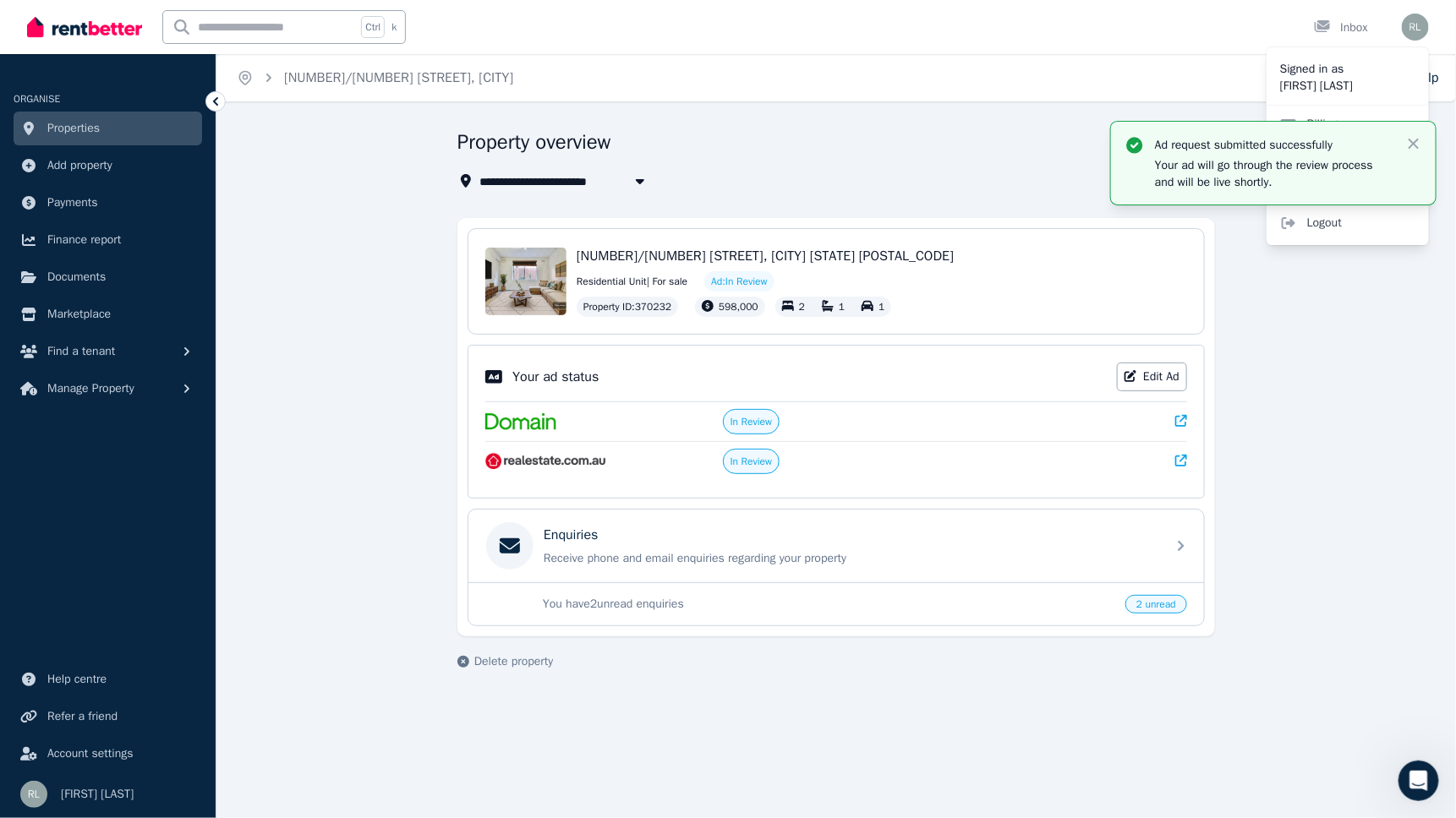 click on "**********" at bounding box center [836, 414] 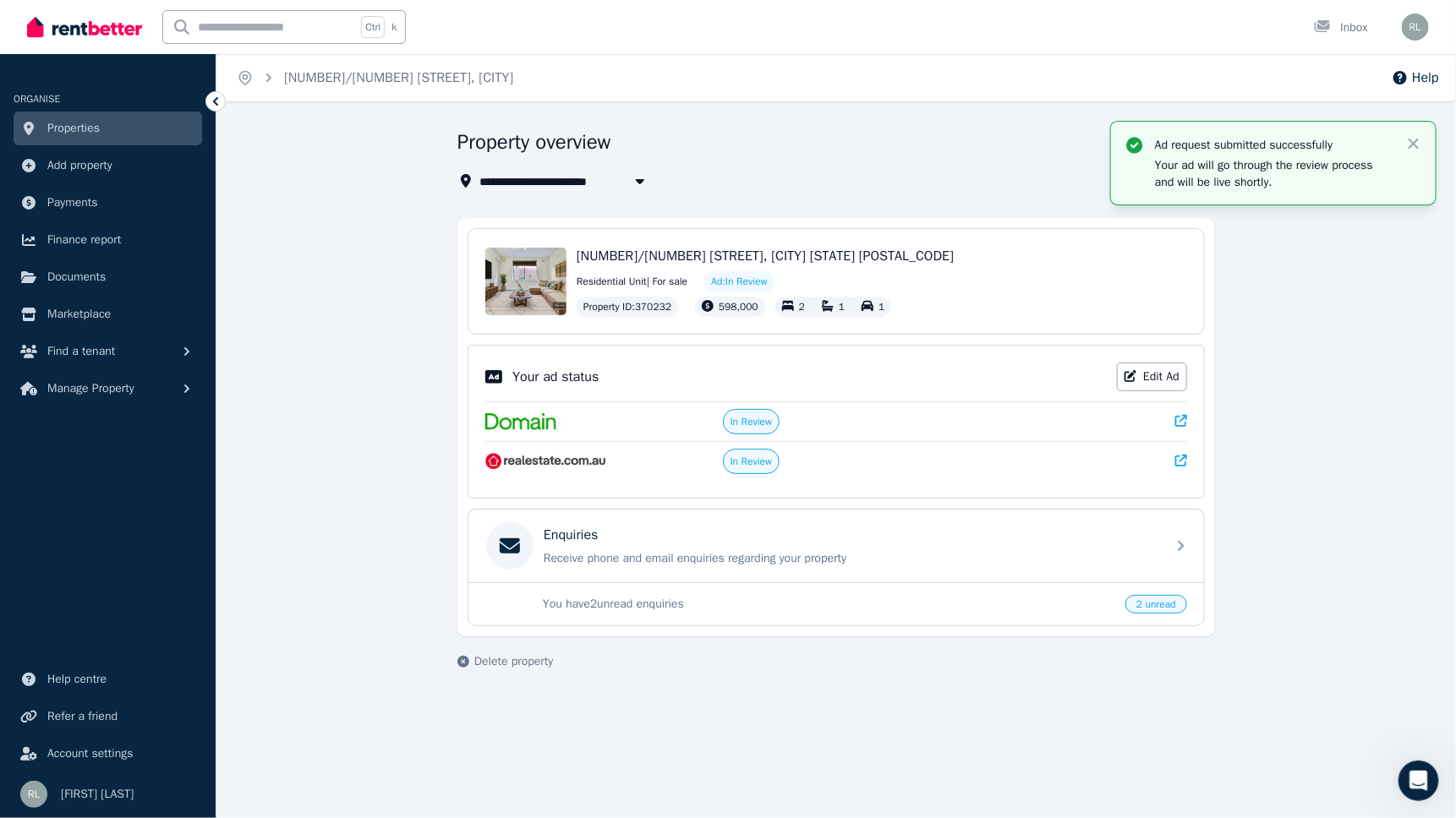 click on "**********" at bounding box center [836, 414] 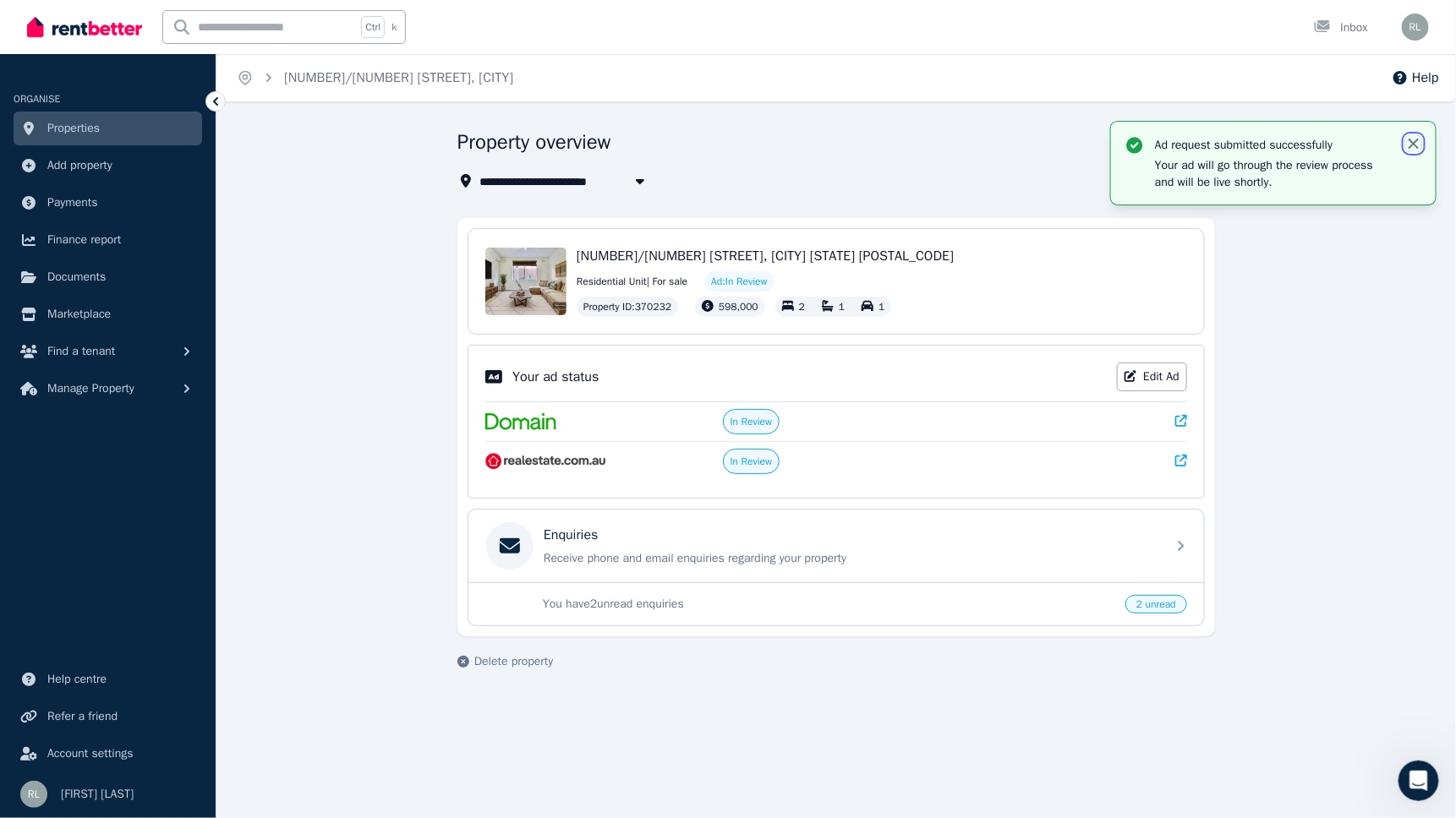 click 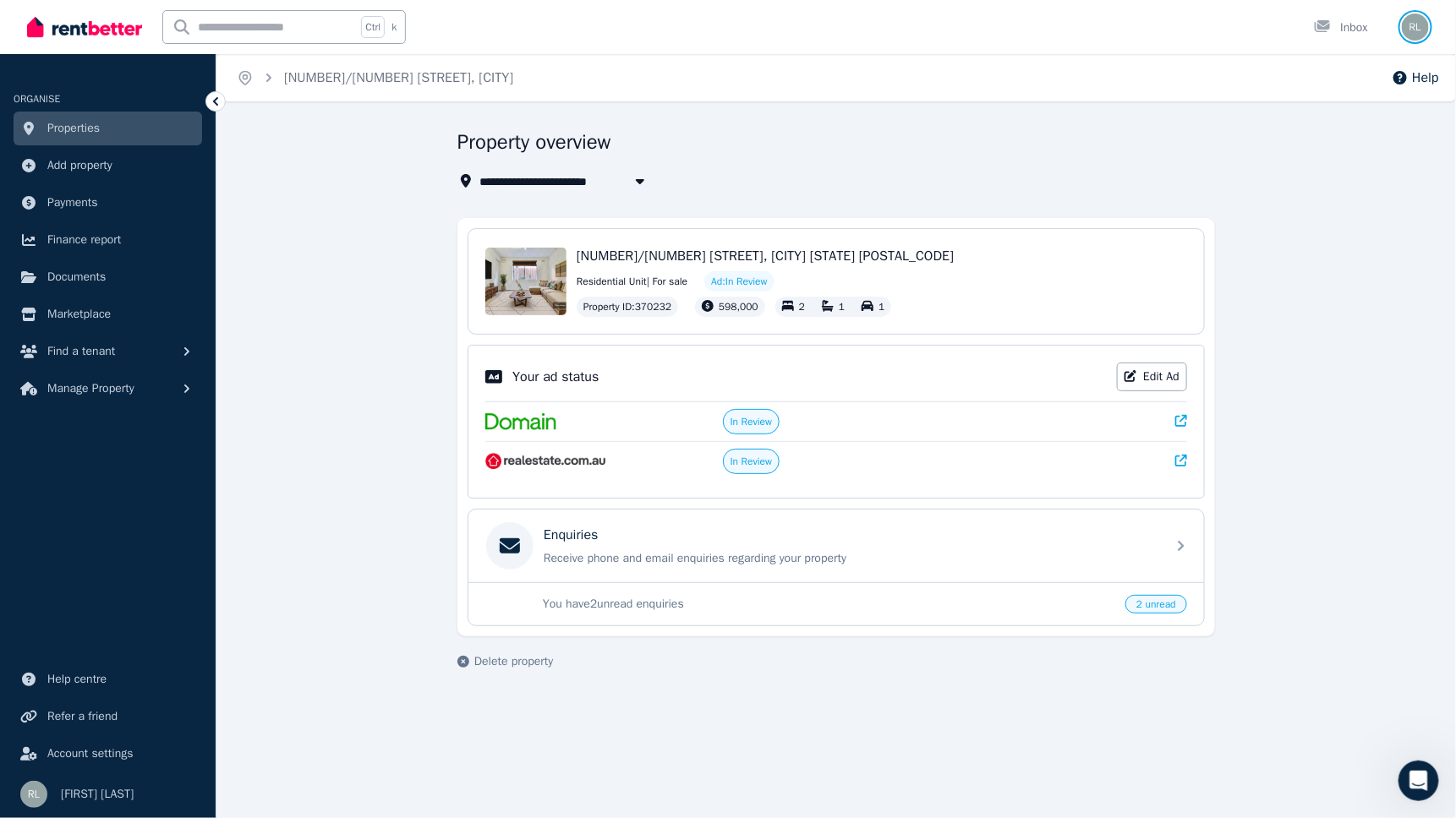 click at bounding box center (1415, 27) 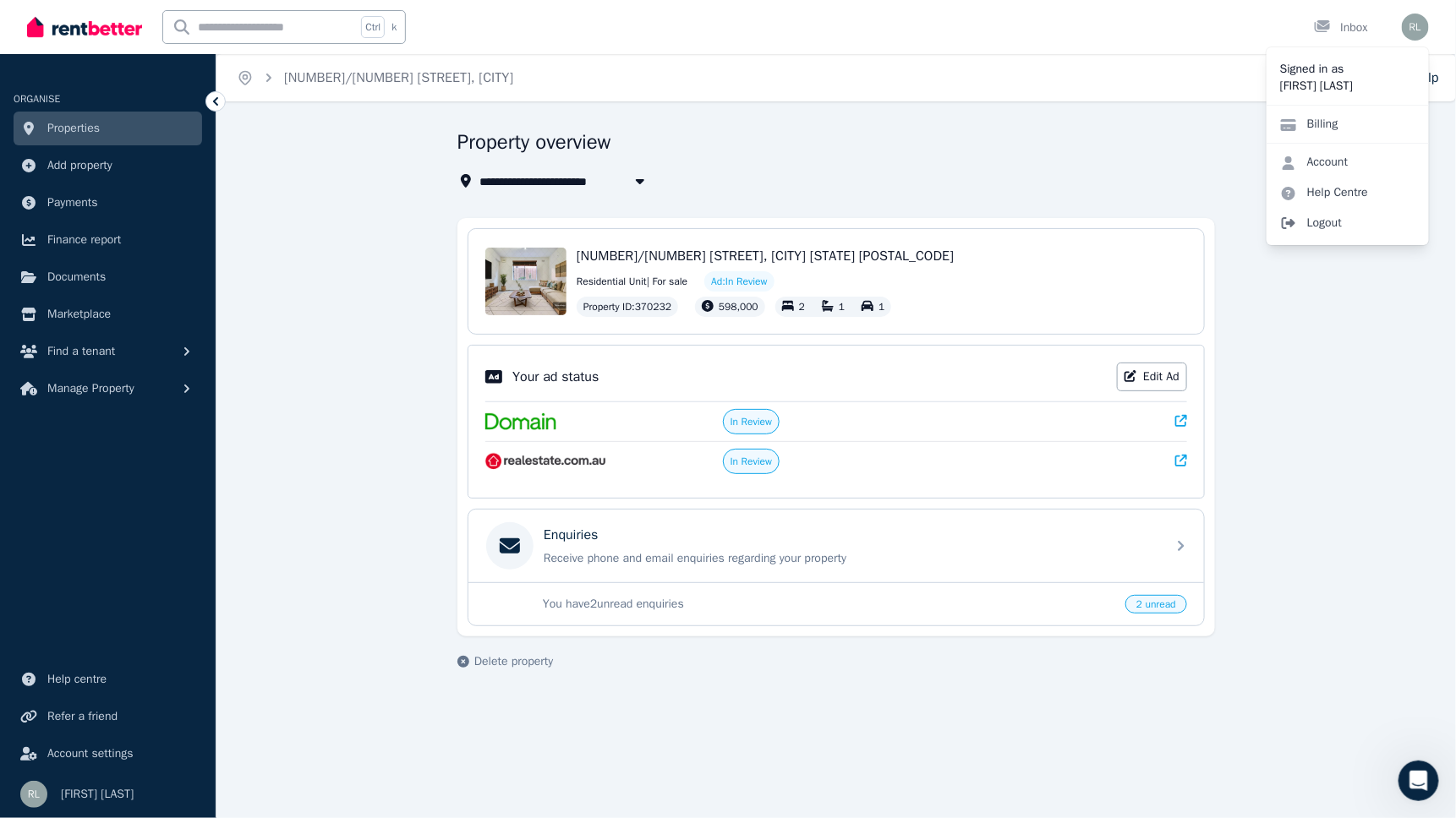 click on "Logout" at bounding box center [1348, 223] 